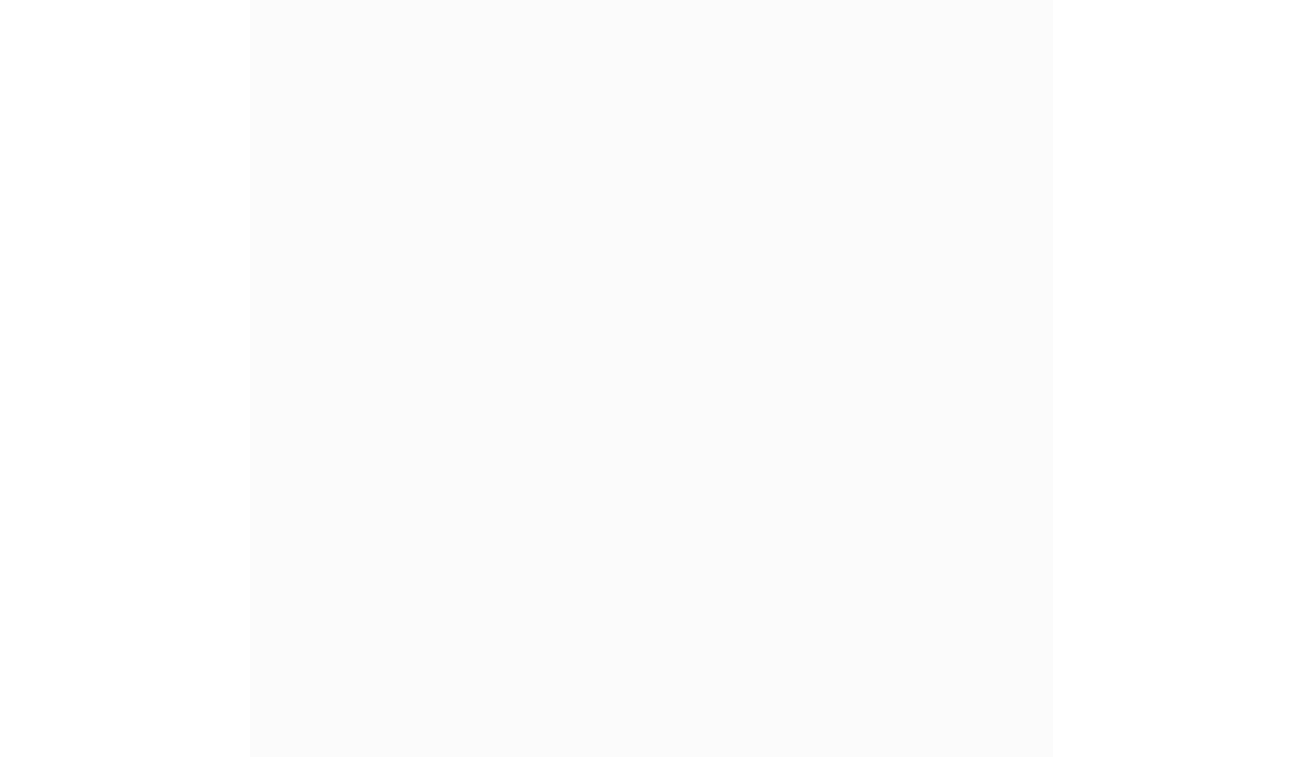 scroll, scrollTop: 0, scrollLeft: 0, axis: both 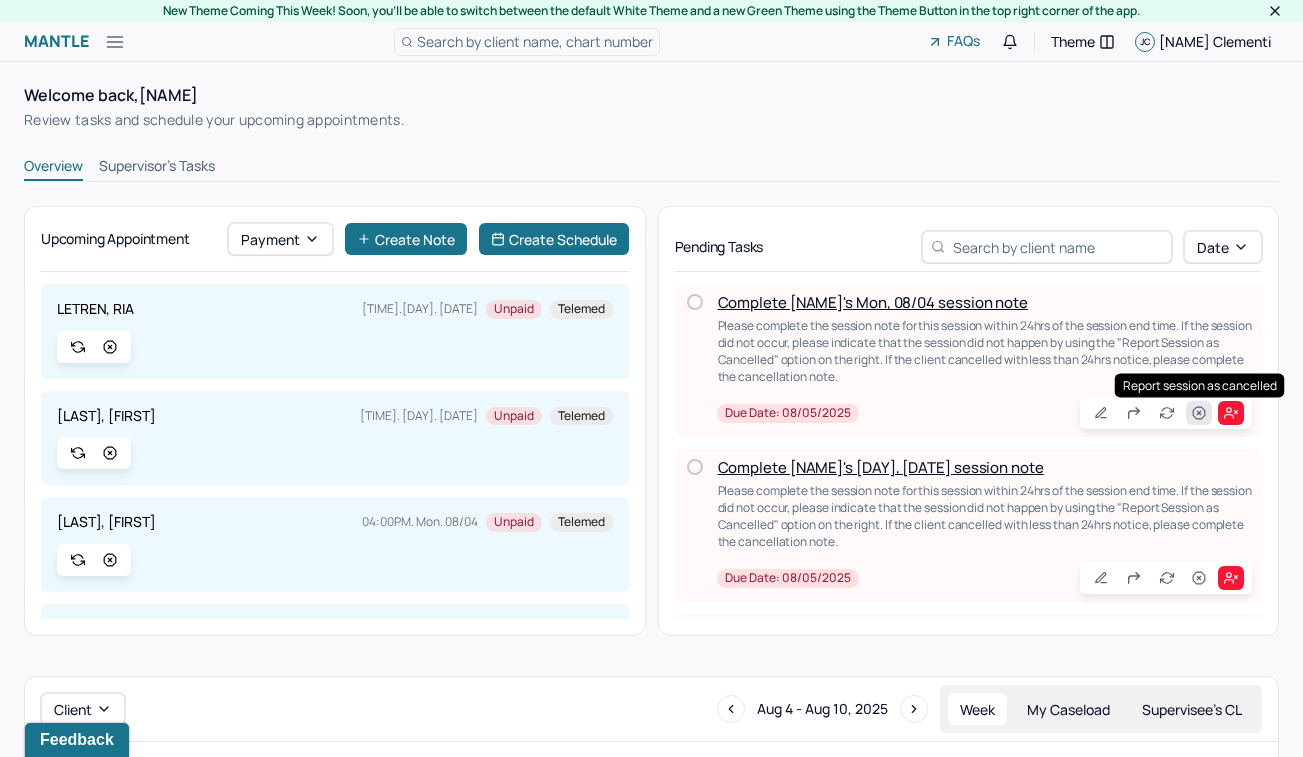 click 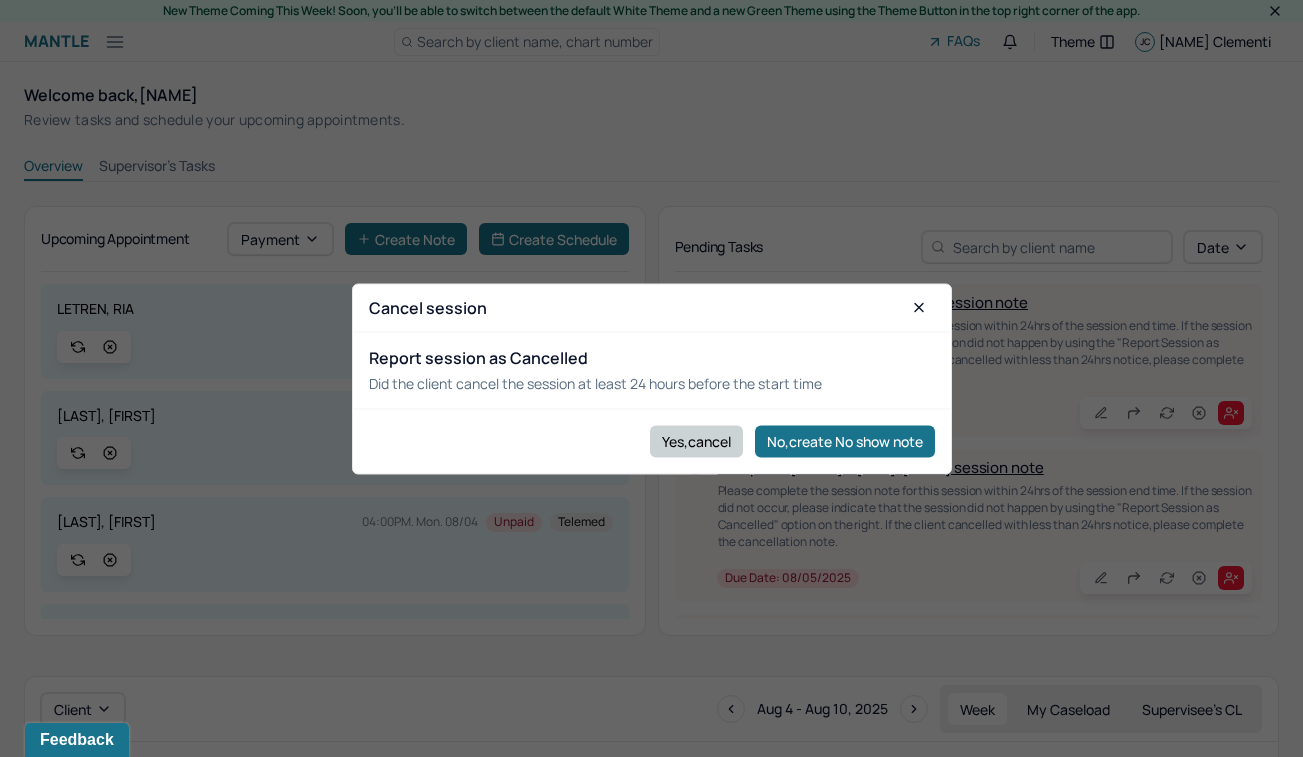 click on "Yes,cancel" at bounding box center (696, 441) 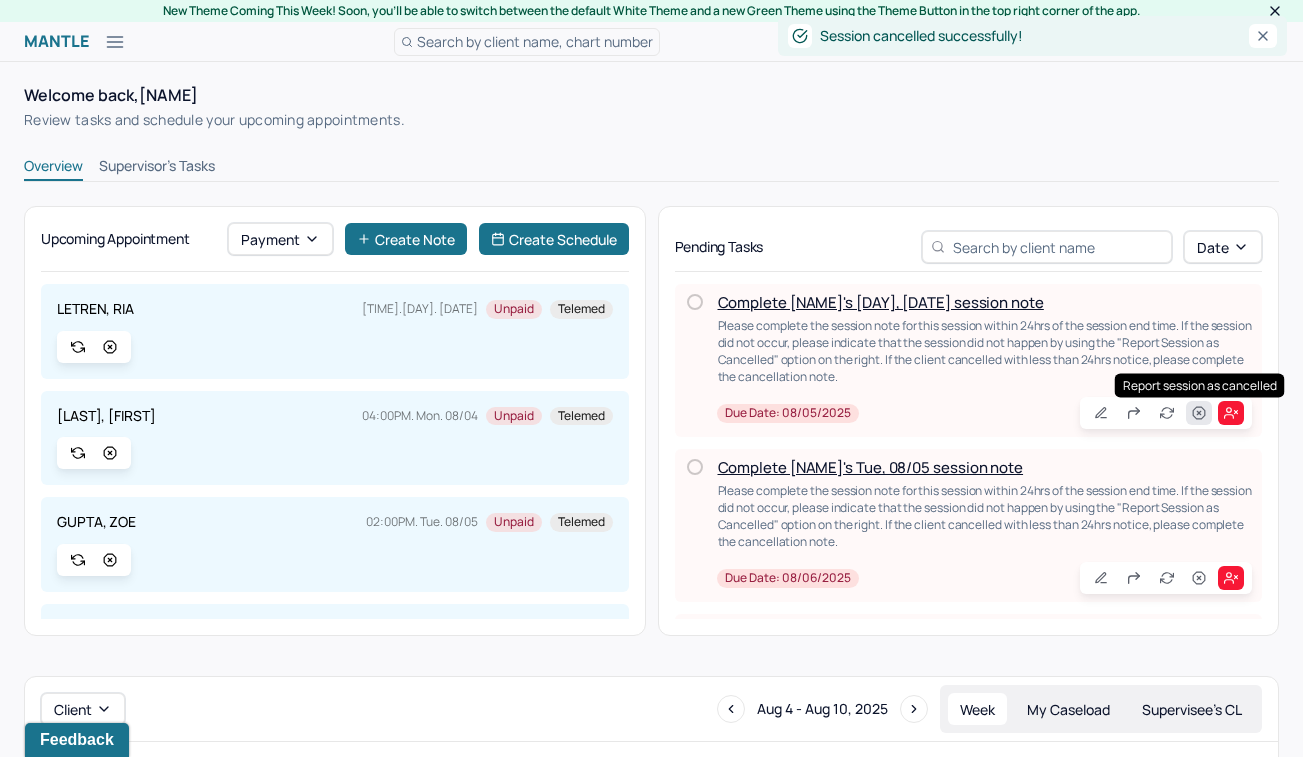 click 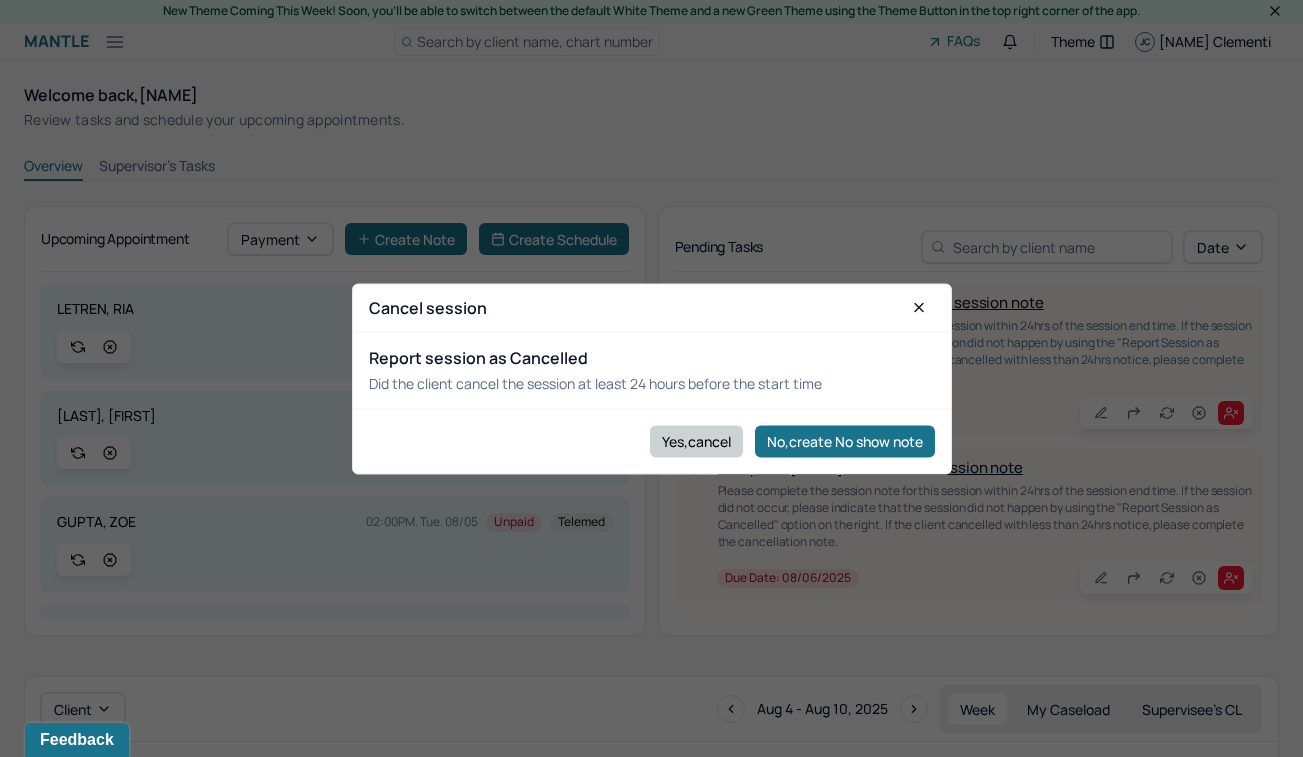 click on "Yes,cancel" at bounding box center [696, 441] 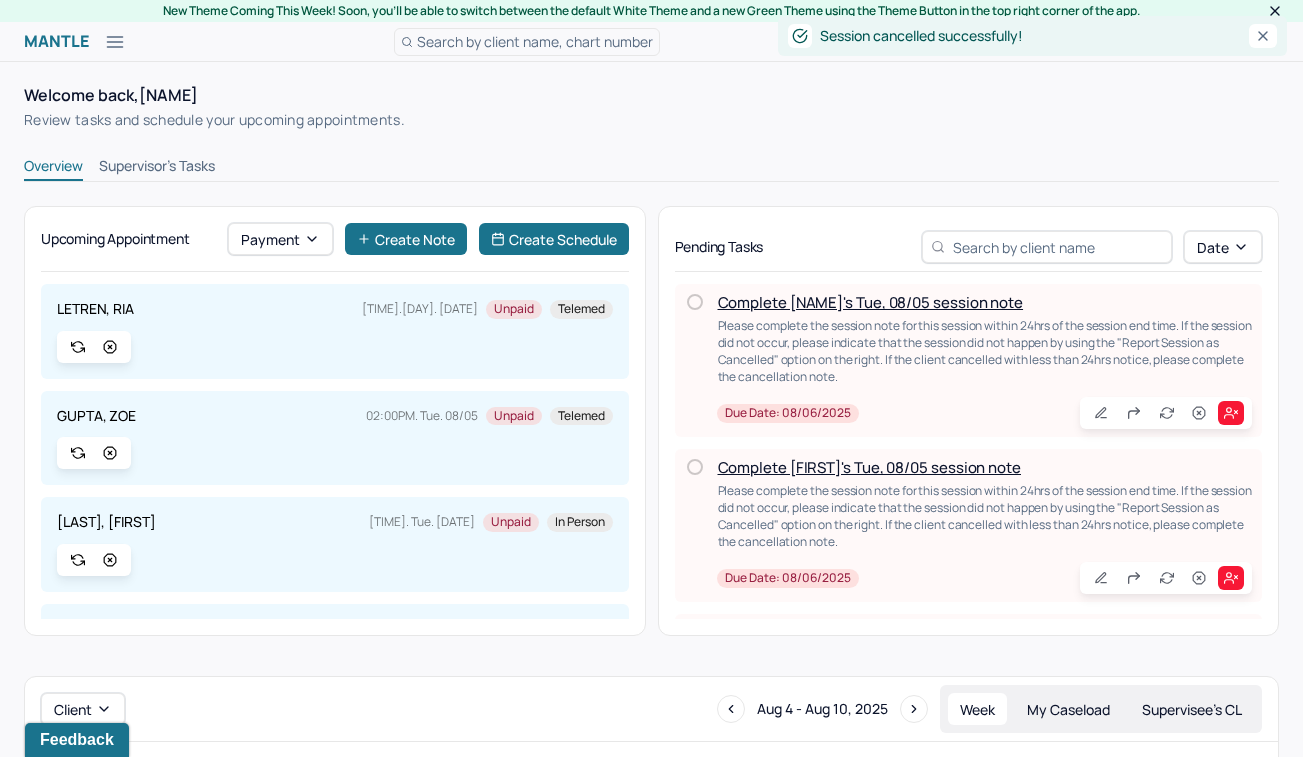 click on "Complete [NAME]'s Tue, 08/05 session note" at bounding box center [871, 302] 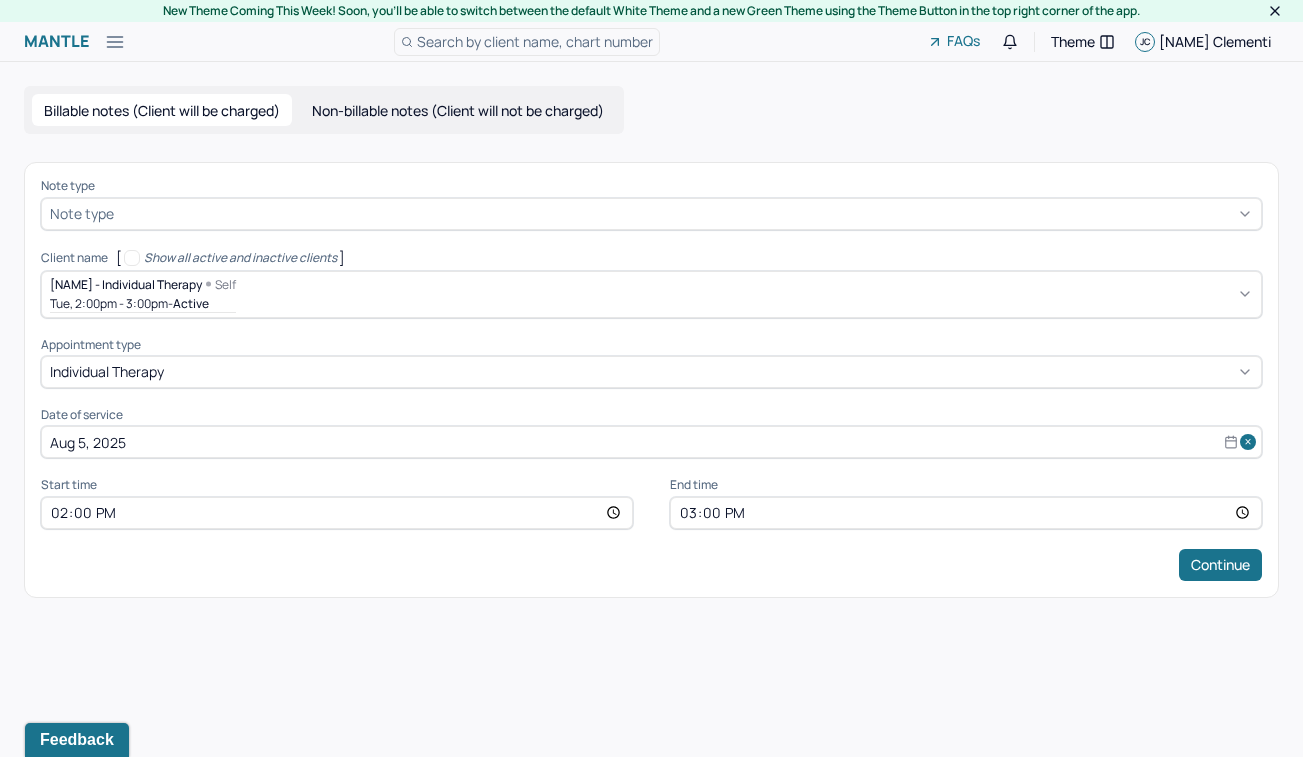 click at bounding box center (685, 213) 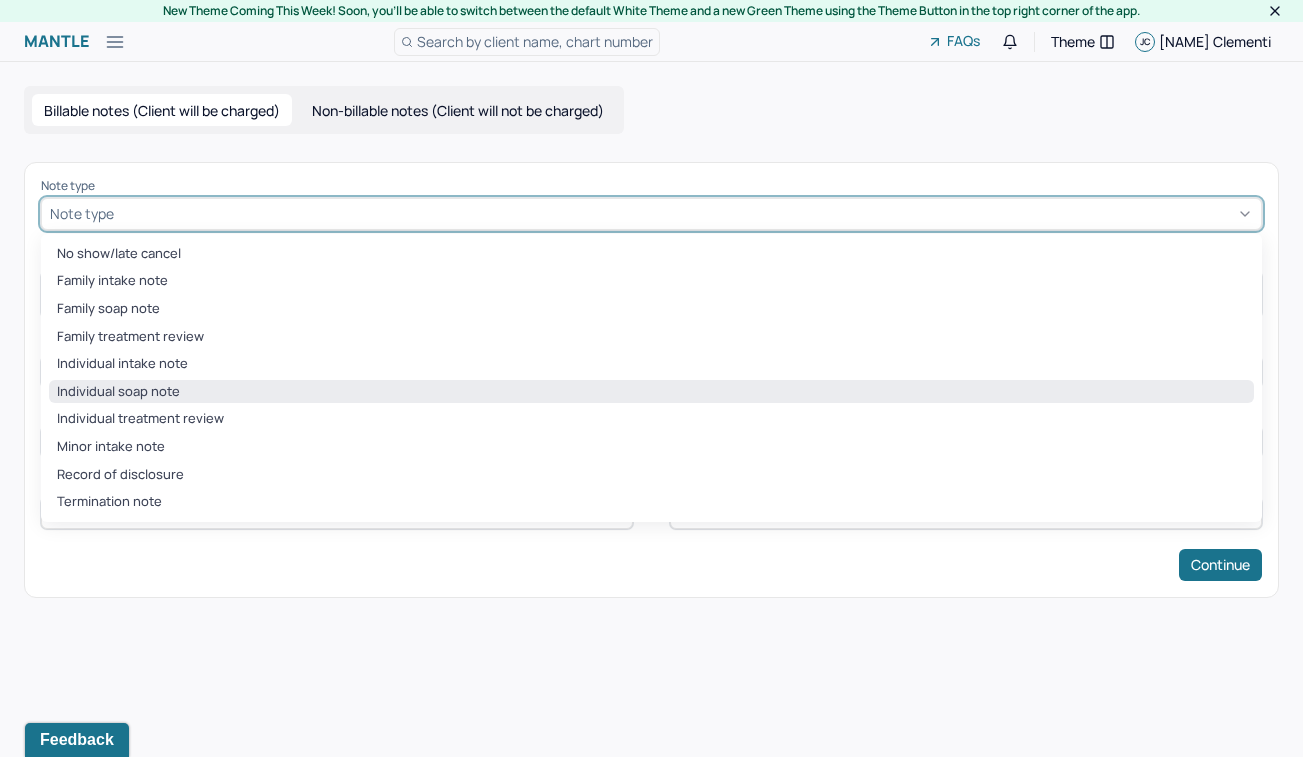 click on "Individual soap note" at bounding box center [651, 392] 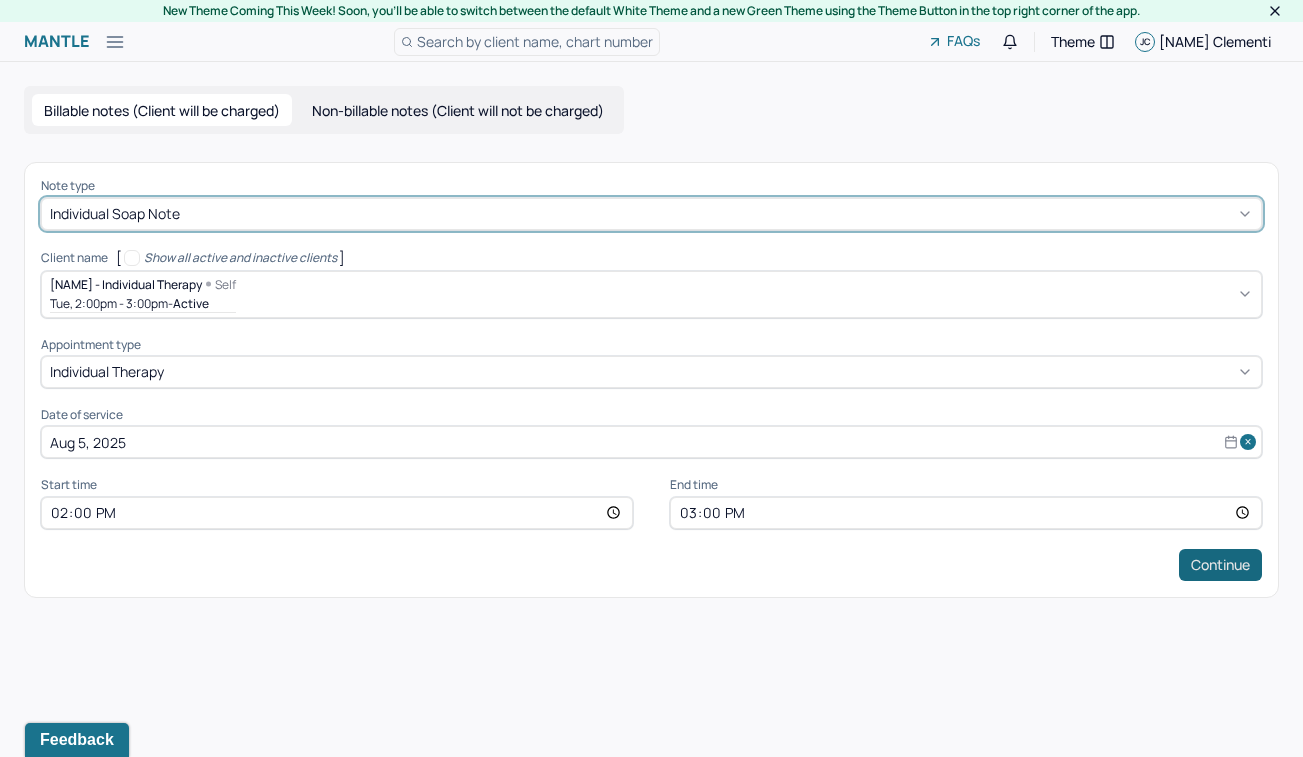 click on "Continue" at bounding box center (1220, 565) 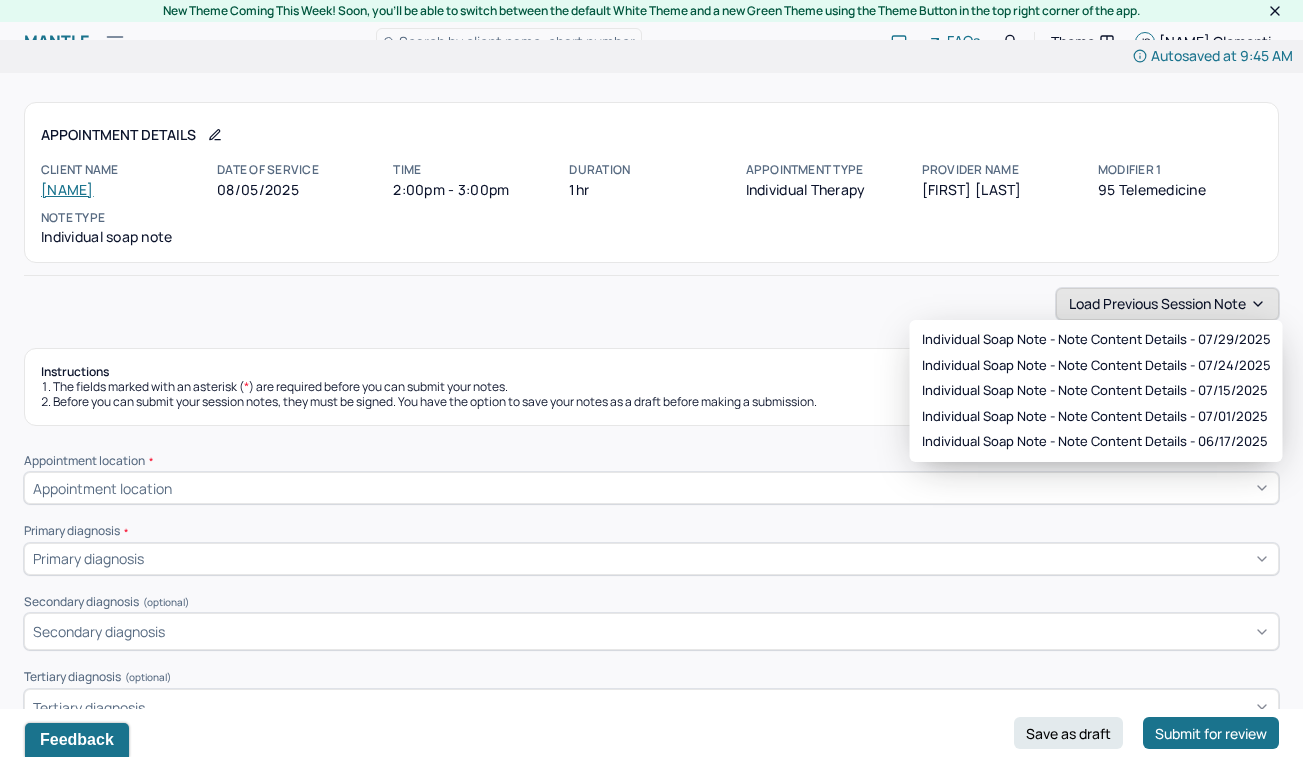 click on "Load previous session note" at bounding box center (1167, 304) 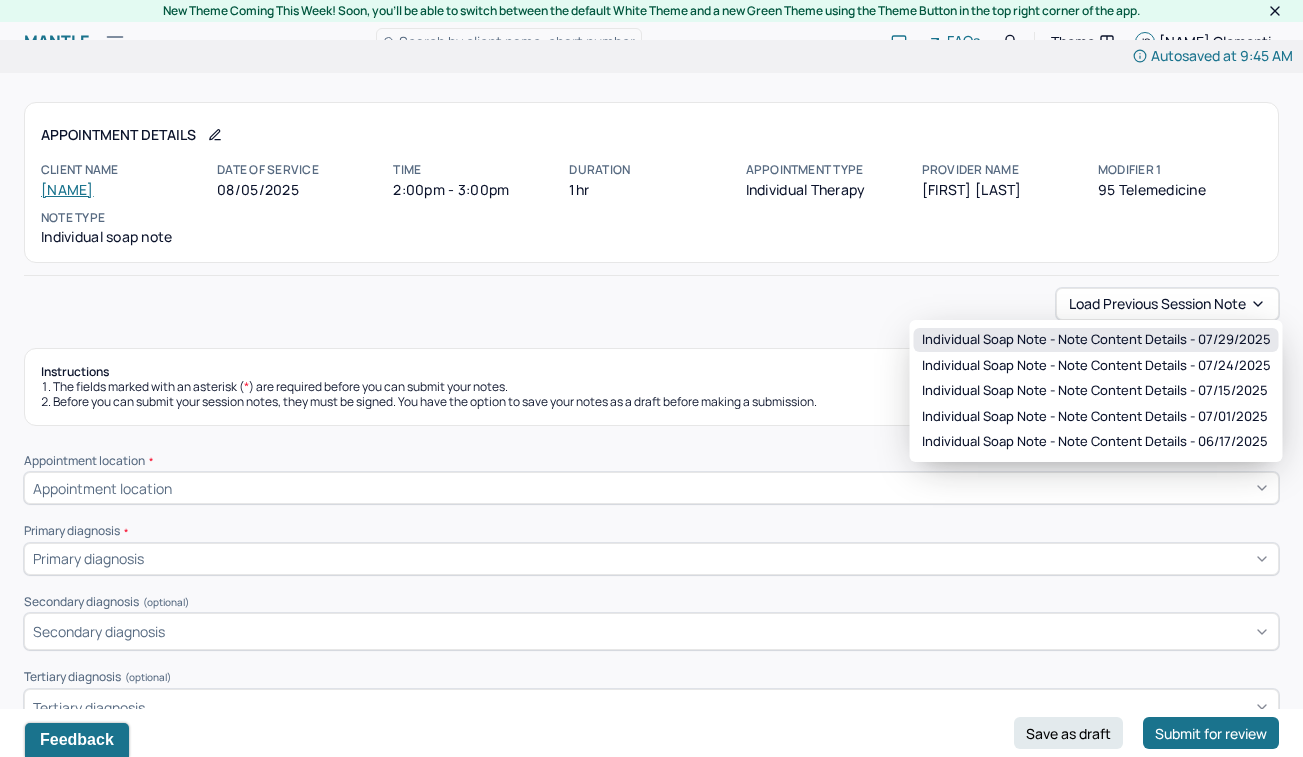 click on "Individual soap note   - Note content Details -   07/29/2025" at bounding box center [1096, 340] 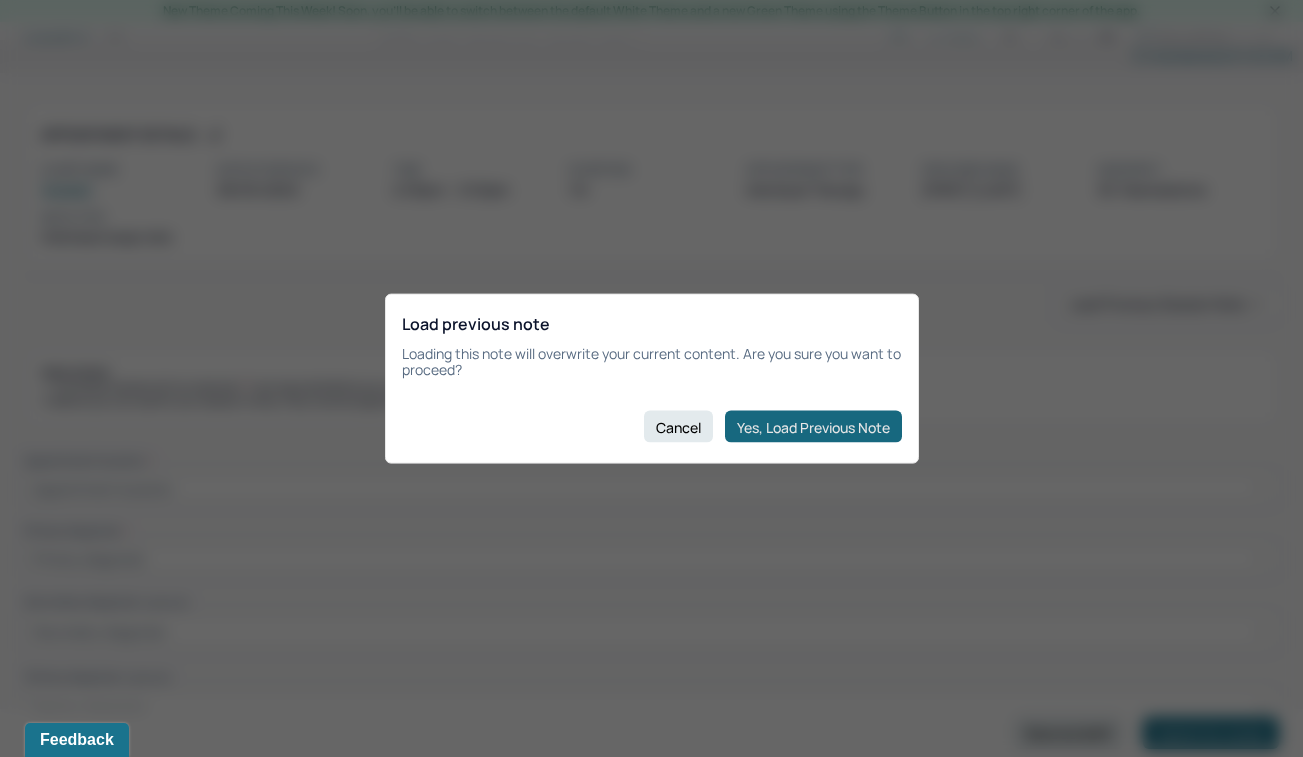 click on "Yes, Load Previous Note" at bounding box center [813, 427] 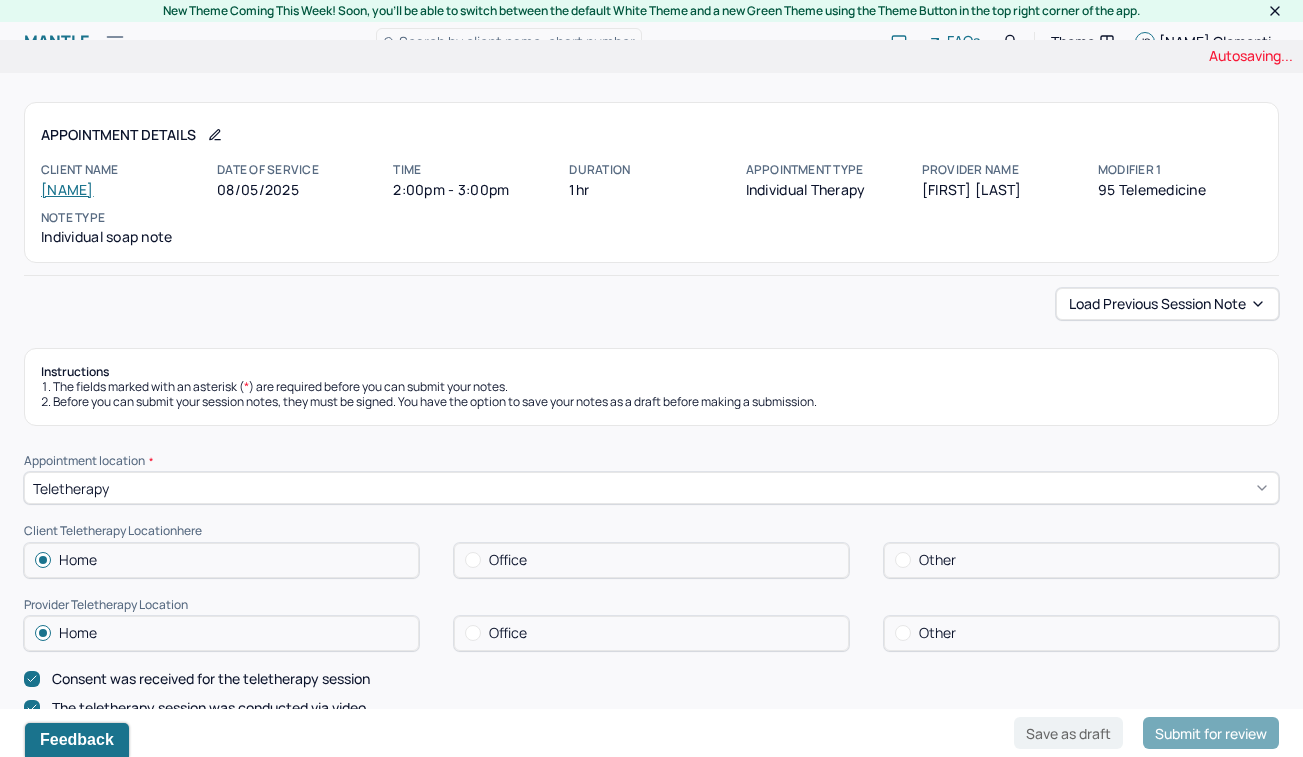 click on "Load previous session note" at bounding box center (651, 304) 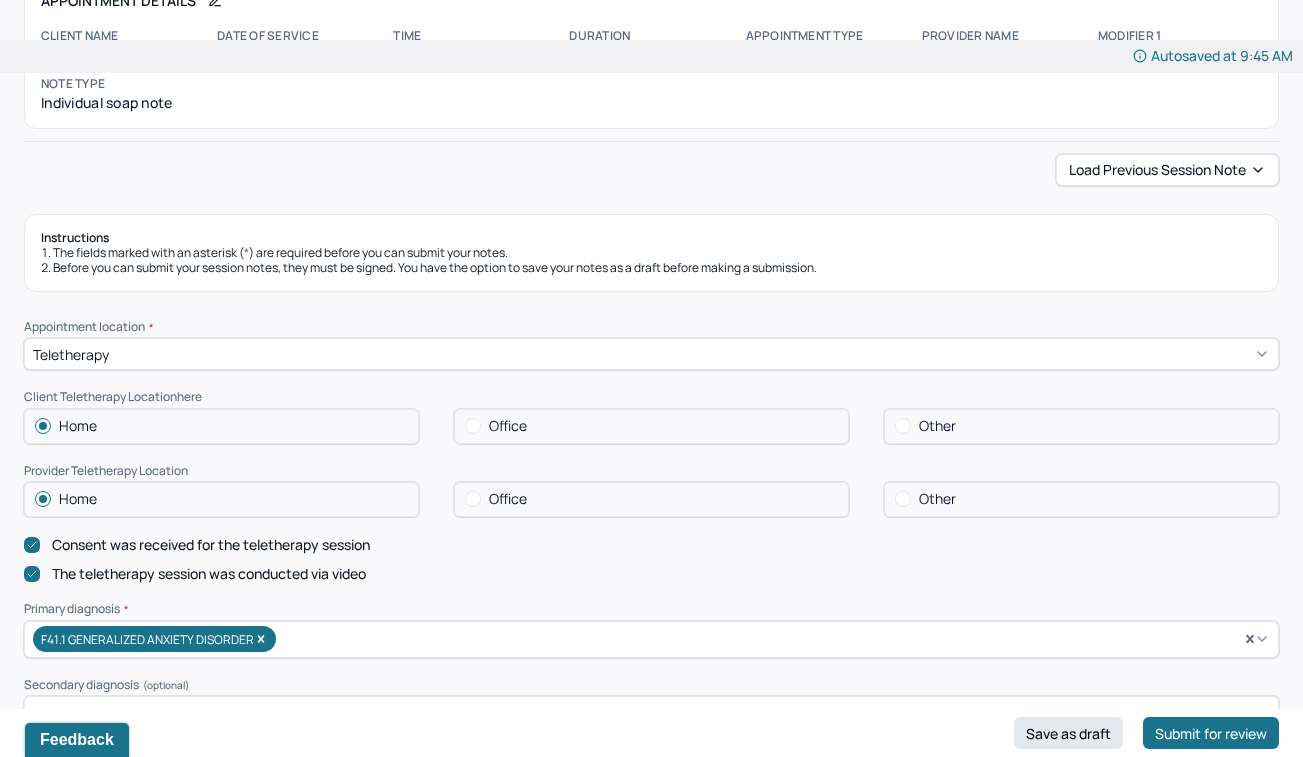 scroll, scrollTop: 214, scrollLeft: 0, axis: vertical 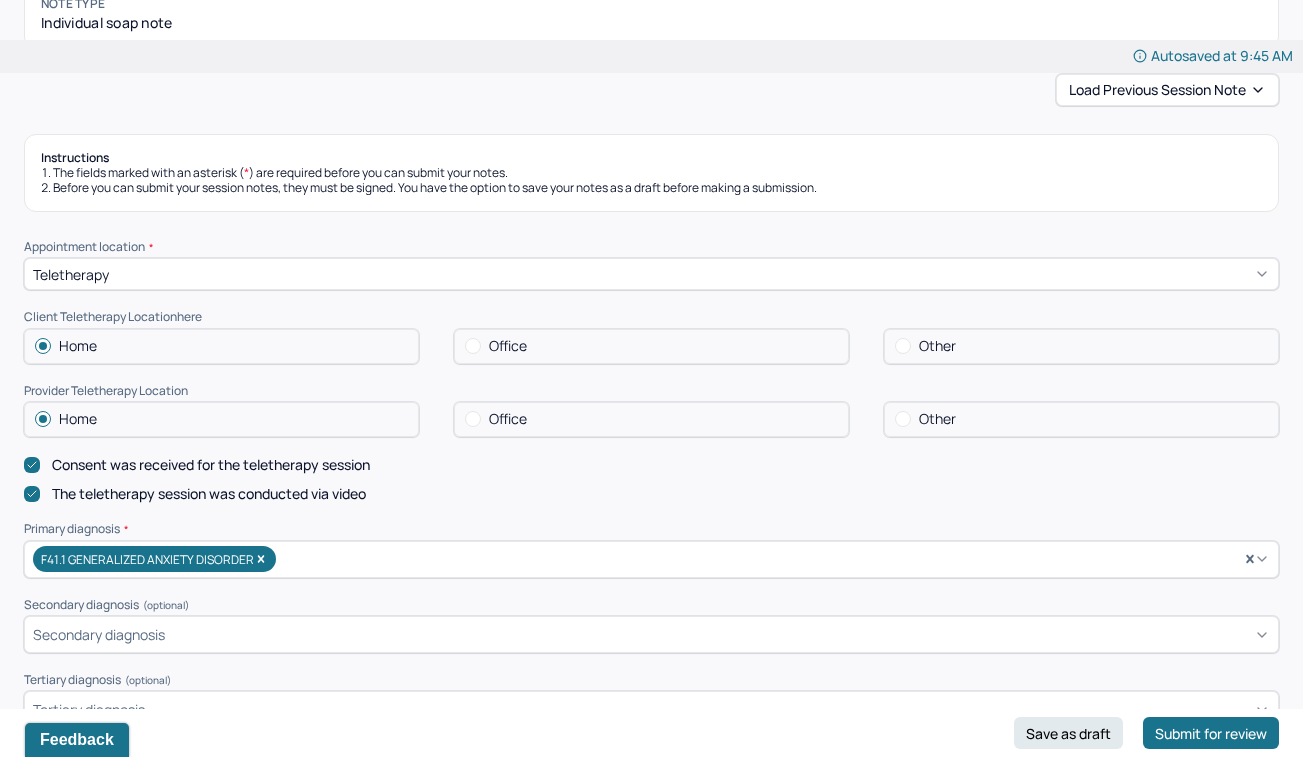 click on "Office" at bounding box center [651, 419] 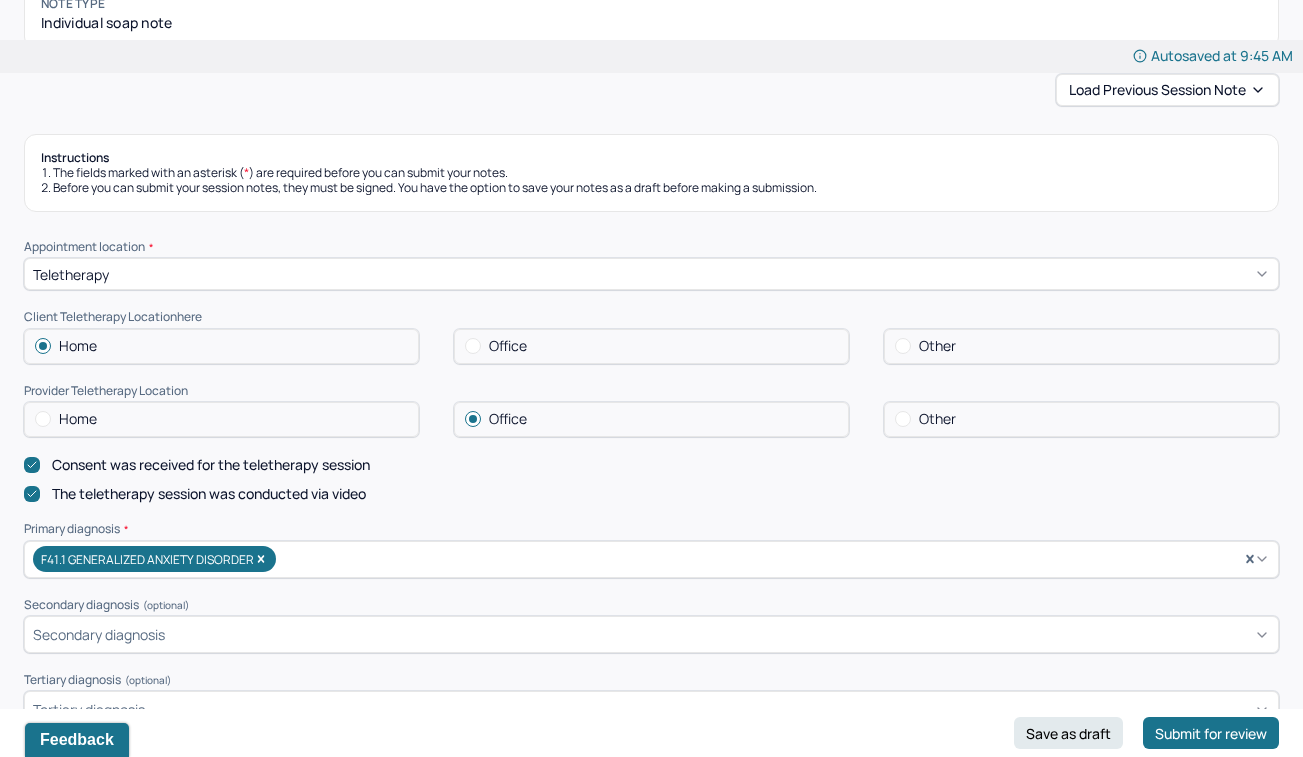 click on "Consent was received for the teletherapy session" at bounding box center [651, 465] 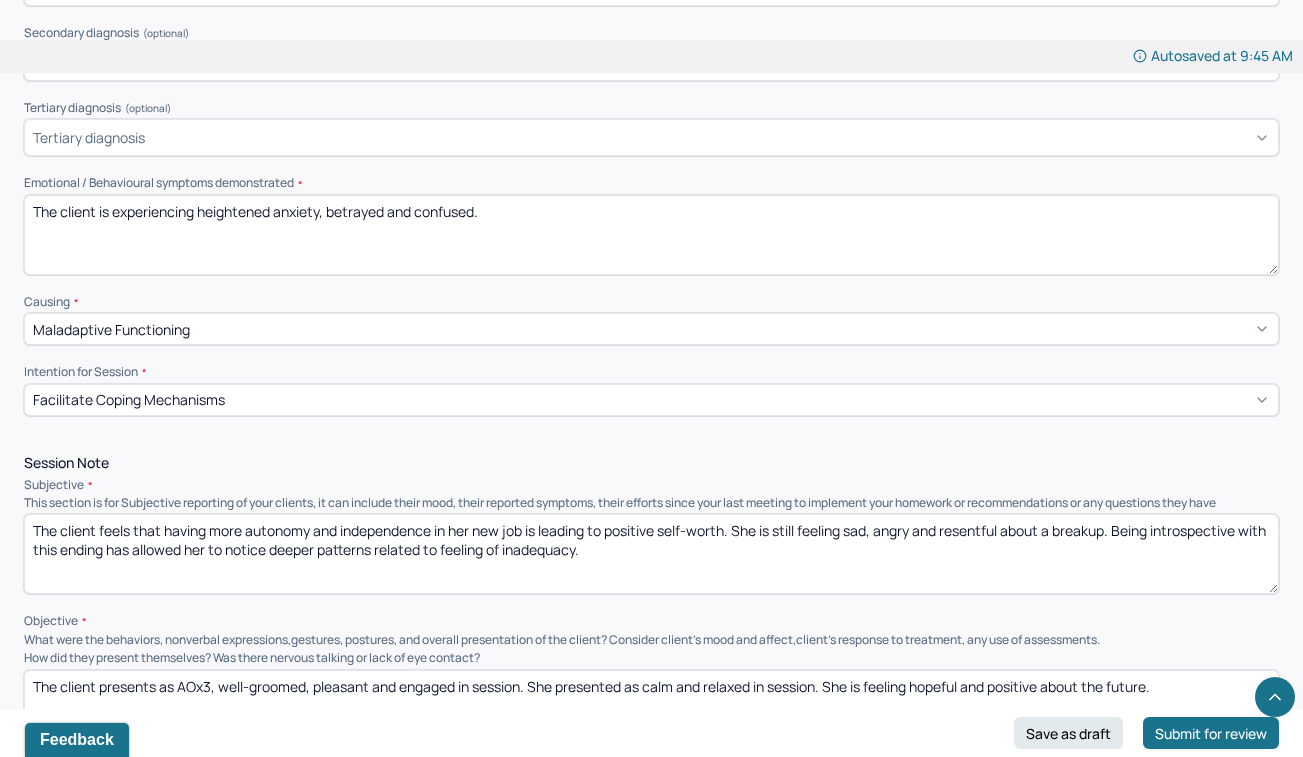 scroll, scrollTop: 808, scrollLeft: 0, axis: vertical 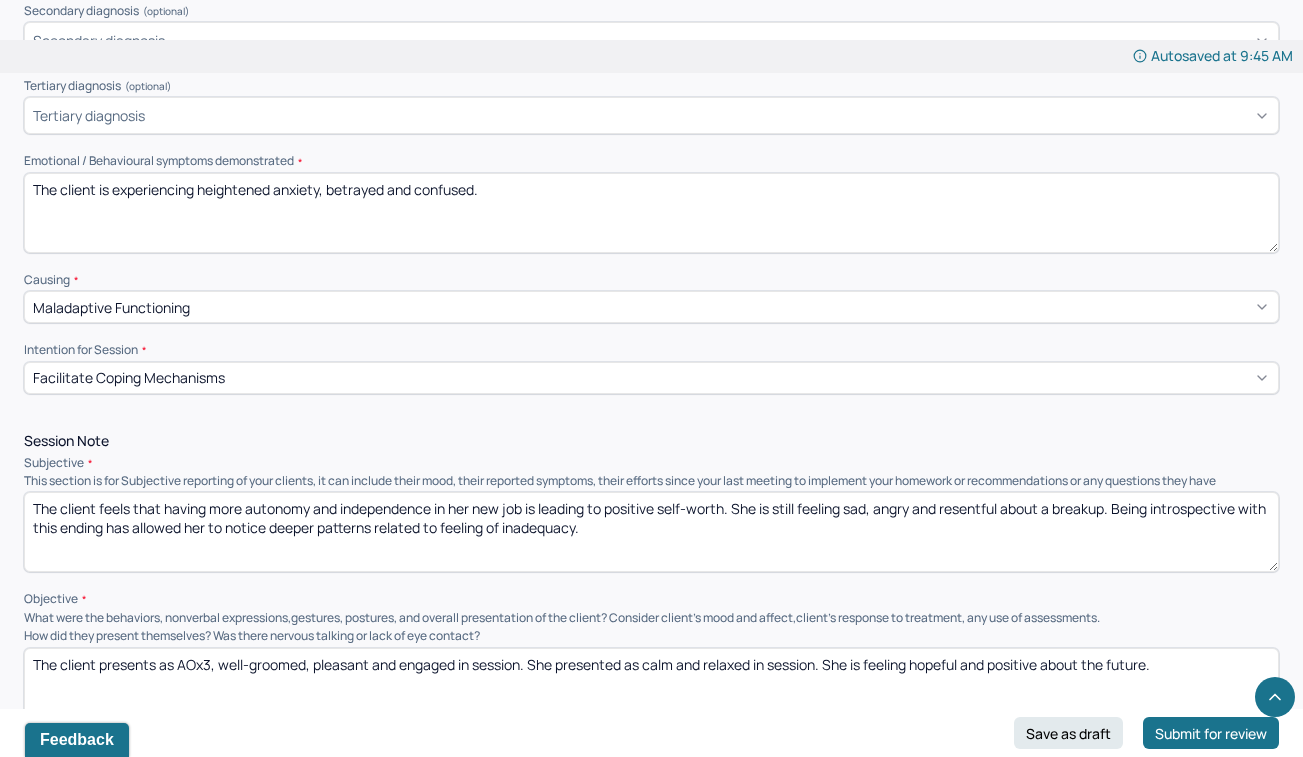 drag, startPoint x: 477, startPoint y: 175, endPoint x: 200, endPoint y: 177, distance: 277.00723 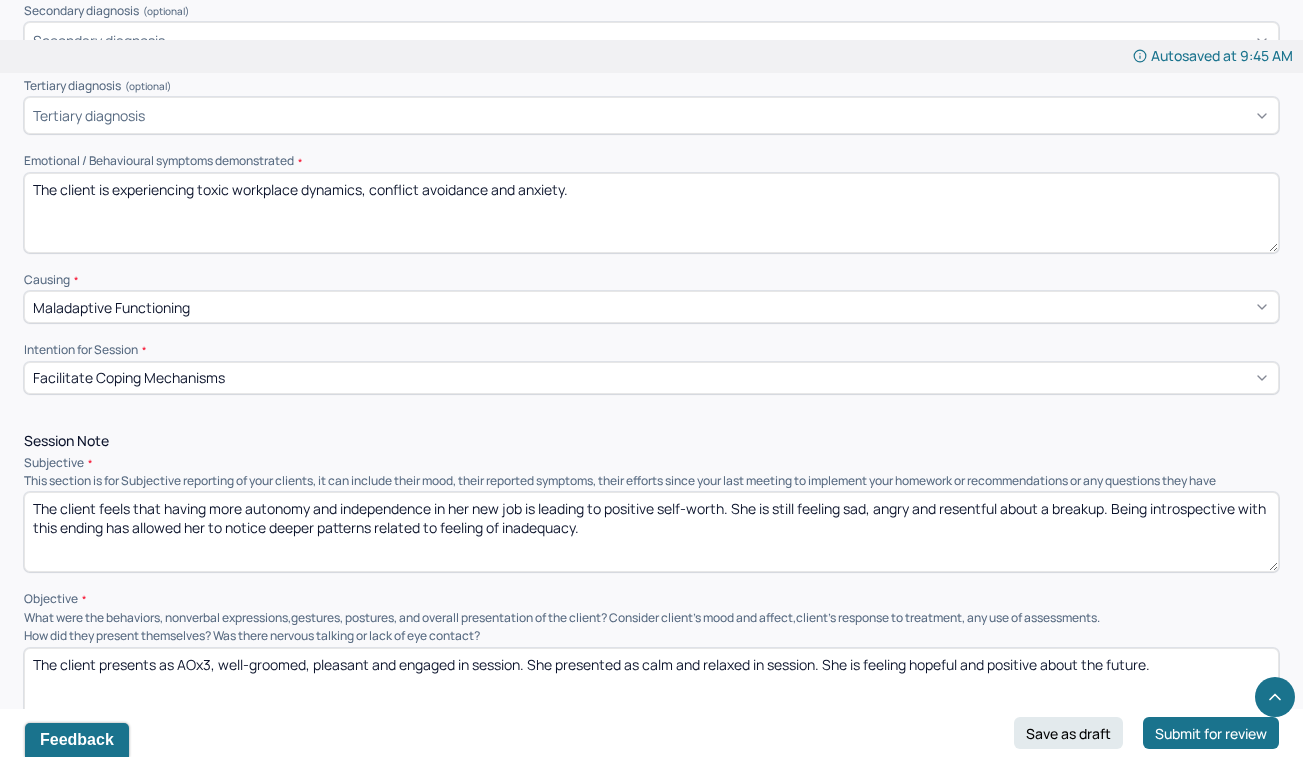 type on "The client is experiencing toxic workplace dynamics, conflict avoidance and anxiety." 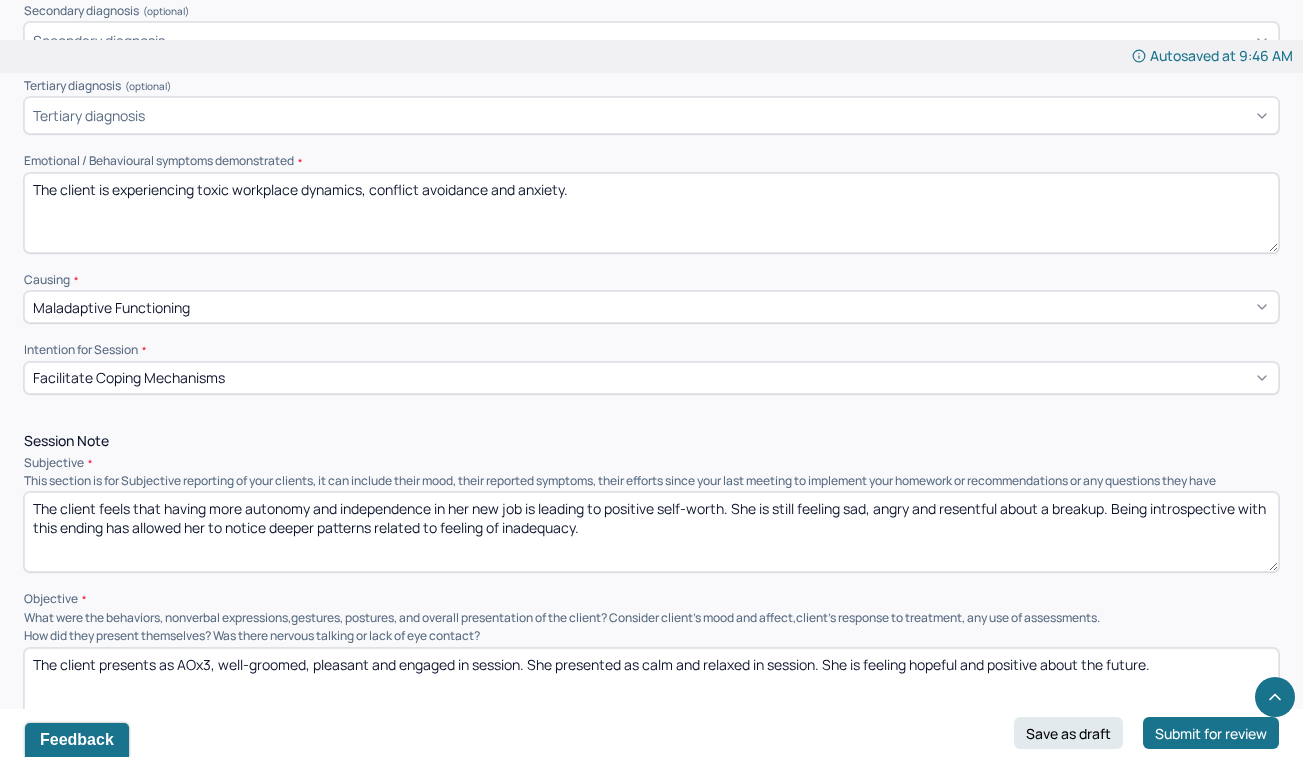 drag, startPoint x: 734, startPoint y: 490, endPoint x: 900, endPoint y: 510, distance: 167.20049 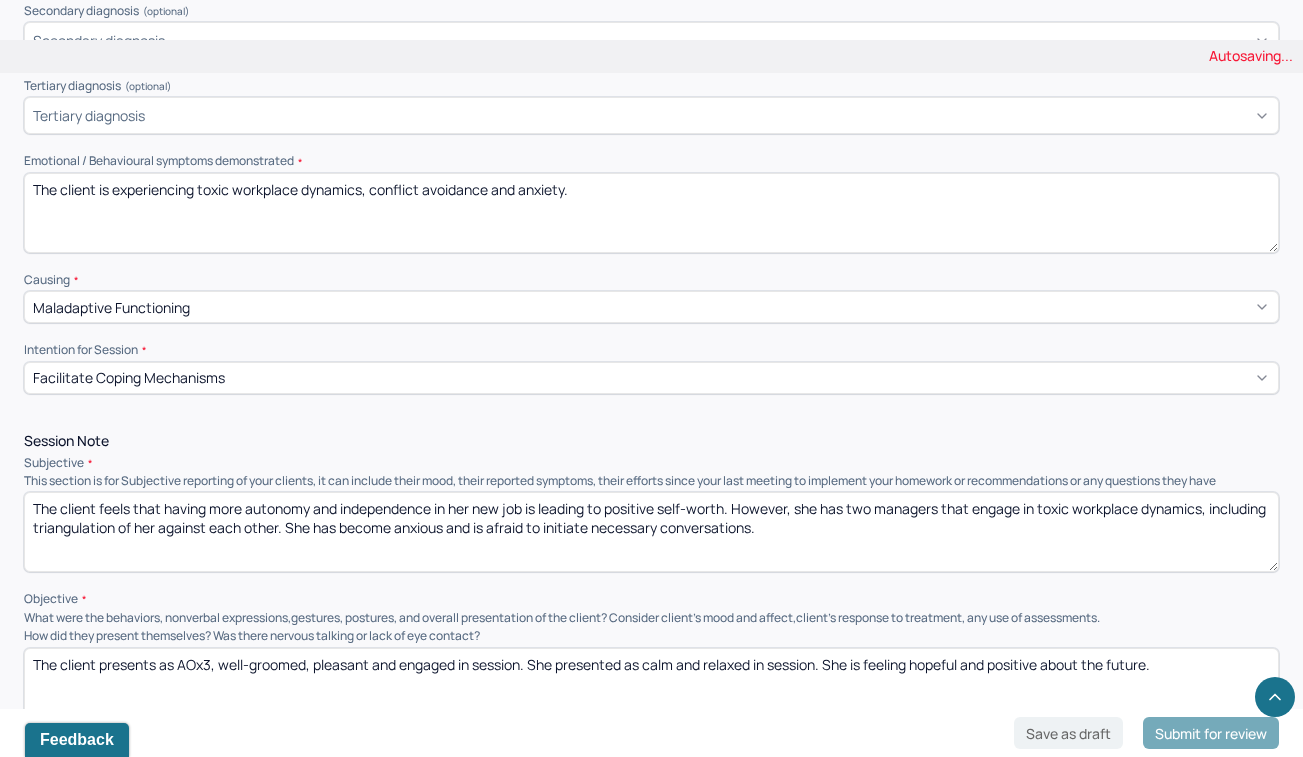 type on "The client feels that having more autonomy and independence in her new job is leading to positive self-worth. However, she has two managers that engage in toxic workplace dynamics, including triangulation of her against each other. She has become anxious and is afraid to initiate necessary conversations." 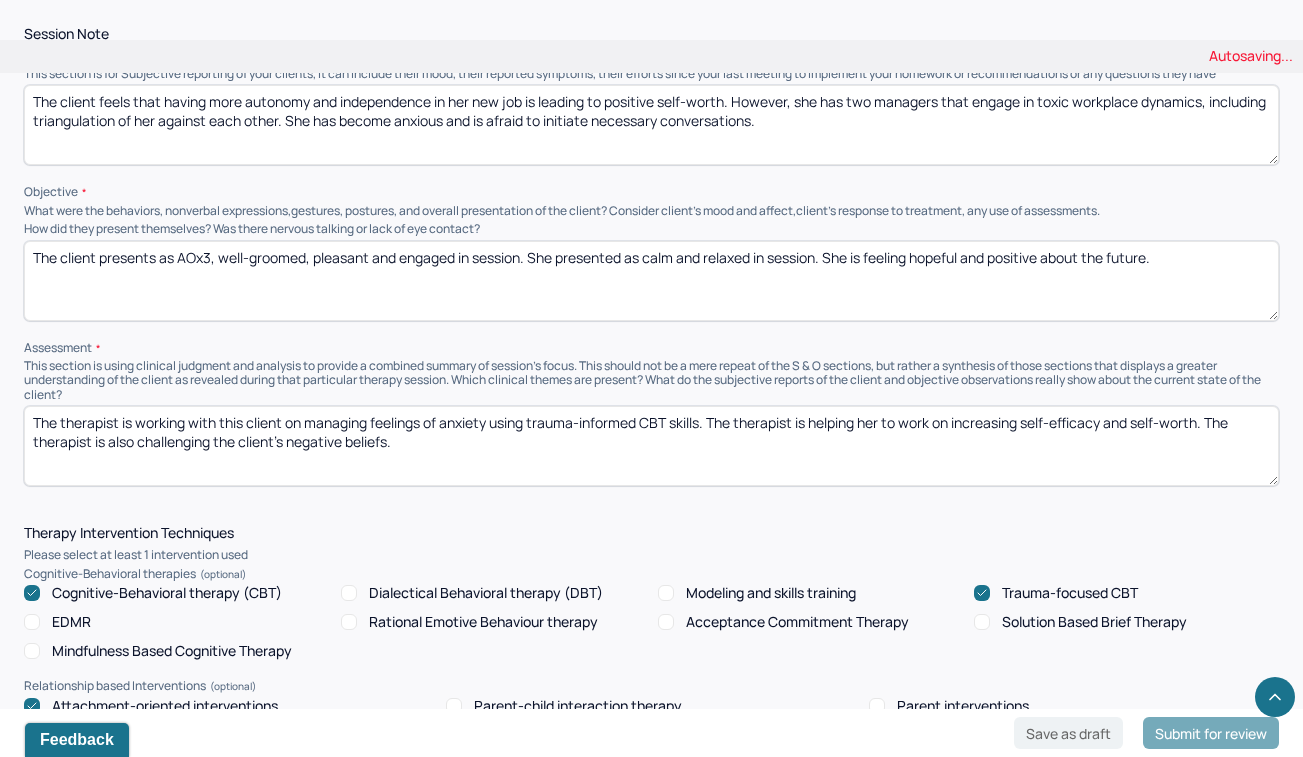 scroll, scrollTop: 1231, scrollLeft: 0, axis: vertical 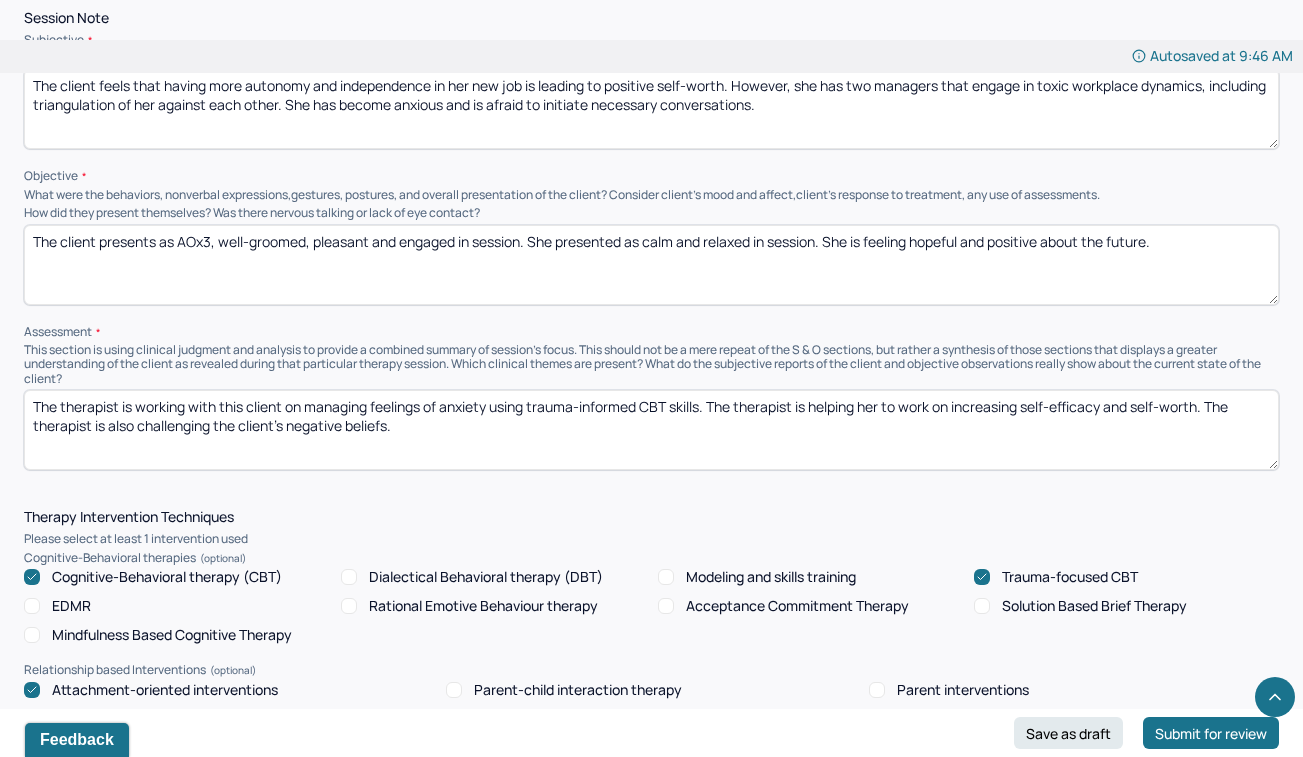 click on "The client presents as AOx3, well-groomed, pleasant and engaged in session. She presented as calm and relaxed in session. She is feeling hopeful and positive about the future." at bounding box center [651, 265] 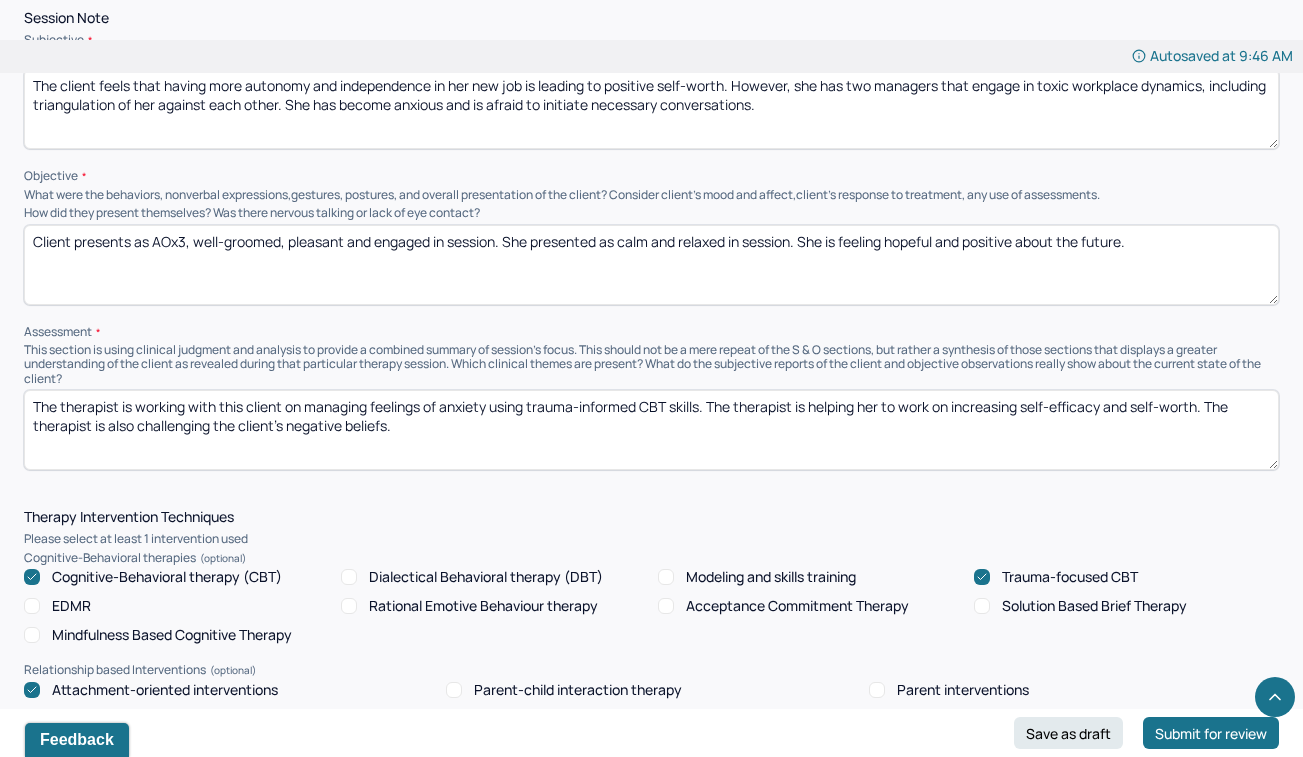 type on "Client presents as AOx3, well-groomed, pleasant and engaged in session. She presented as calm and relaxed in session. She is feeling hopeful and positive about the future." 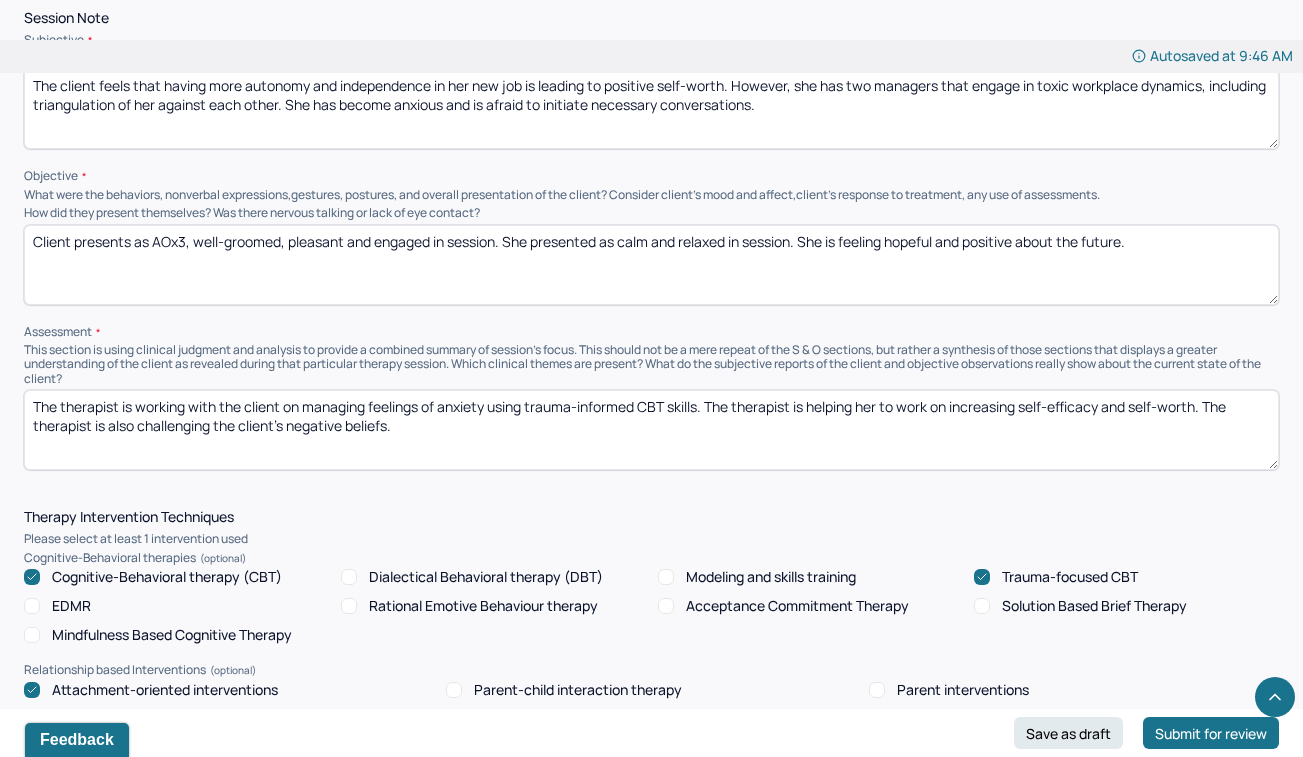 type on "The therapist is working with the client on managing feelings of anxiety using trauma-informed CBT skills. The therapist is helping her to work on increasing self-efficacy and self-worth. The therapist is also challenging the client's negative beliefs." 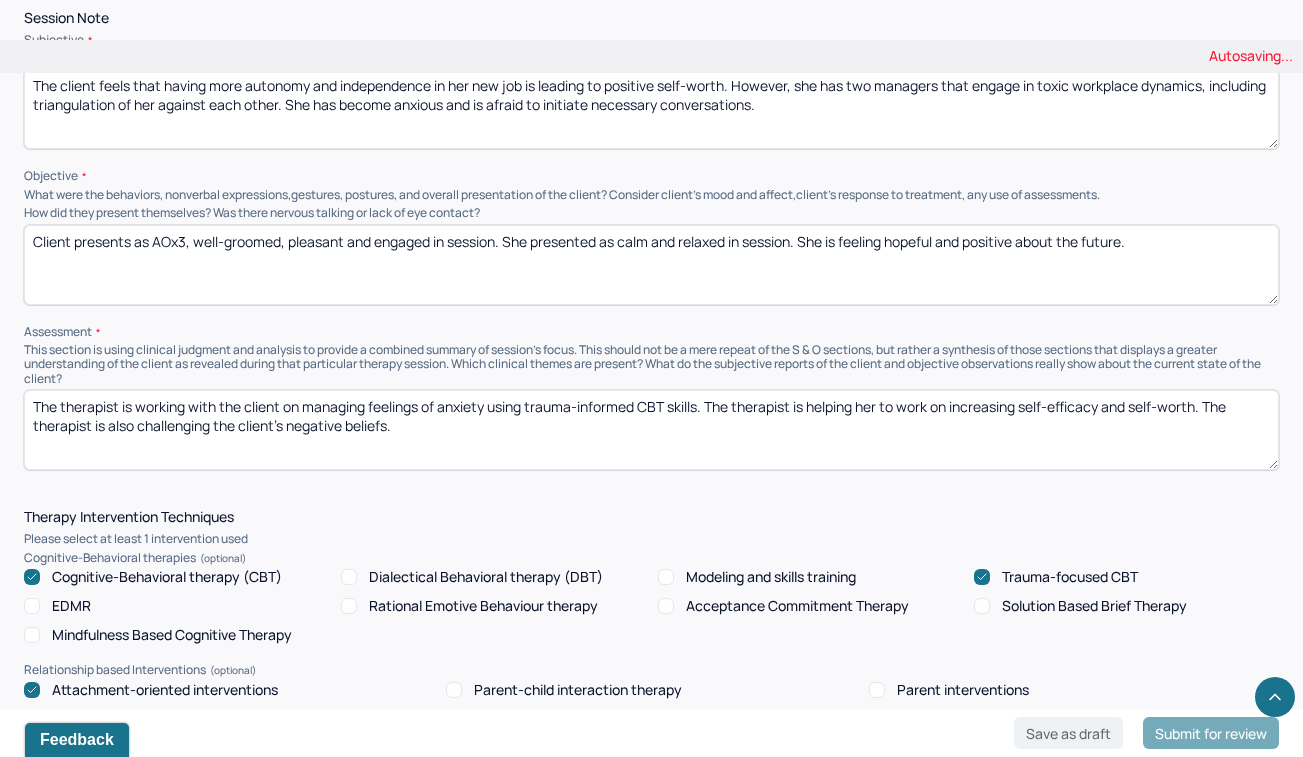 click on "Instructions The fields marked with an asterisk ( * ) are required before you can submit your notes. Before you can submit your session notes, they must be signed. You have the option to save your notes as a draft before making a submission. Appointment location * Teletherapy Client Teletherapy Location here Home Office Other Provider Teletherapy Location Home Office Other Consent was received for the teletherapy session The teletherapy session was conducted via video Primary diagnosis * F41.1 GENERALIZED ANXIETY DISORDER Secondary diagnosis (optional) Secondary diagnosis Tertiary diagnosis (optional) Tertiary diagnosis Emotional / Behavioural symptoms demonstrated * The client is experiencing toxic workplace dynamics, conflict avoidance and anxiety. Causing * Maladaptive Functioning Intention for Session * Facilitate coping mechanisms Session Note Subjective Objective How did they present themselves? Was there nervous talking or lack of eye contact? Assessment Therapy Intervention Techniques EDMR Other Plan" at bounding box center (651, 674) 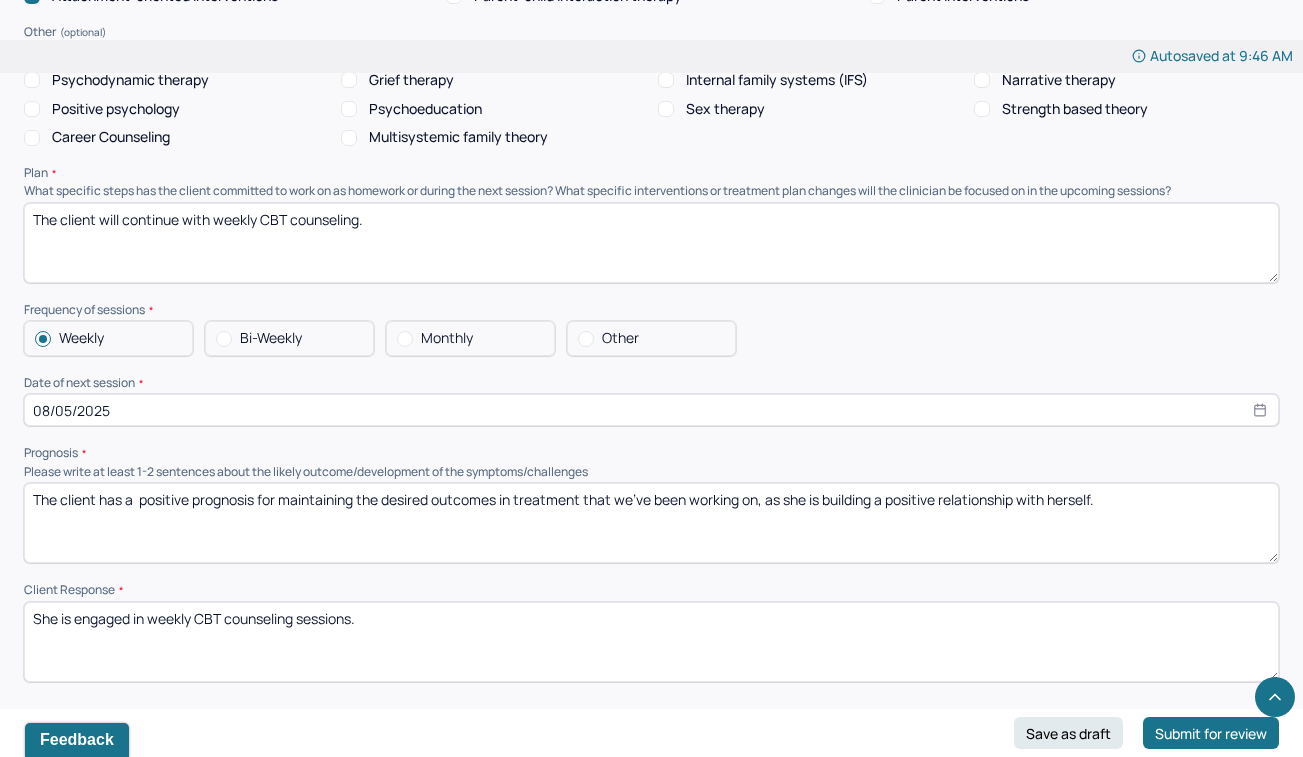 scroll, scrollTop: 2004, scrollLeft: 0, axis: vertical 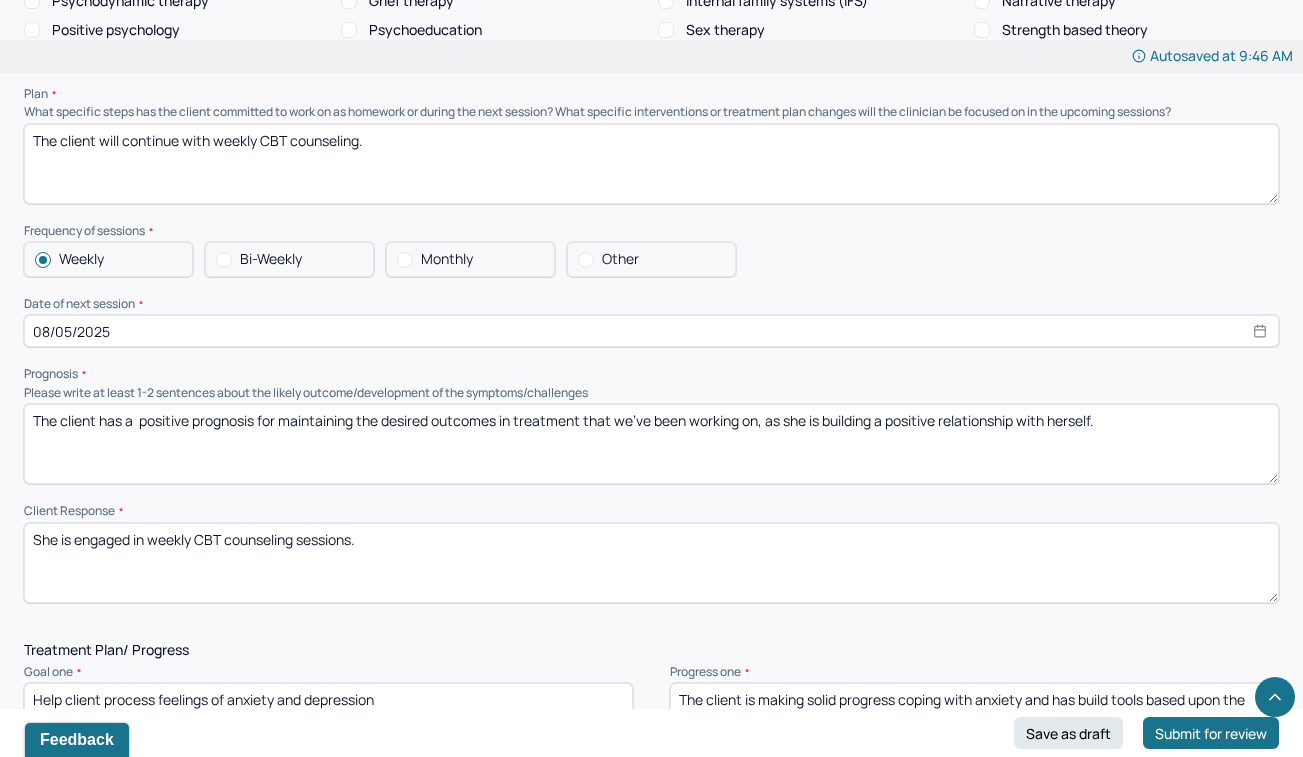 click on "08/05/2025" at bounding box center (651, 331) 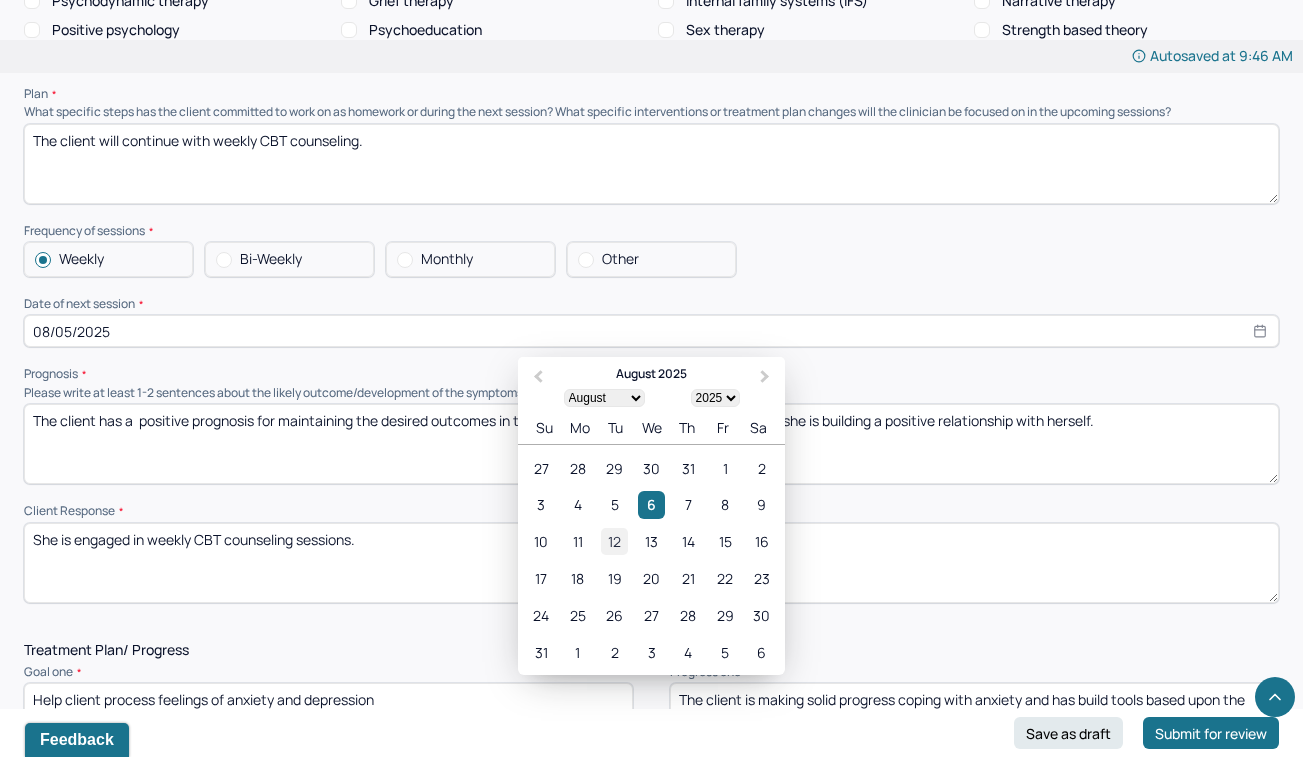 click on "12" at bounding box center [614, 542] 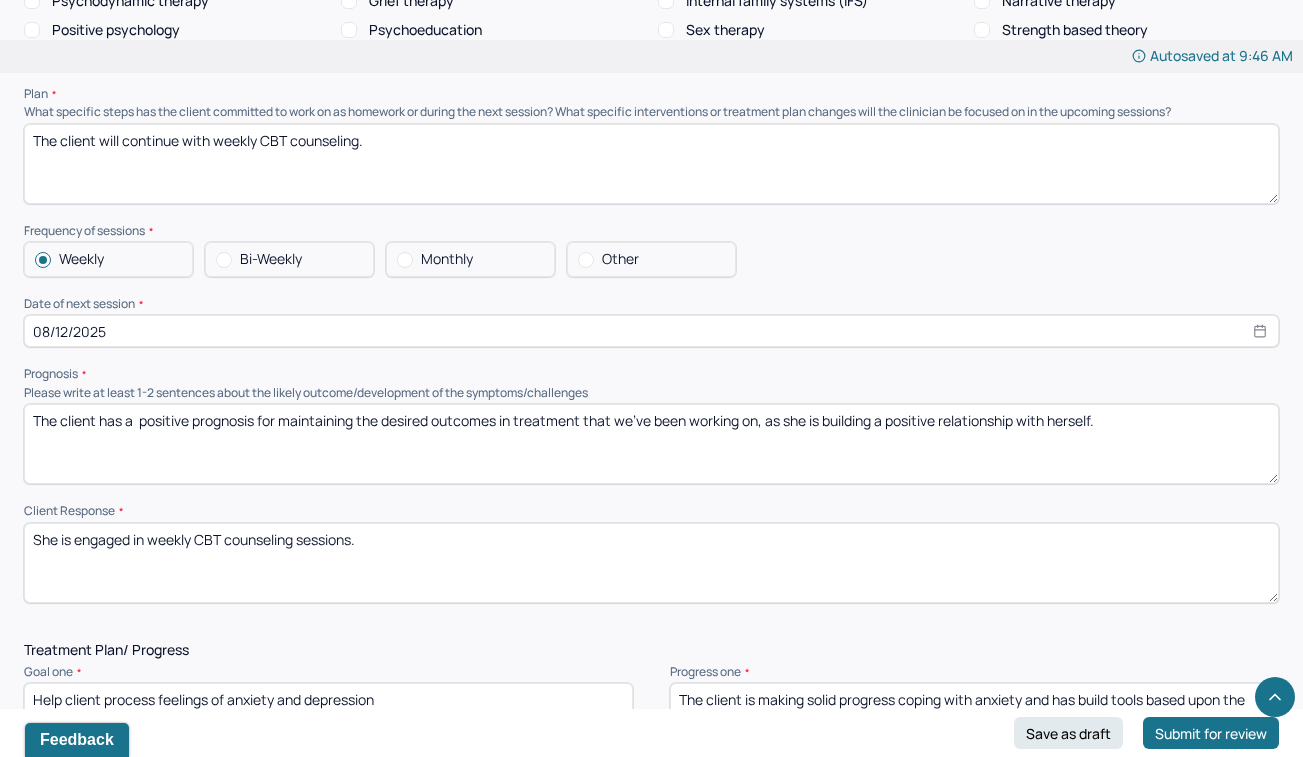 click on "The client has a  positive prognosis for maintaining the desired outcomes in treatment that we’ve been working on, as she is building a positive relationship with herself." at bounding box center (651, 444) 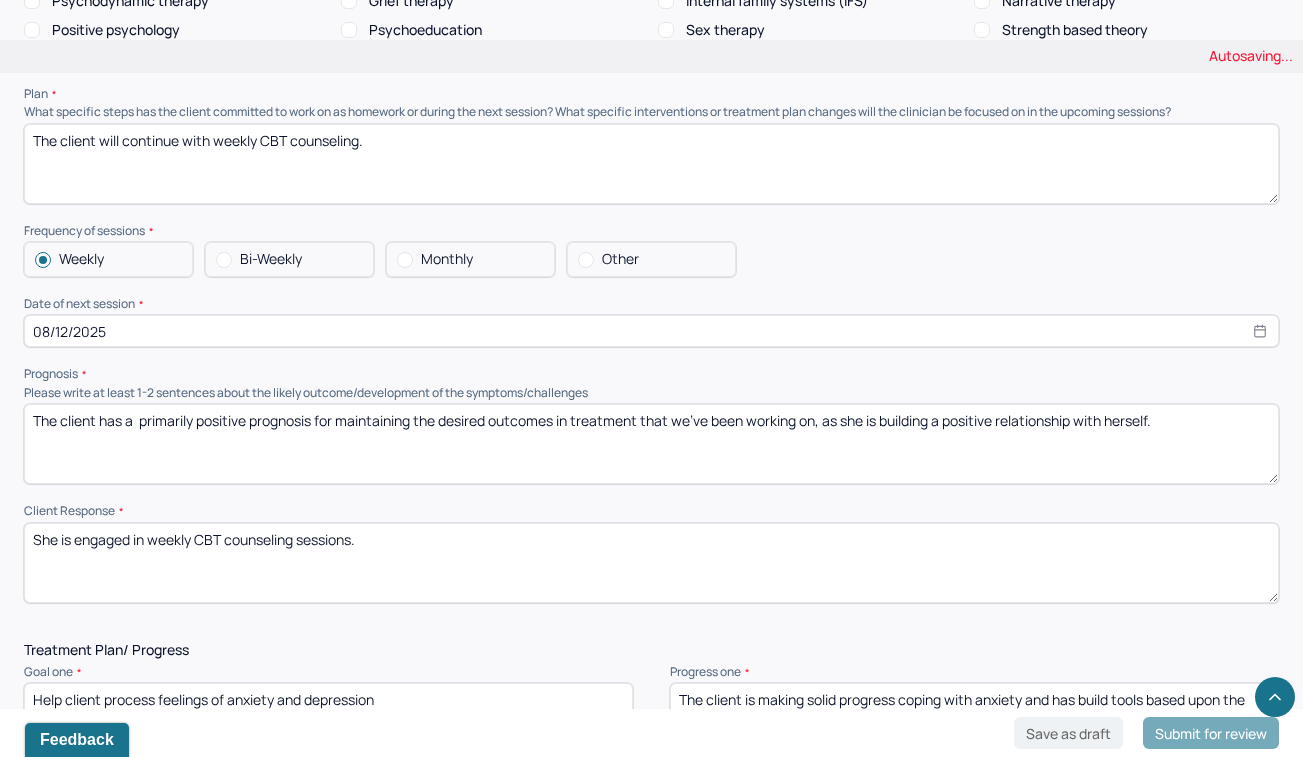 type on "The client has a  primarily positive prognosis for maintaining the desired outcomes in treatment that we’ve been working on, as she is building a positive relationship with herself." 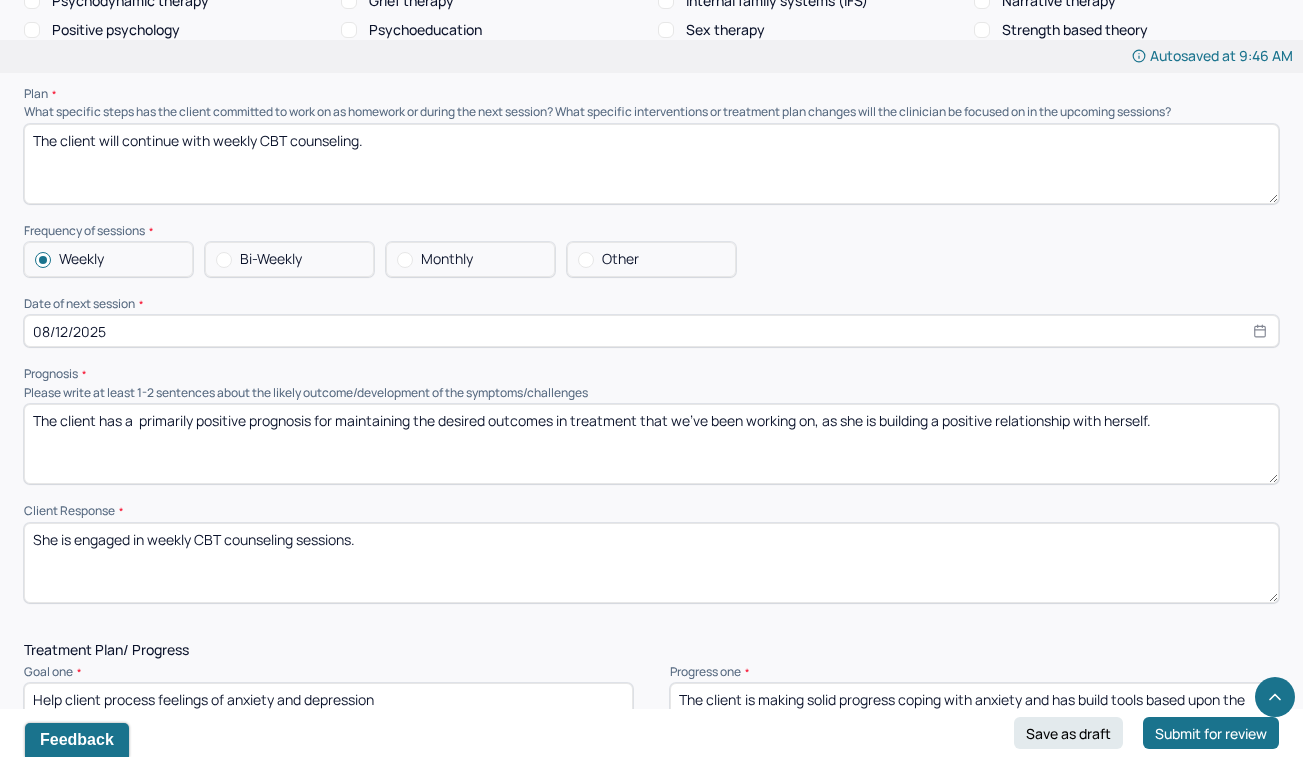 click on "She is engaged in weekly CBT counseling sessions." at bounding box center (651, 563) 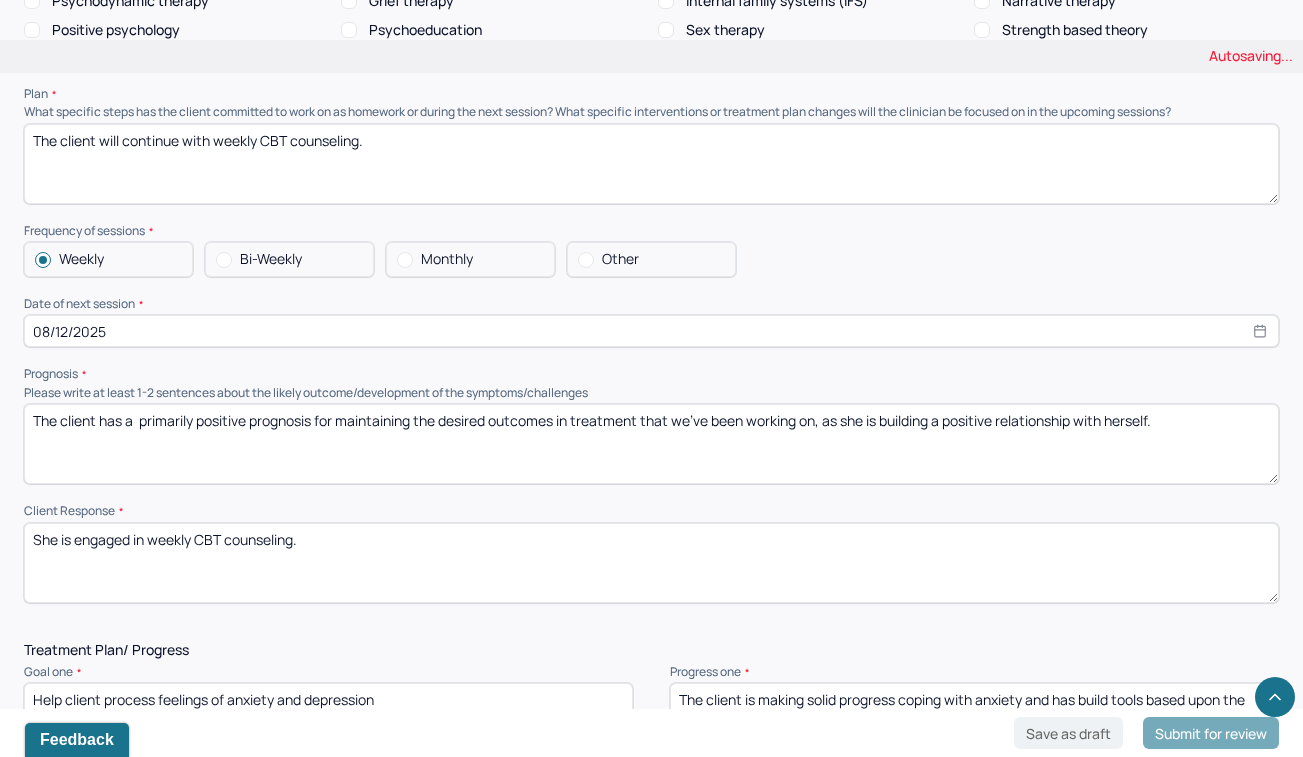 type on "She is engaged in weekly CBT counseling." 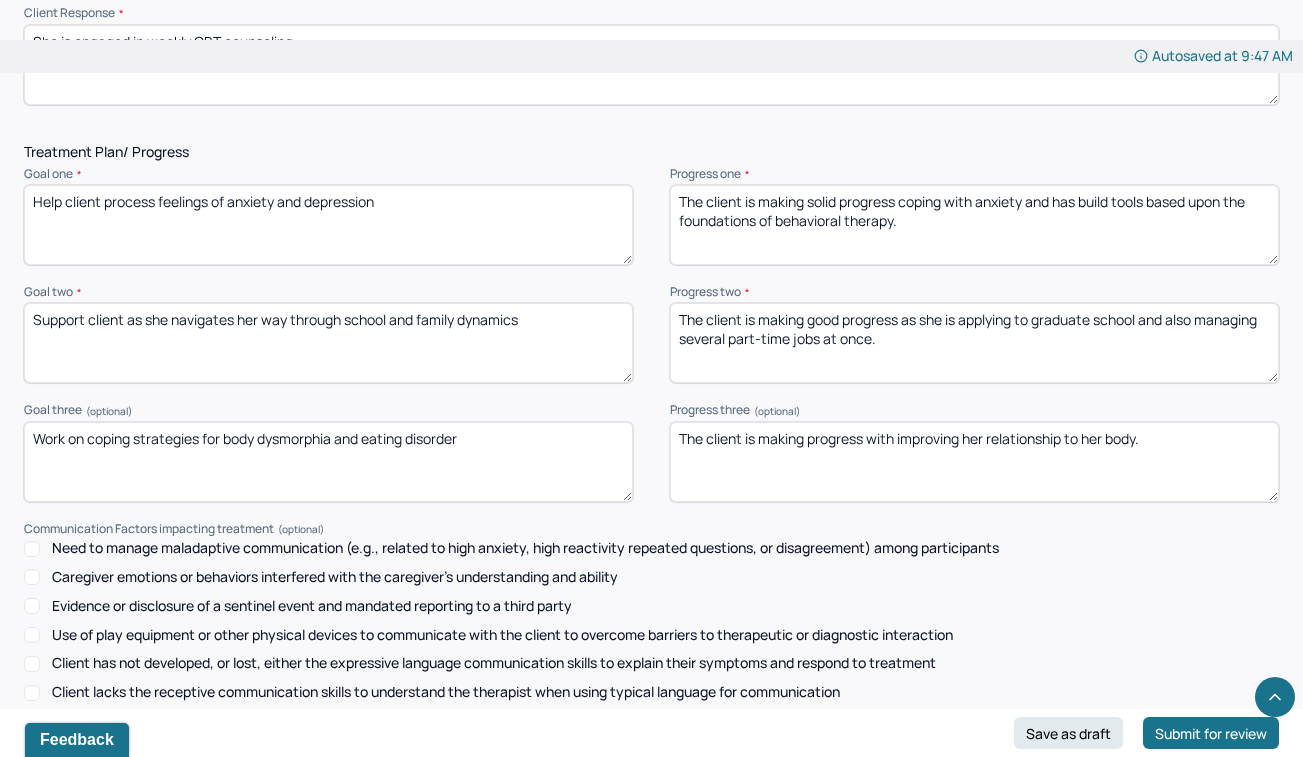 scroll, scrollTop: 2503, scrollLeft: 0, axis: vertical 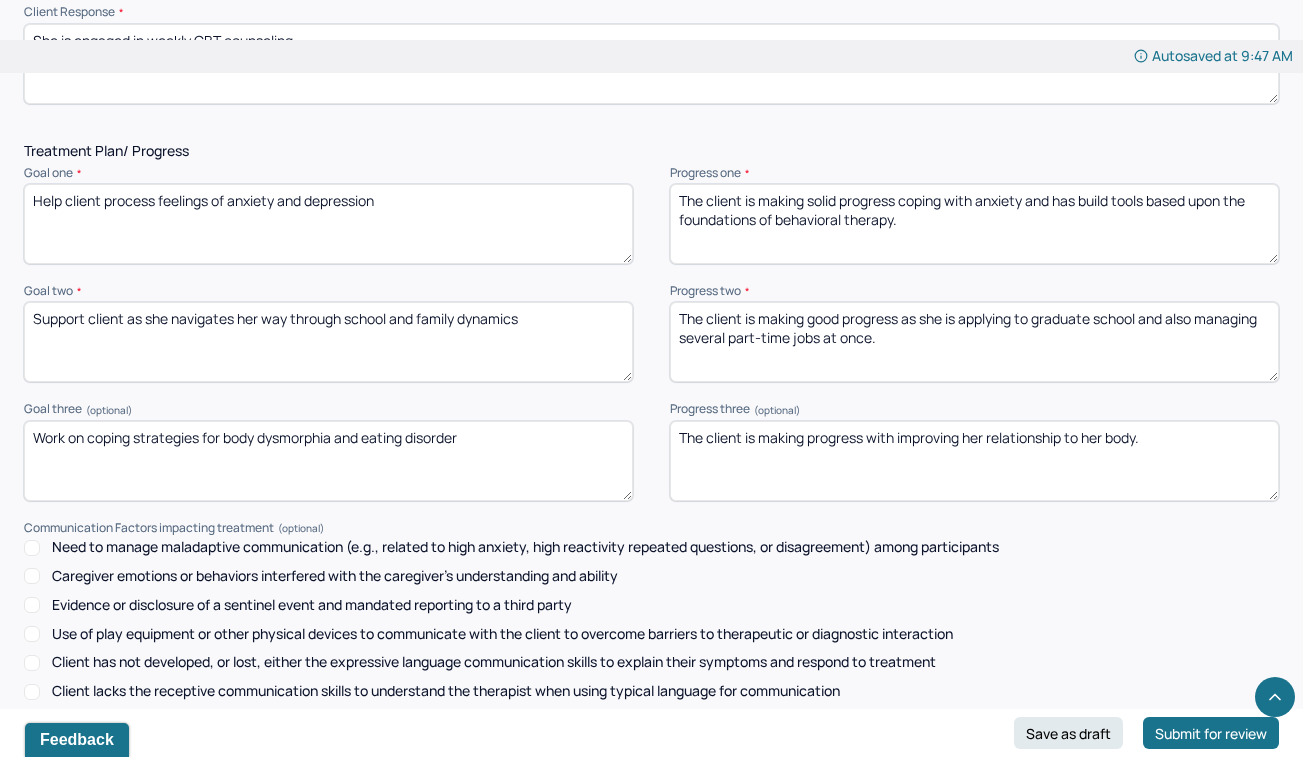 drag, startPoint x: 839, startPoint y: 167, endPoint x: 850, endPoint y: 128, distance: 40.5216 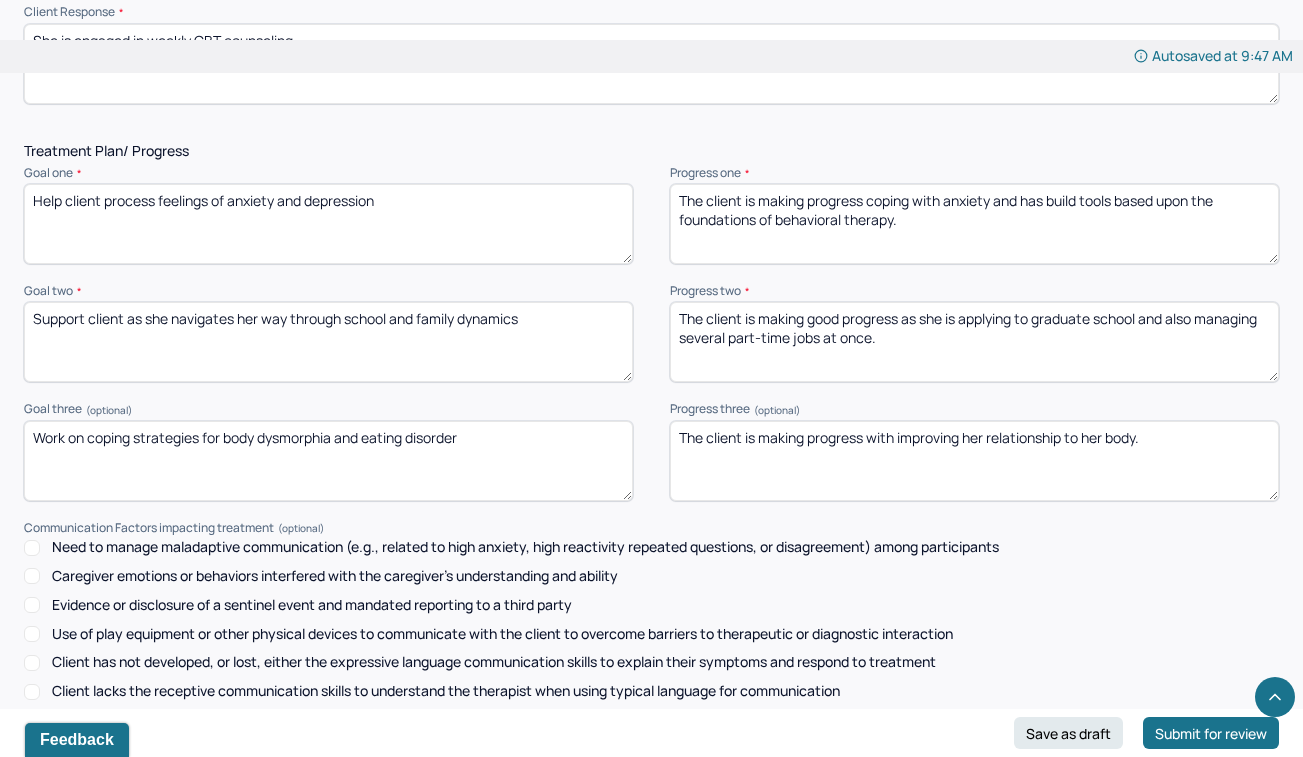 type on "The client is making progress coping with anxiety and has build tools based upon the foundations of behavioral therapy." 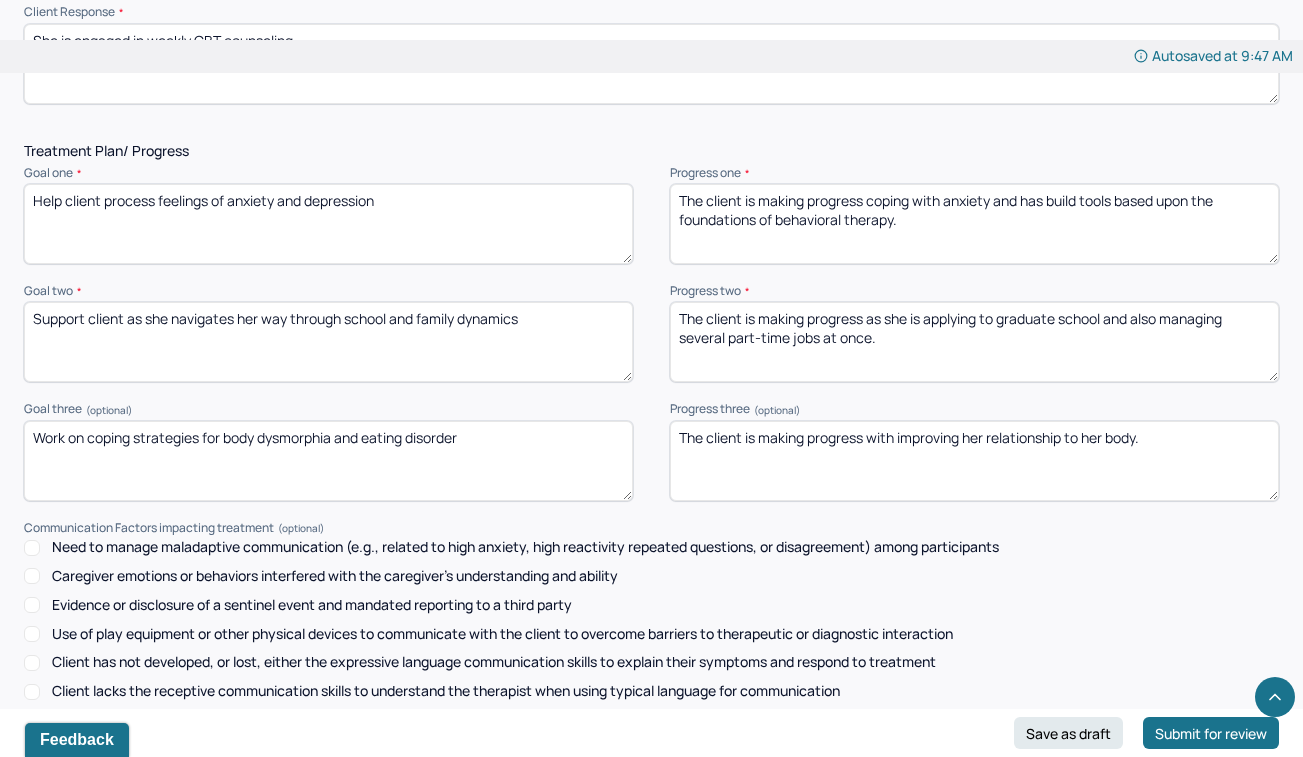 type on "The client is making progress as she is applying to graduate school and also managing several part-time jobs at once." 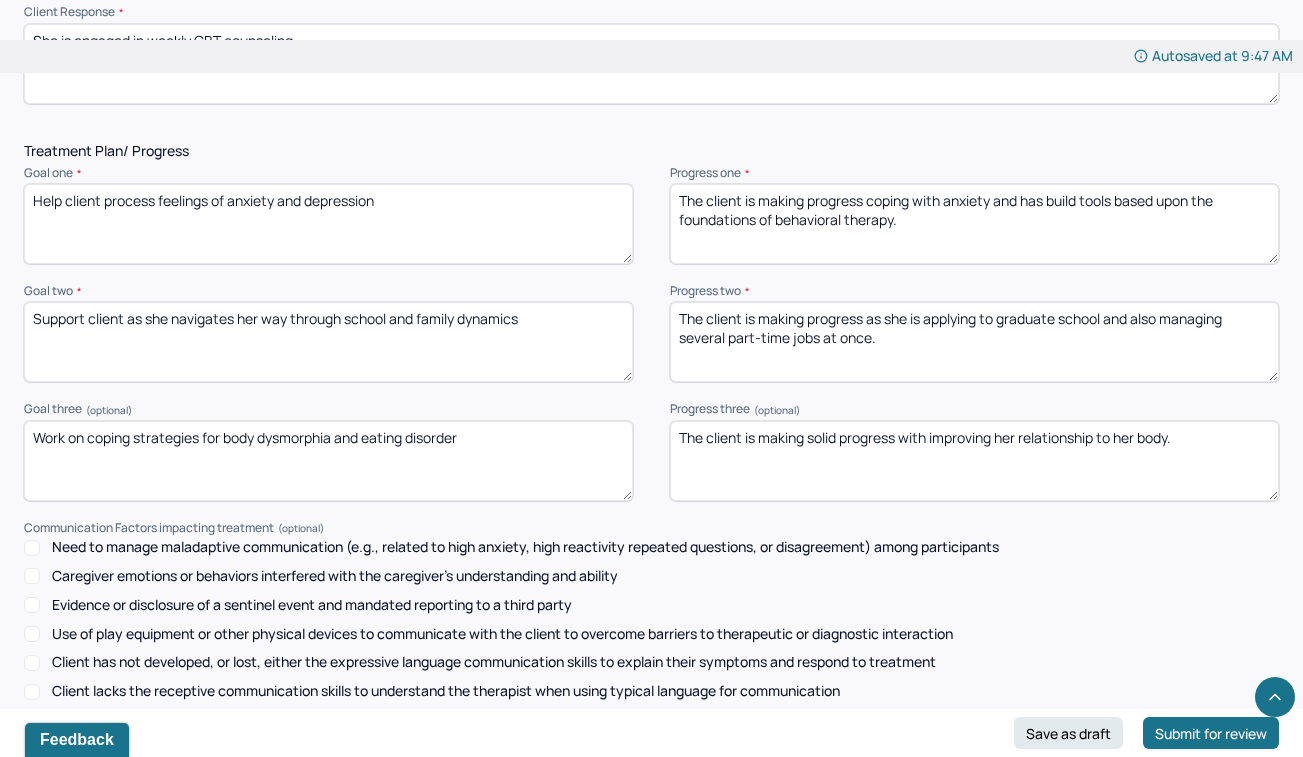 type on "The client is making solid progress with improving her relationship to her body." 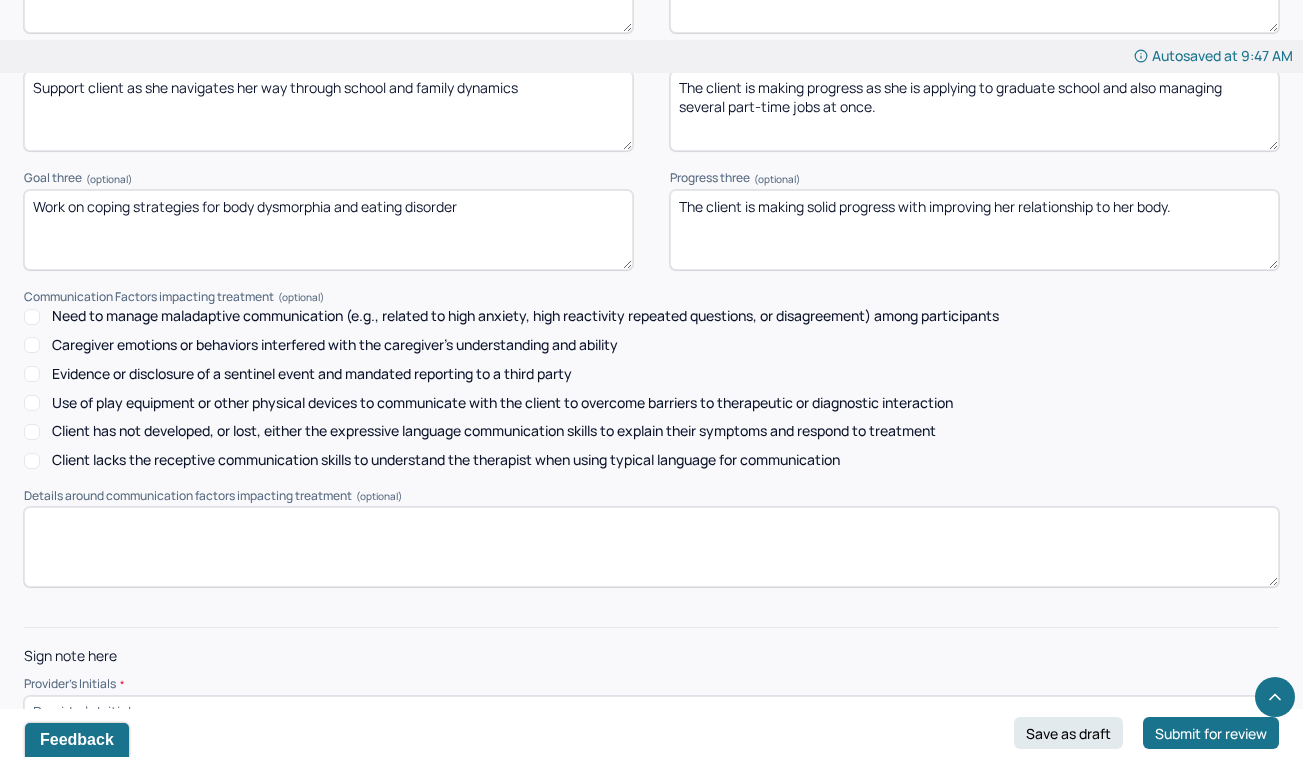 scroll, scrollTop: 2731, scrollLeft: 0, axis: vertical 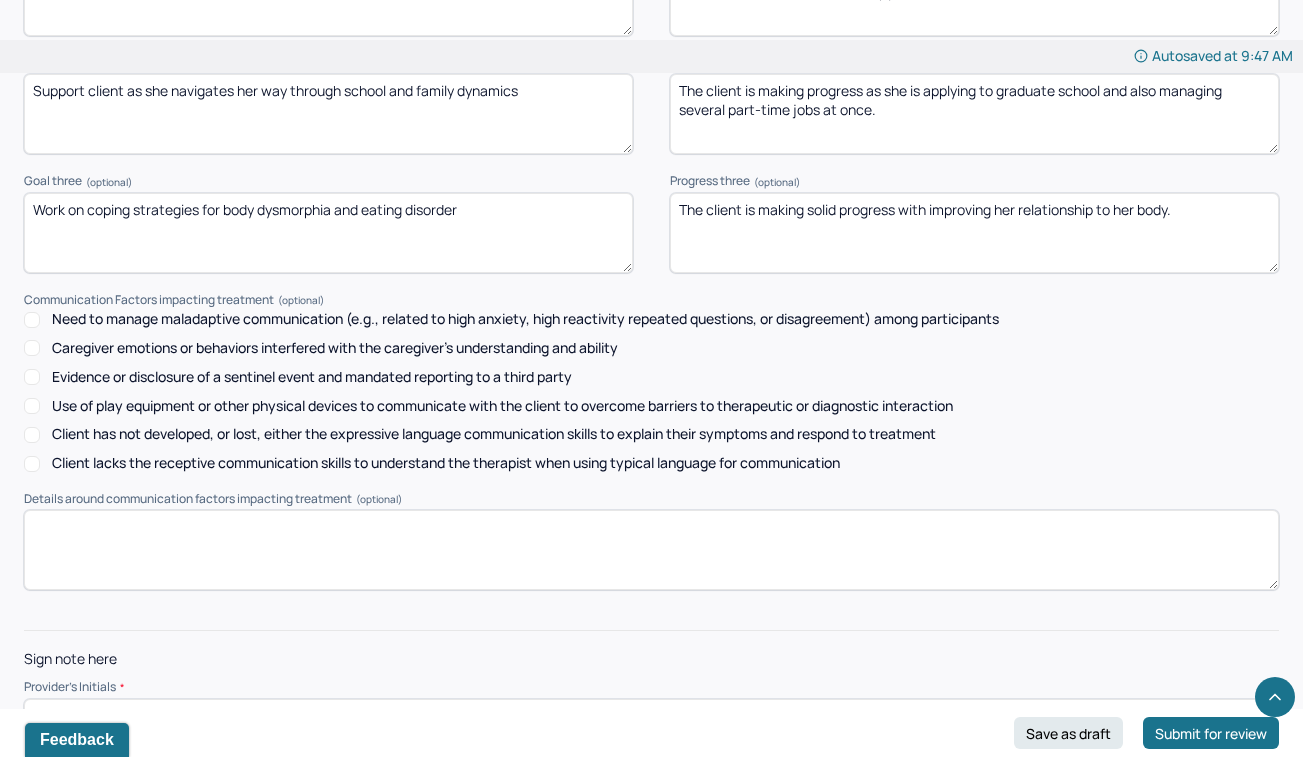 click at bounding box center [651, 715] 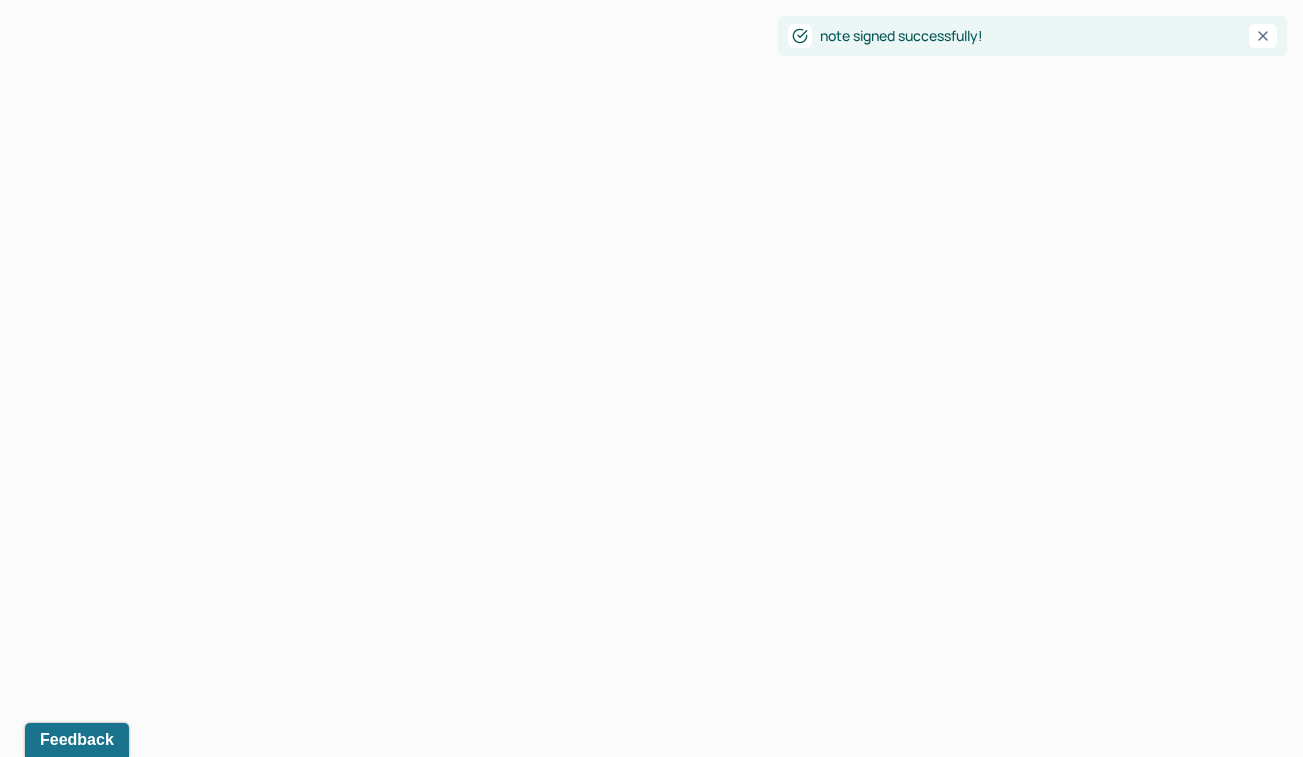 scroll, scrollTop: 0, scrollLeft: 0, axis: both 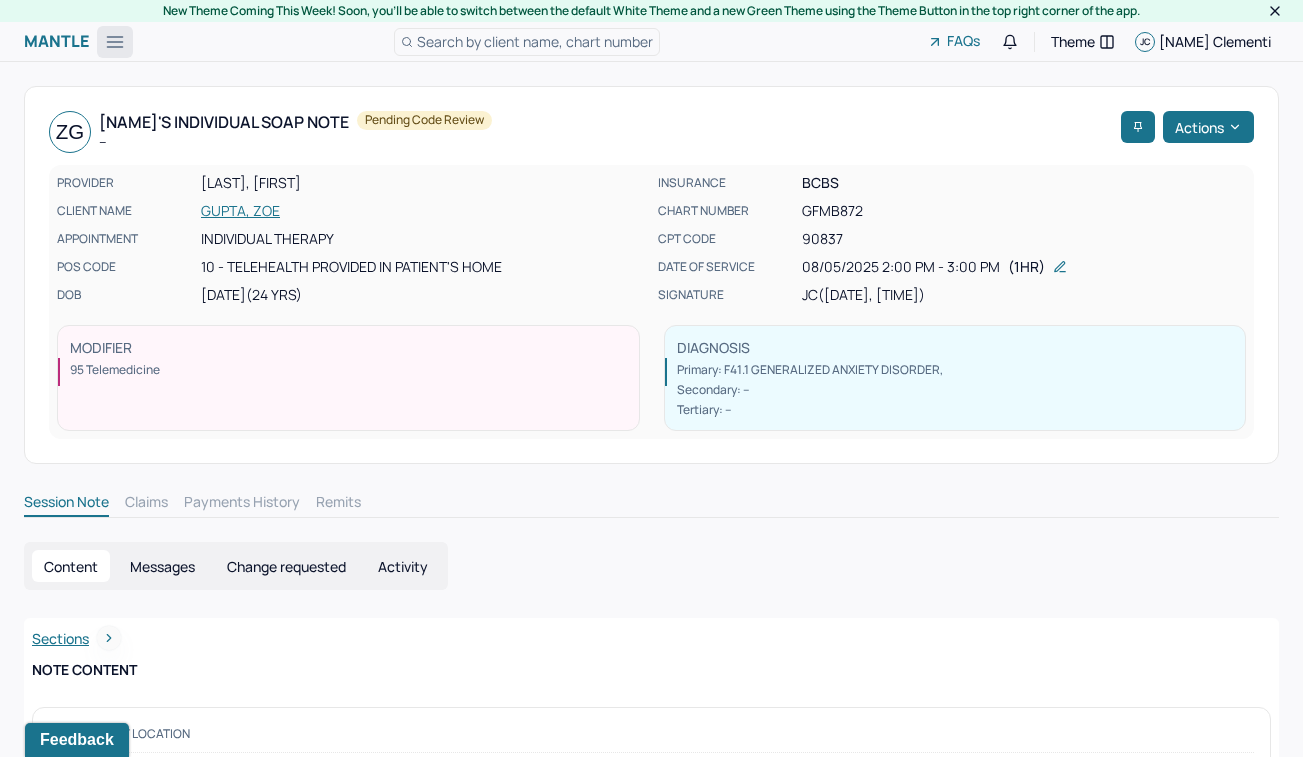 click 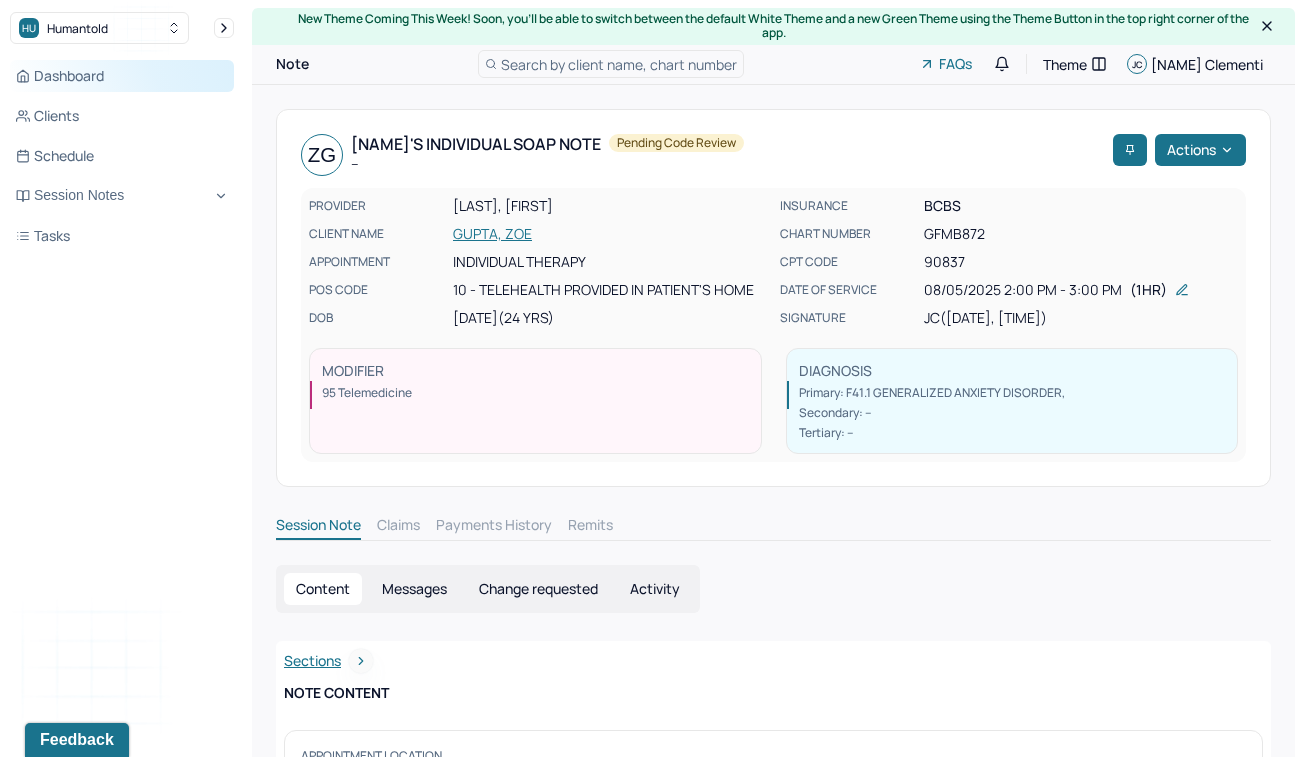 click on "Dashboard" at bounding box center [122, 76] 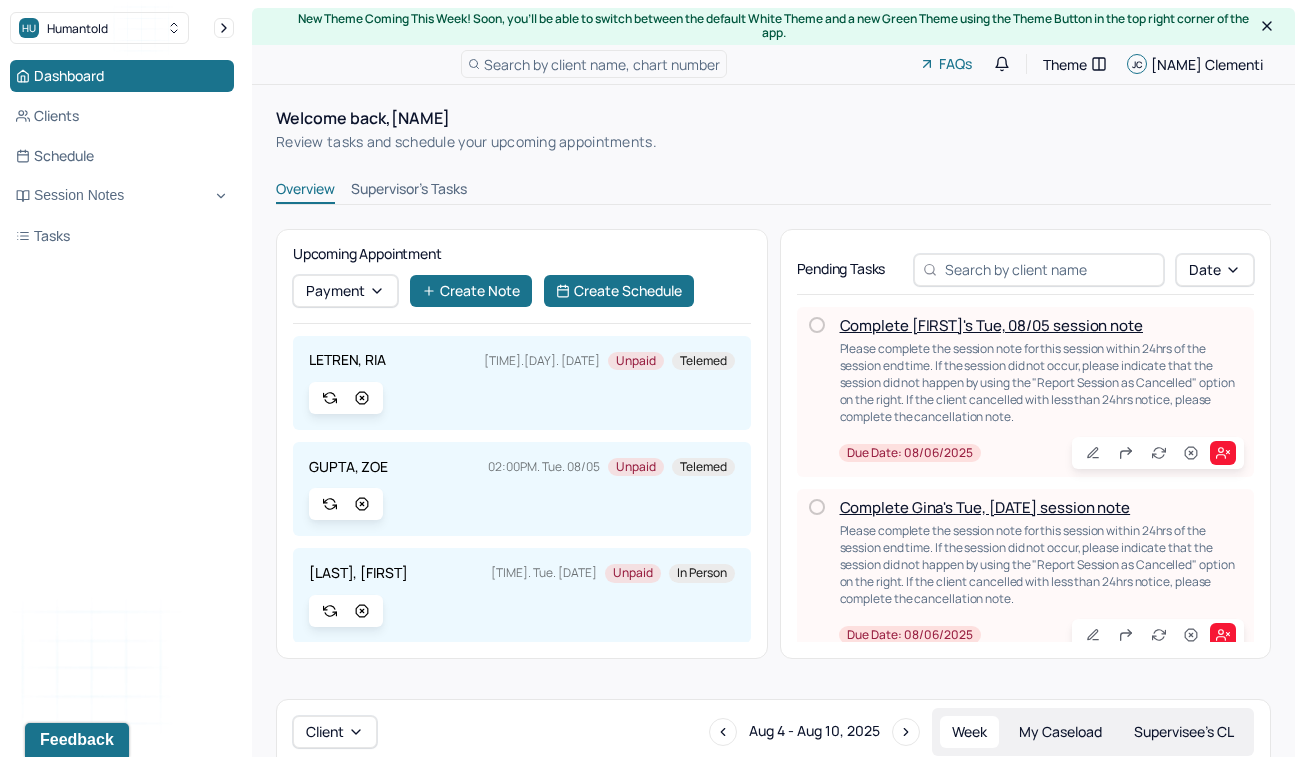 click on "Complete [FIRST]'s Tue, 08/05 session note" at bounding box center (991, 325) 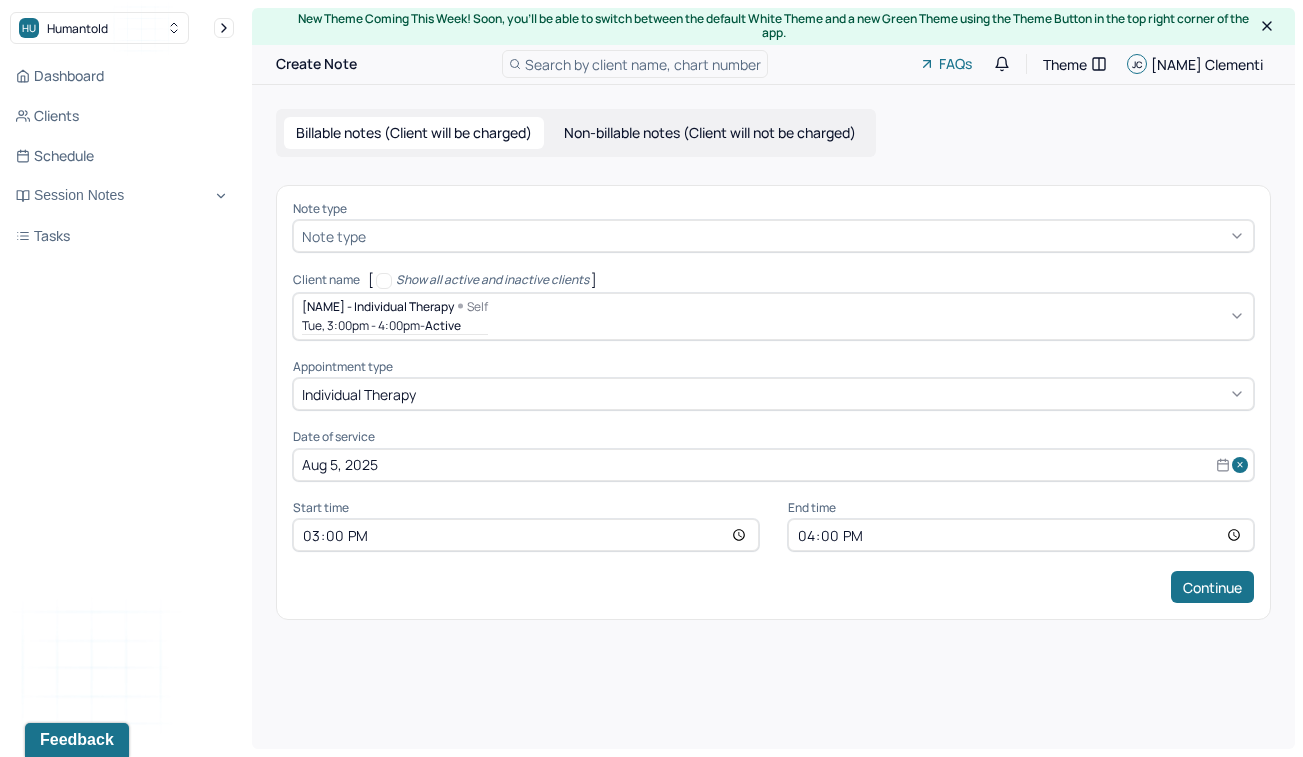click on "Note type Note type" at bounding box center [773, 227] 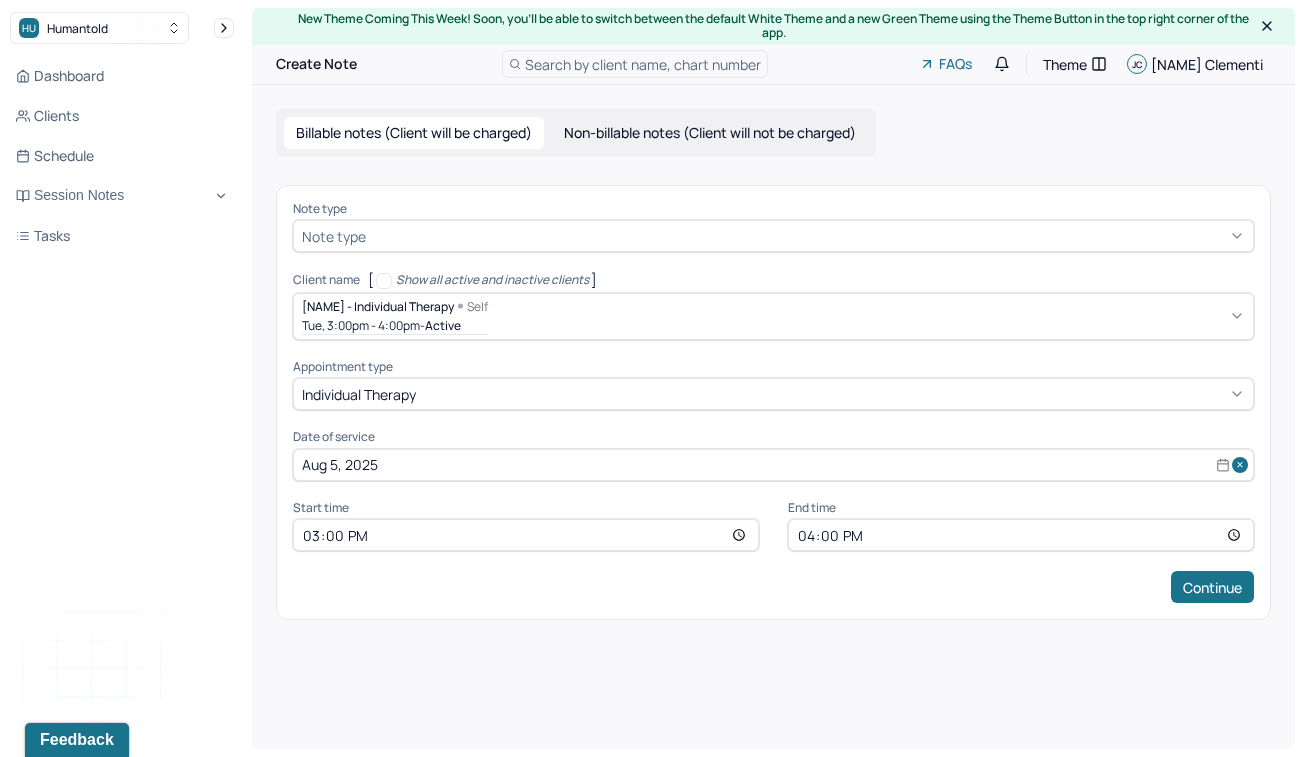 click at bounding box center (807, 236) 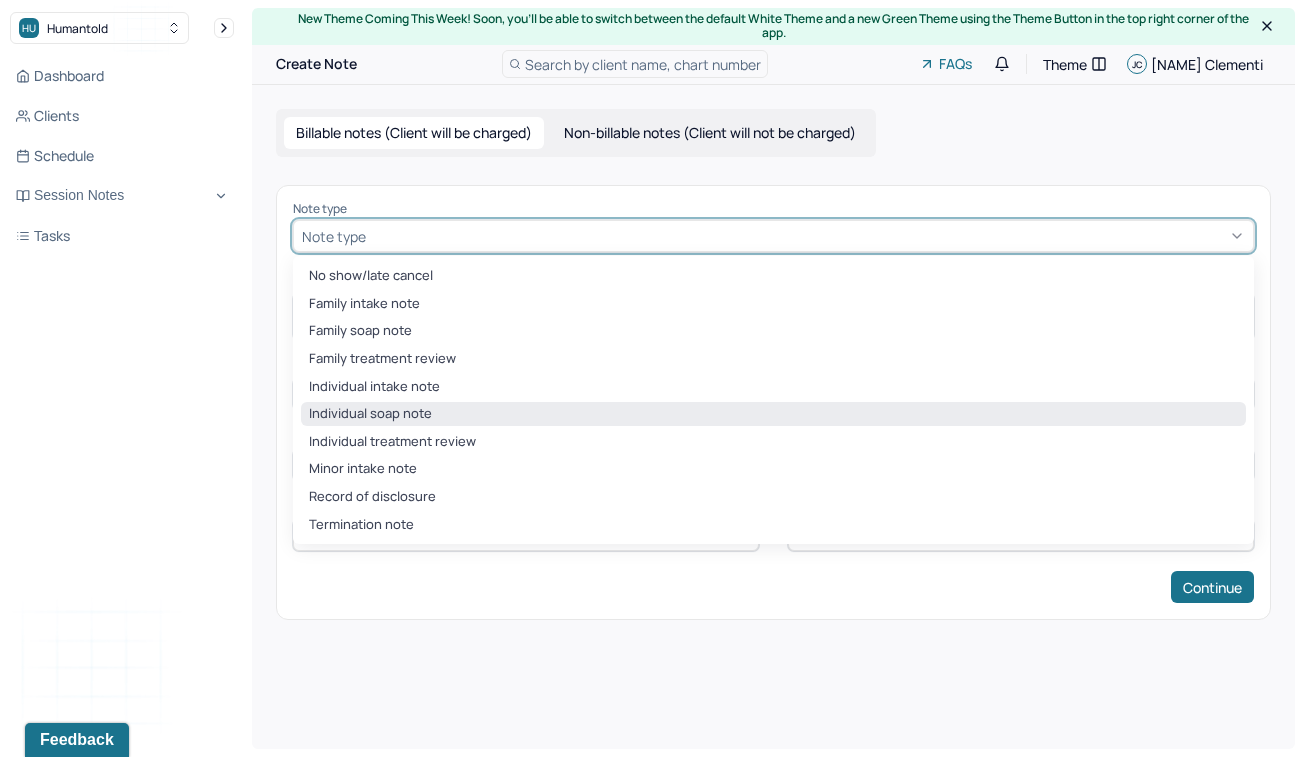 click on "Individual soap note" at bounding box center [773, 414] 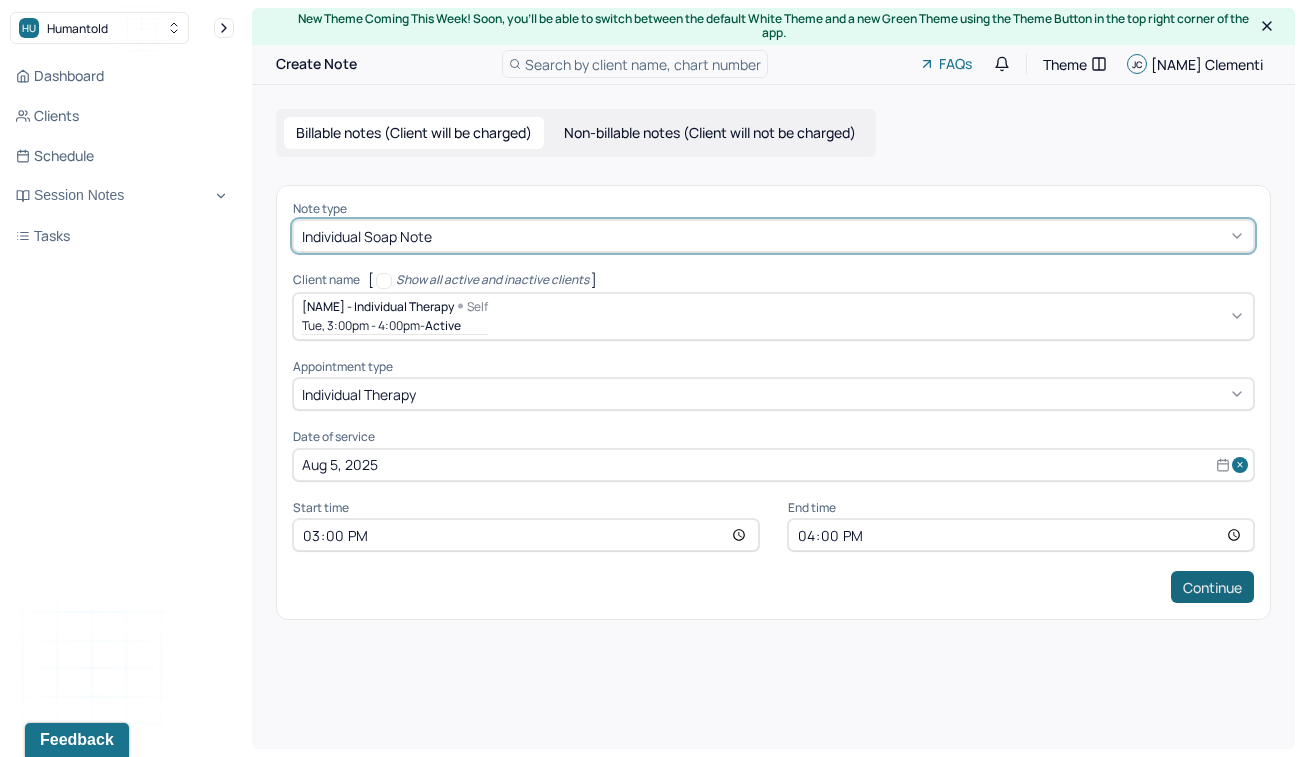 click on "Continue" at bounding box center [1212, 587] 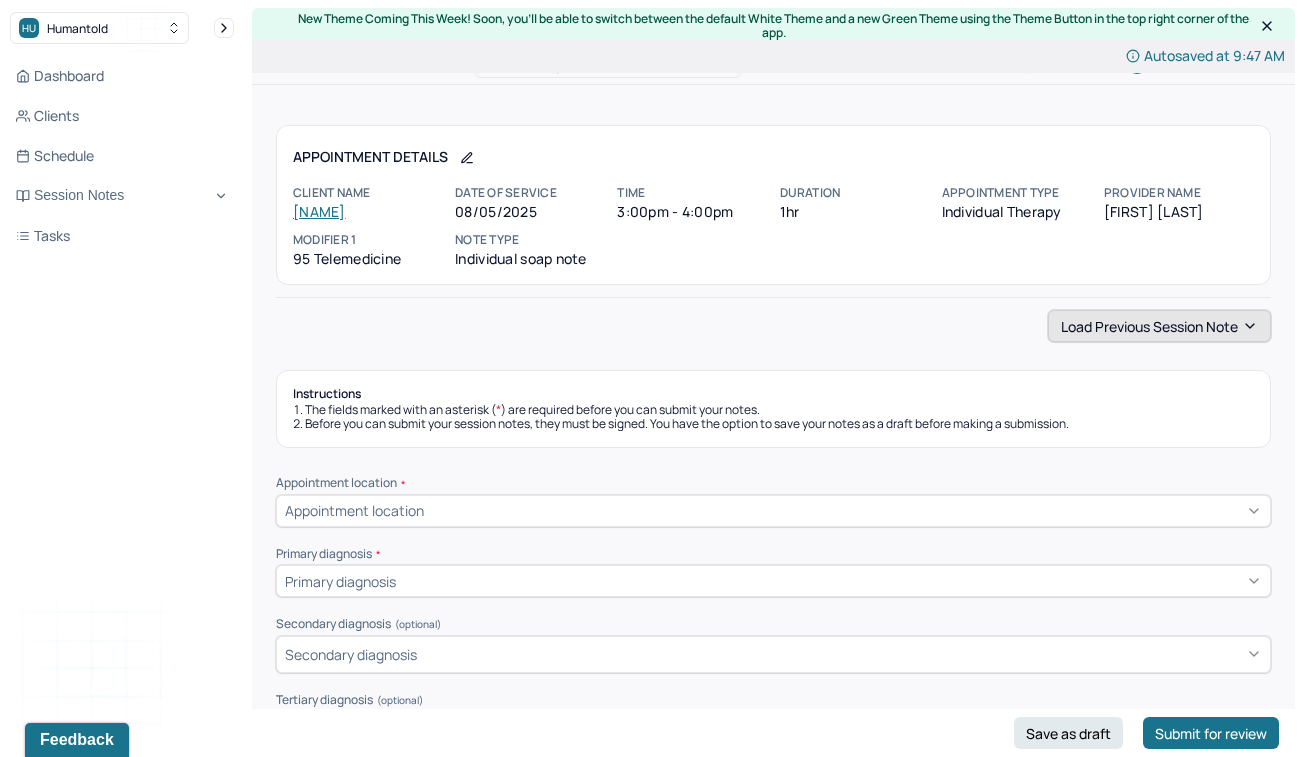 click on "Load previous session note" at bounding box center (1159, 326) 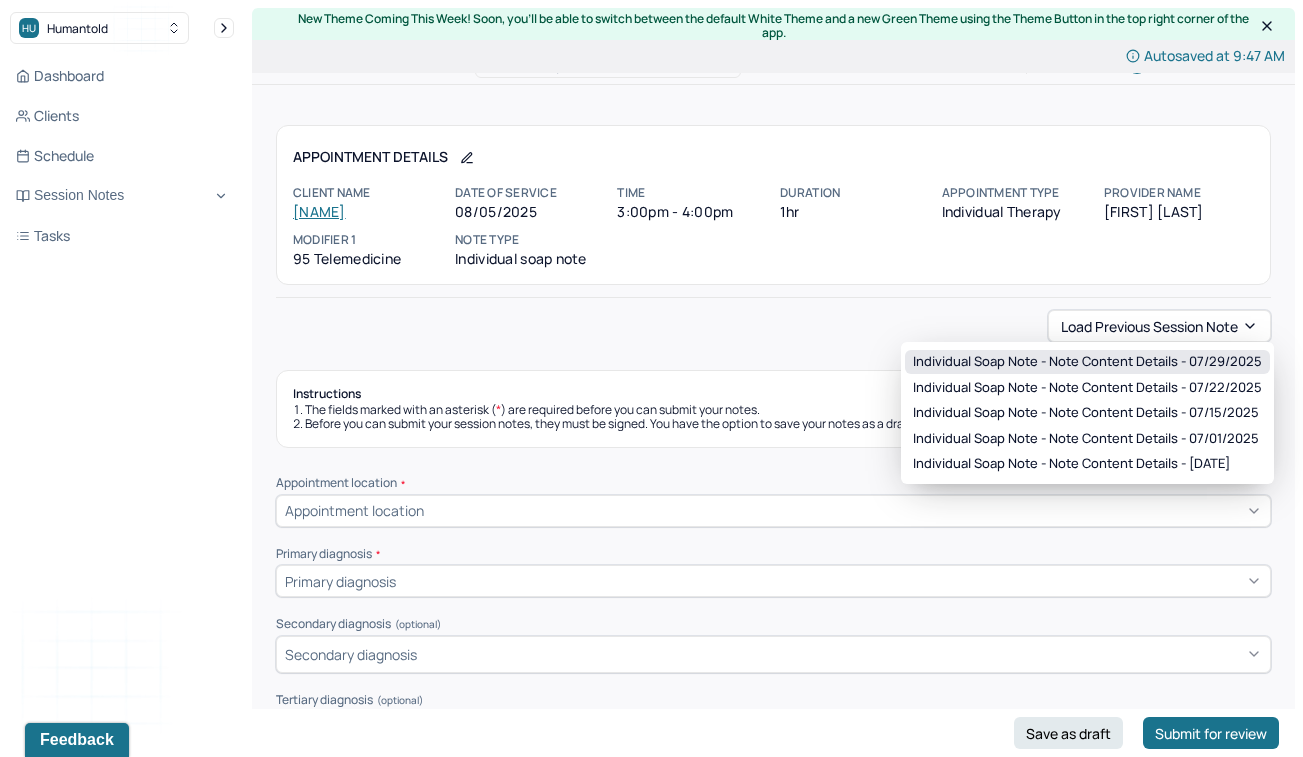 click on "Individual soap note   - Note content Details -   07/29/2025" at bounding box center (1087, 362) 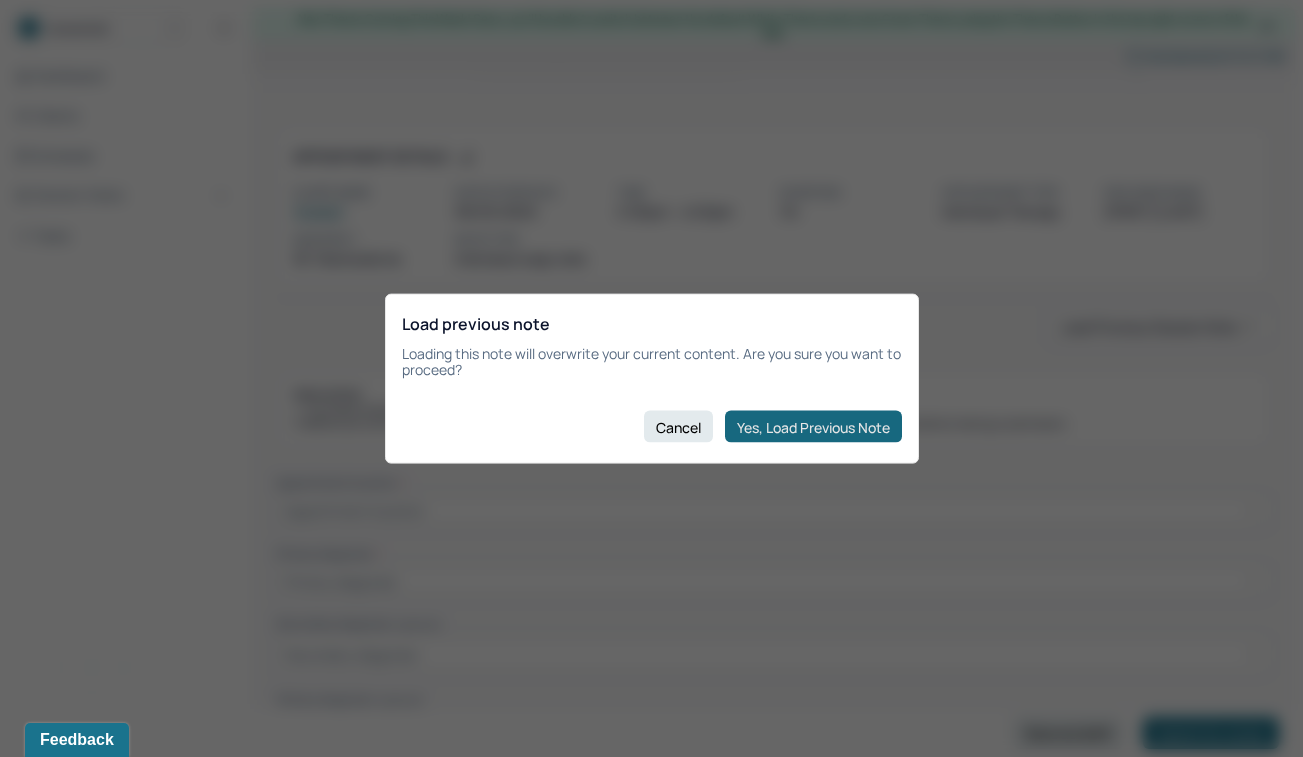 click on "Yes, Load Previous Note" at bounding box center (813, 427) 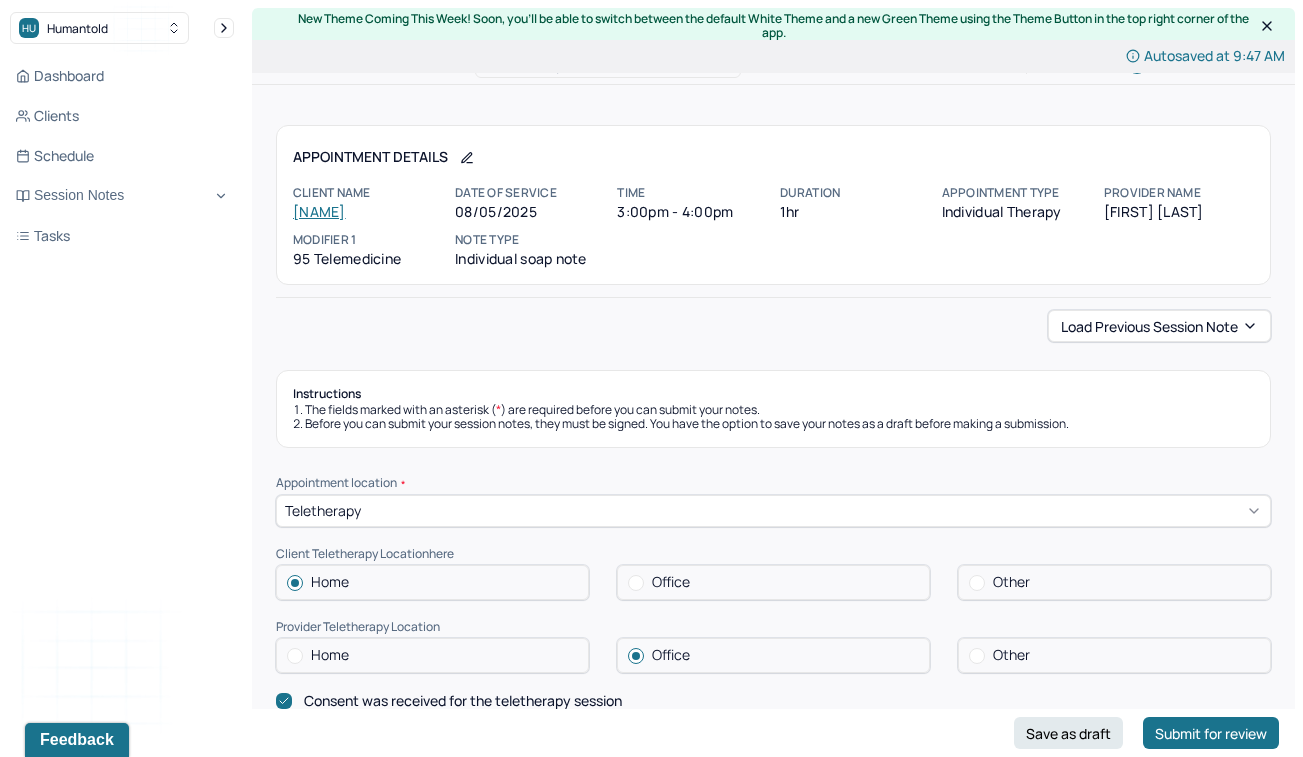 click on "Teletherapy" at bounding box center (773, 511) 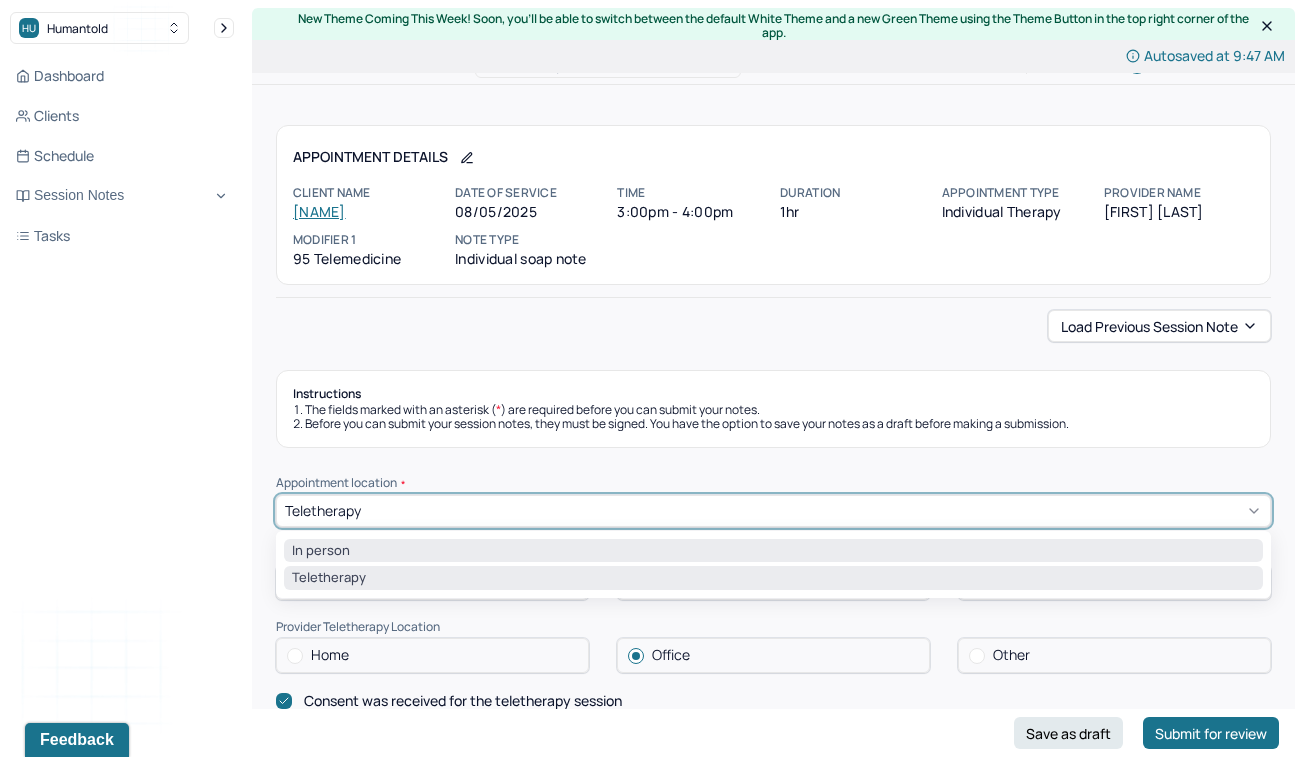 click on "In person" at bounding box center (773, 551) 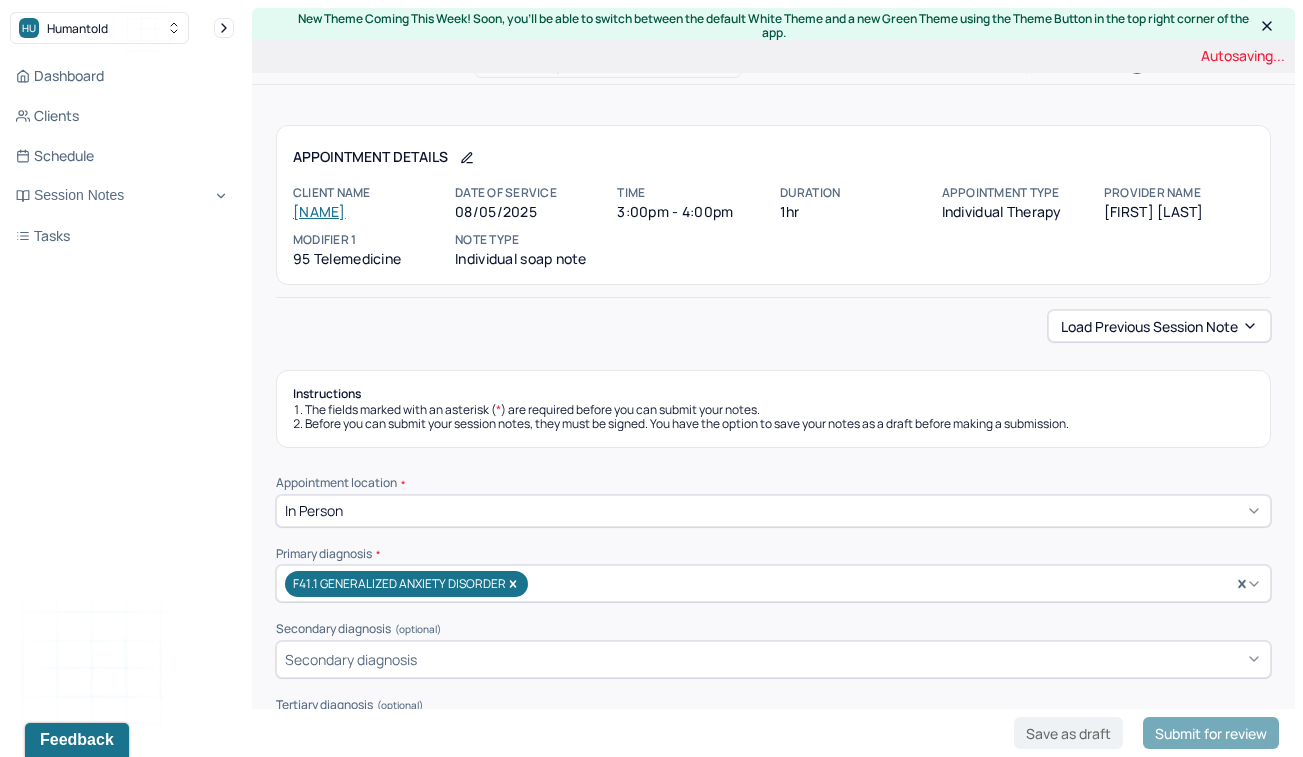 click on "Load previous session note Instructions The fields marked with an asterisk ( * ) are required before you can submit your notes. Before you can submit your session notes, they must be signed. You have the option to save your notes as a draft before making a submission. Appointment location * In person Primary diagnosis * F41.1 GENERALIZED ANXIETY DISORDER Secondary diagnosis (optional) Secondary diagnosis Tertiary diagnosis (optional) Tertiary diagnosis Emotional / Behavioural symptoms demonstrated * The client is showing symptoms of grief, anxiety and frustration.. Causing * Maladaptive Functioning Intention for Session * Facilitate coping mechanisms Session Note Subjective This section is for Subjective reporting of your clients, it can include their mood, their reported symptoms, their efforts since your last meeting to implement your homework or recommendations or any questions they have Objective How did they present themselves? Was there nervous talking or lack of eye contact? Assessment EDMR Other Plan" at bounding box center (773, 1827) 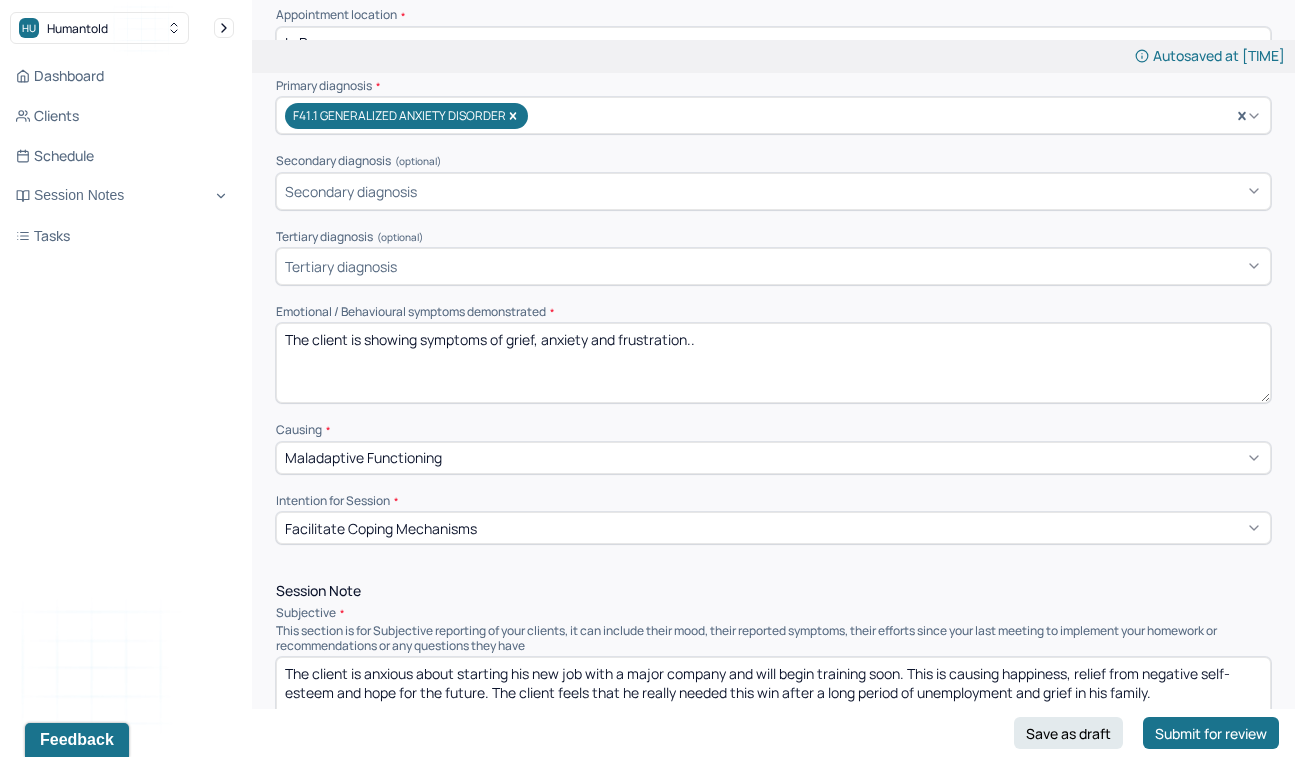 scroll, scrollTop: 490, scrollLeft: 0, axis: vertical 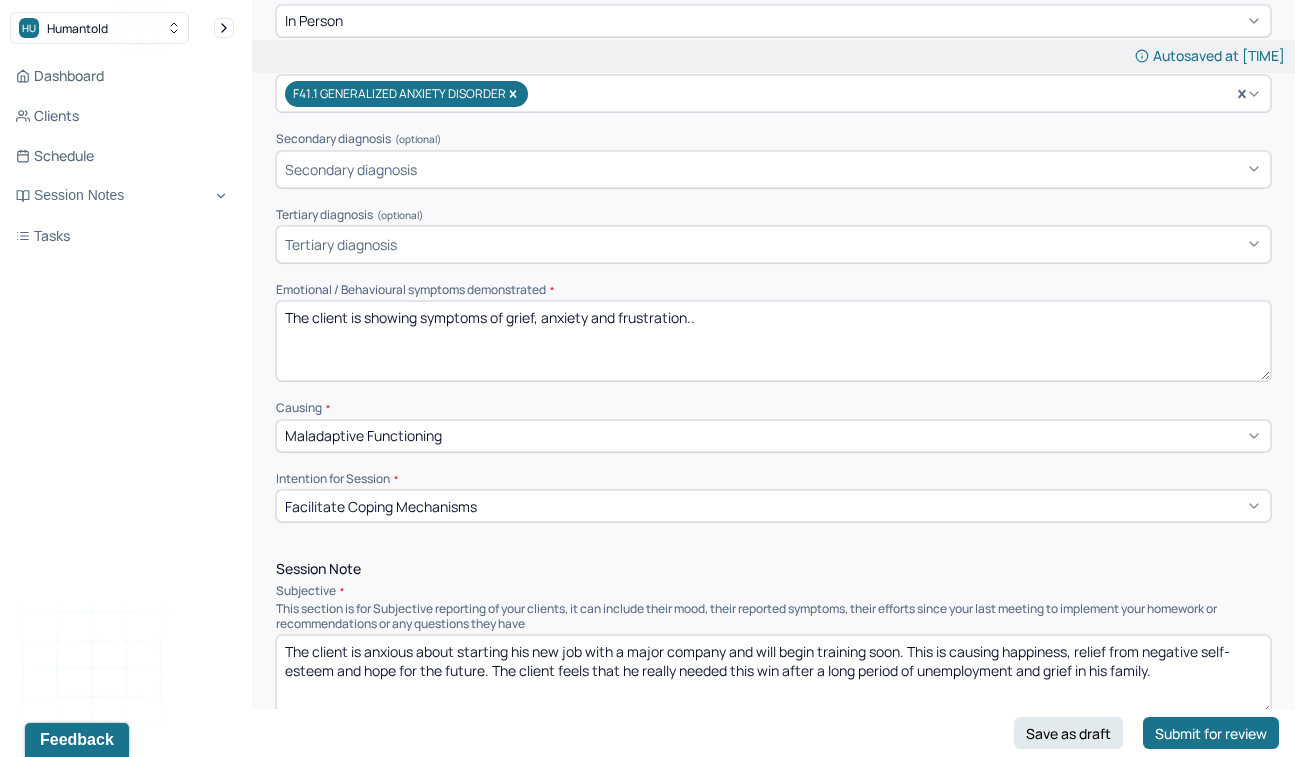 drag, startPoint x: 695, startPoint y: 310, endPoint x: 508, endPoint y: 311, distance: 187.00267 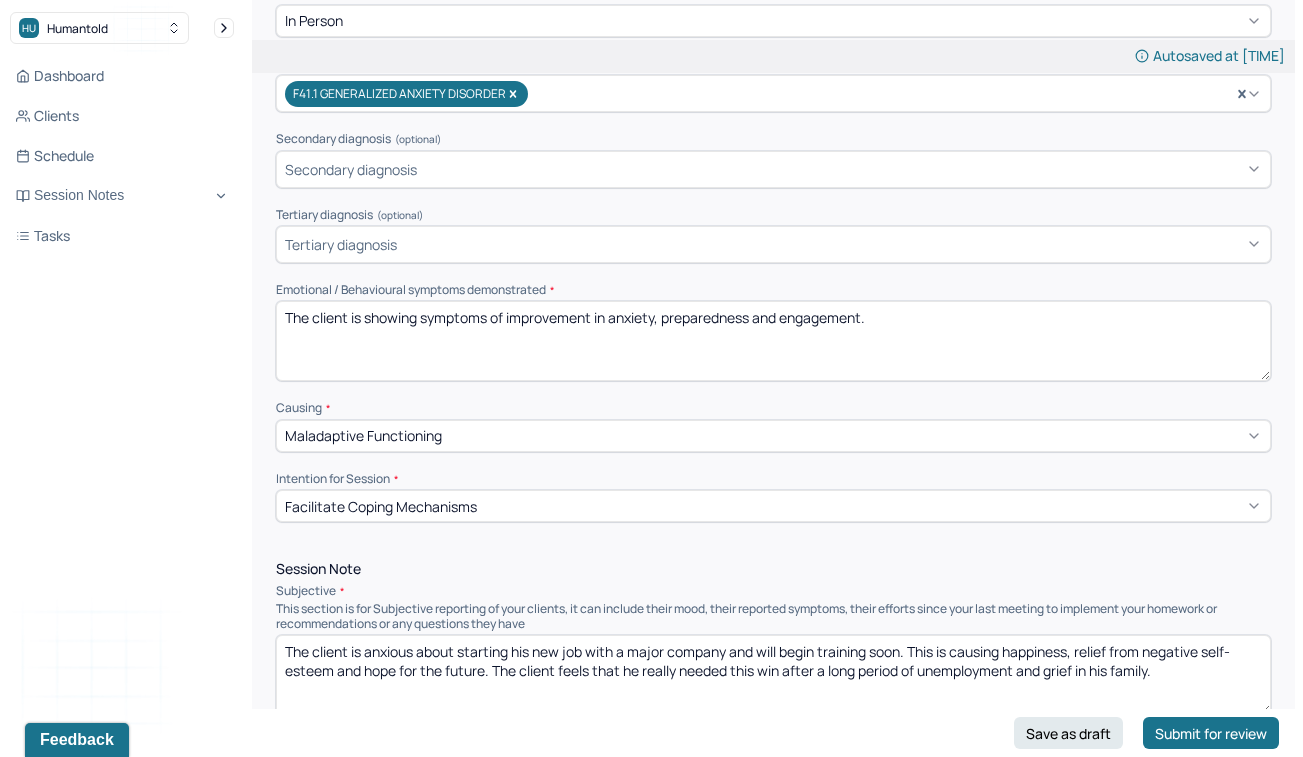 type on "The client is showing symptoms of improvement in anxiety, preparedness and engagement." 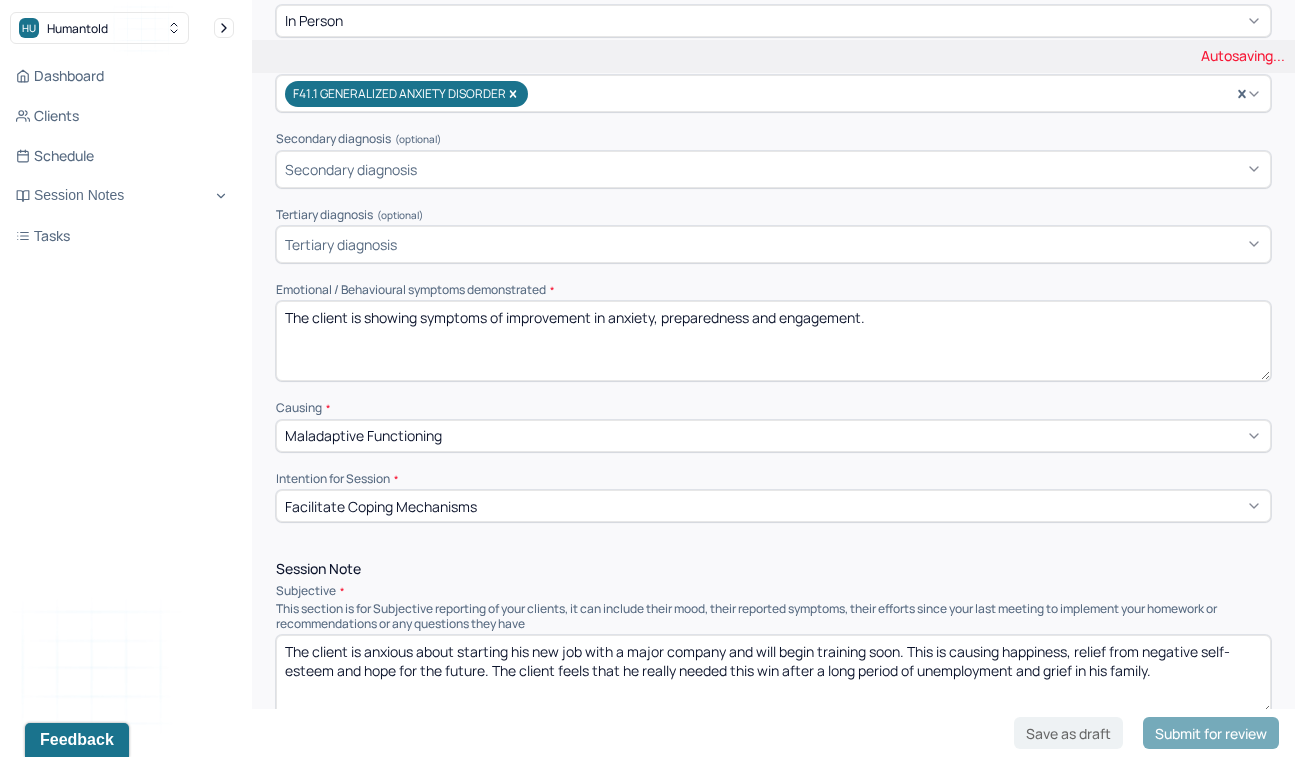 click on "Instructions The fields marked with an asterisk ( * ) are required before you can submit your notes. Before you can submit your session notes, they must be signed. You have the option to save your notes as a draft before making a submission. Appointment location * In person Primary diagnosis * F41.1 GENERALIZED ANXIETY DISORDER Secondary diagnosis (optional) Secondary diagnosis Tertiary diagnosis (optional) Tertiary diagnosis Emotional / Behavioural symptoms demonstrated * The client is showing symptoms of improvement in anxiety, . Causing * Maladaptive Functioning Intention for Session * Facilitate coping mechanisms Session Note Subjective This section is for Subjective reporting of your clients, it can include their mood, their reported symptoms, their efforts since your last meeting to implement your homework or recommendations or any questions they have Objective How did they present themselves? Was there nervous talking or lack of eye contact? Assessment Therapy Intervention Techniques Trauma-focused CBT" at bounding box center [773, 1367] 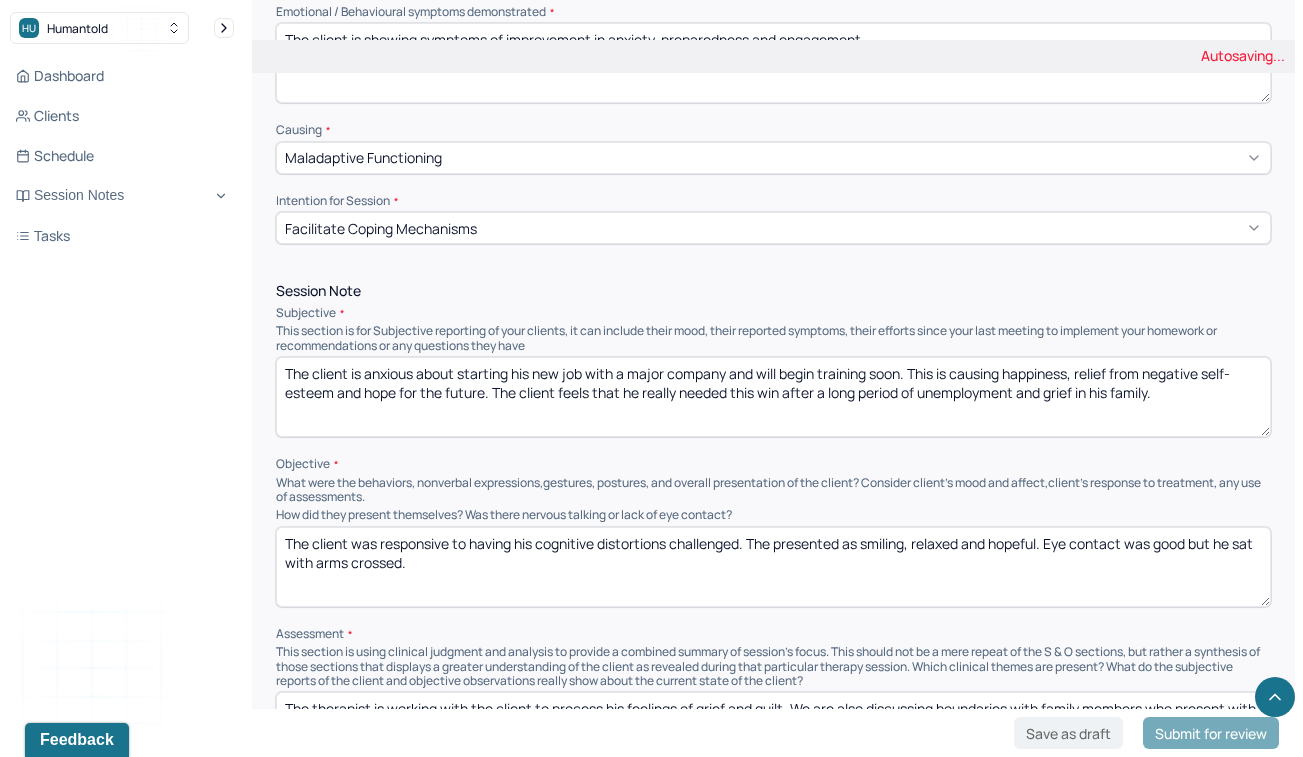 scroll, scrollTop: 773, scrollLeft: 0, axis: vertical 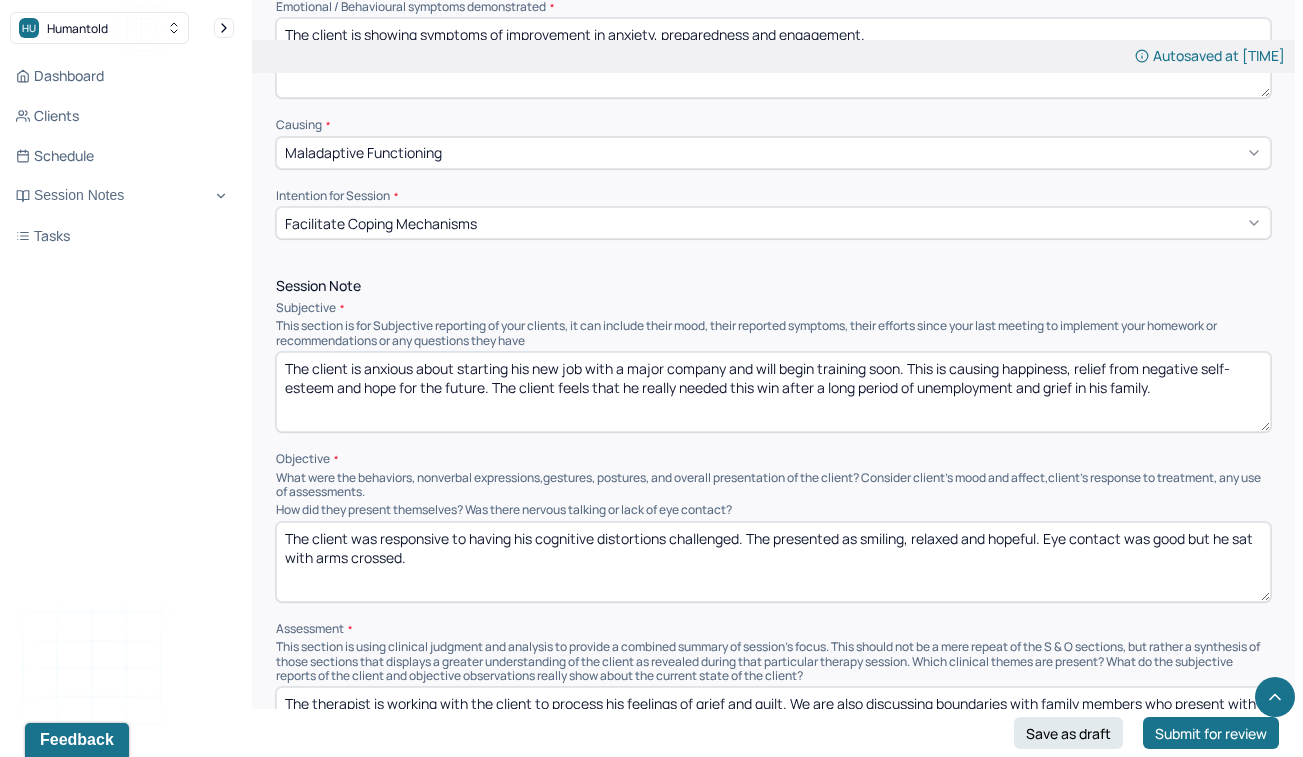 drag, startPoint x: 941, startPoint y: 393, endPoint x: 913, endPoint y: 359, distance: 44.04543 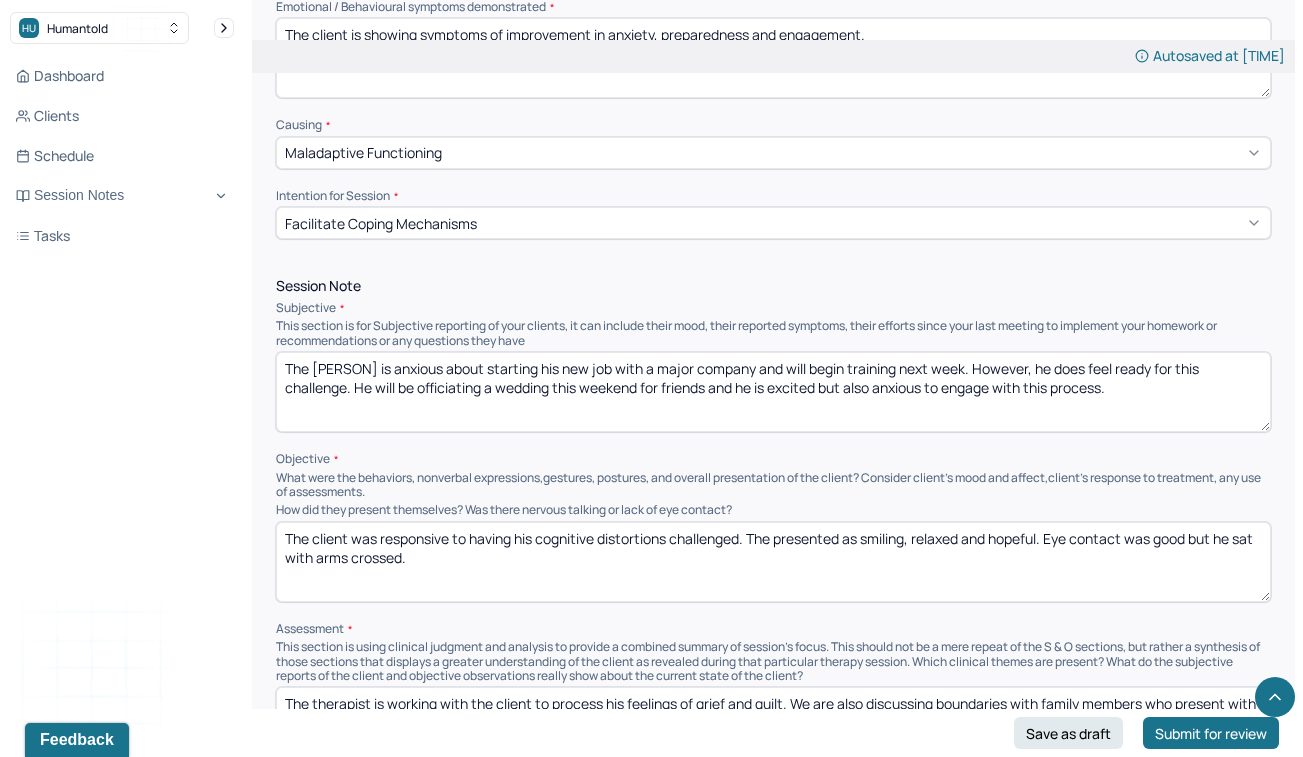 type on "The [PERSON] is anxious about starting his new job with a major company and will begin training next week. However, he does feel ready for this challenge. He will be officiating a wedding this weekend for friends and he is excited but also anxious to engage with this process." 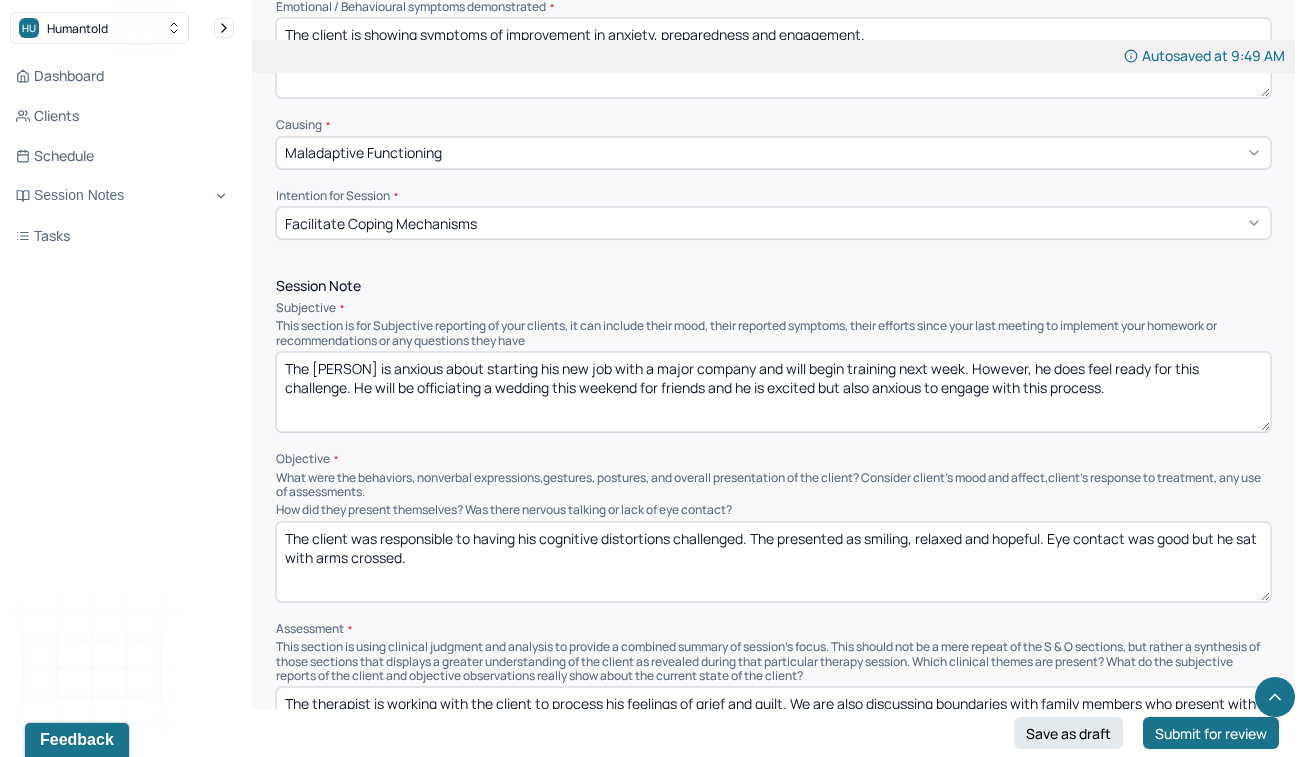 click on "The client was responsible to having his cognitive distortions challenged. The presented as smiling, relaxed and hopeful. Eye contact was good but he sat with arms crossed." at bounding box center (773, 562) 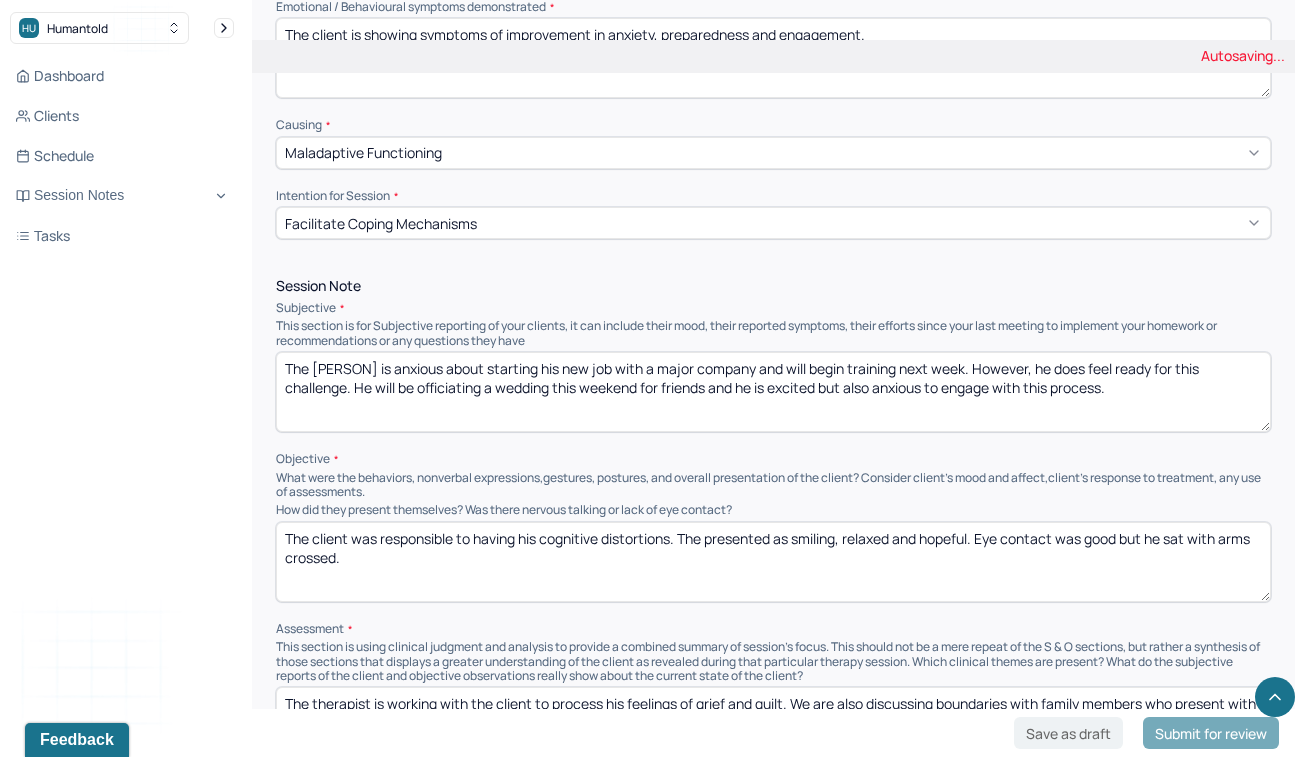 click on "The client was responsible to having his cognitive distortions challenged. The presented as smiling, relaxed and hopeful. Eye contact was good but he sat with arms crossed." at bounding box center (773, 562) 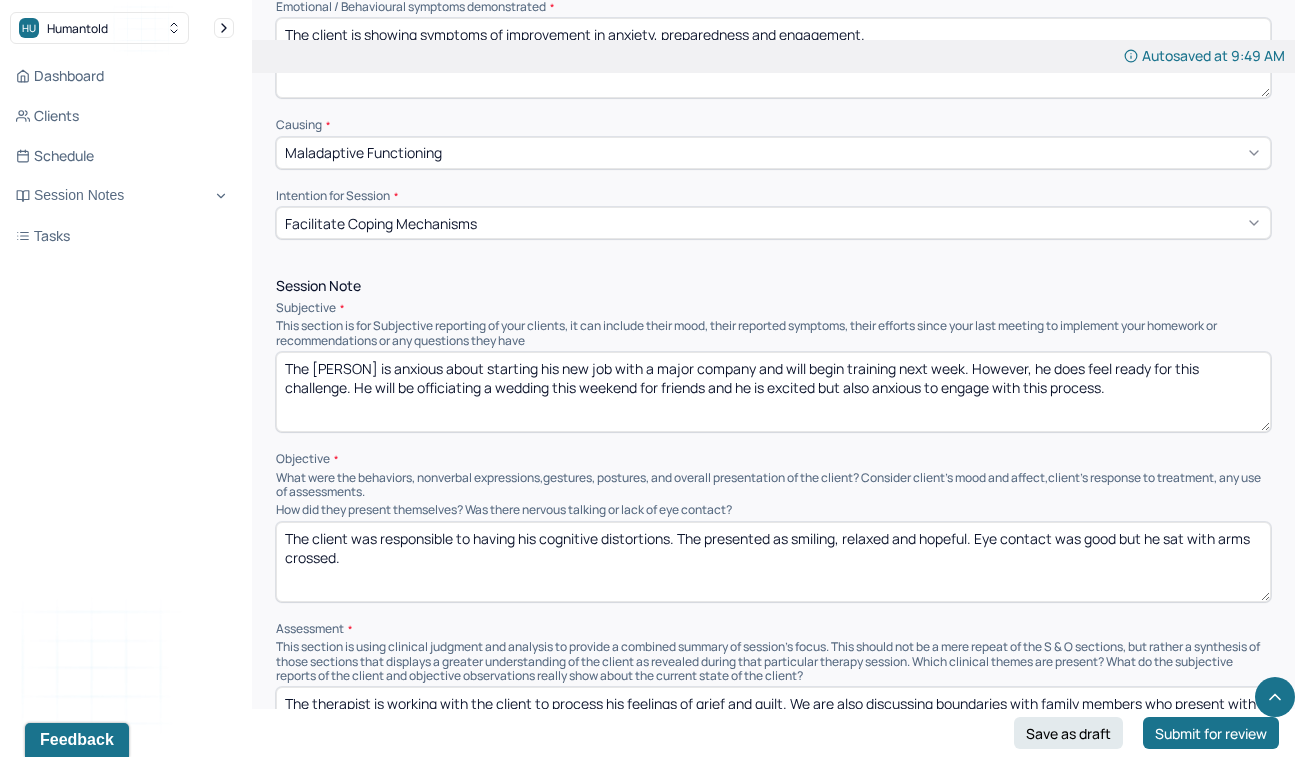 click on "The client was responsible to having his cognitive distortions. The presented as smiling, relaxed and hopeful. Eye contact was good but he sat with arms crossed." at bounding box center (773, 562) 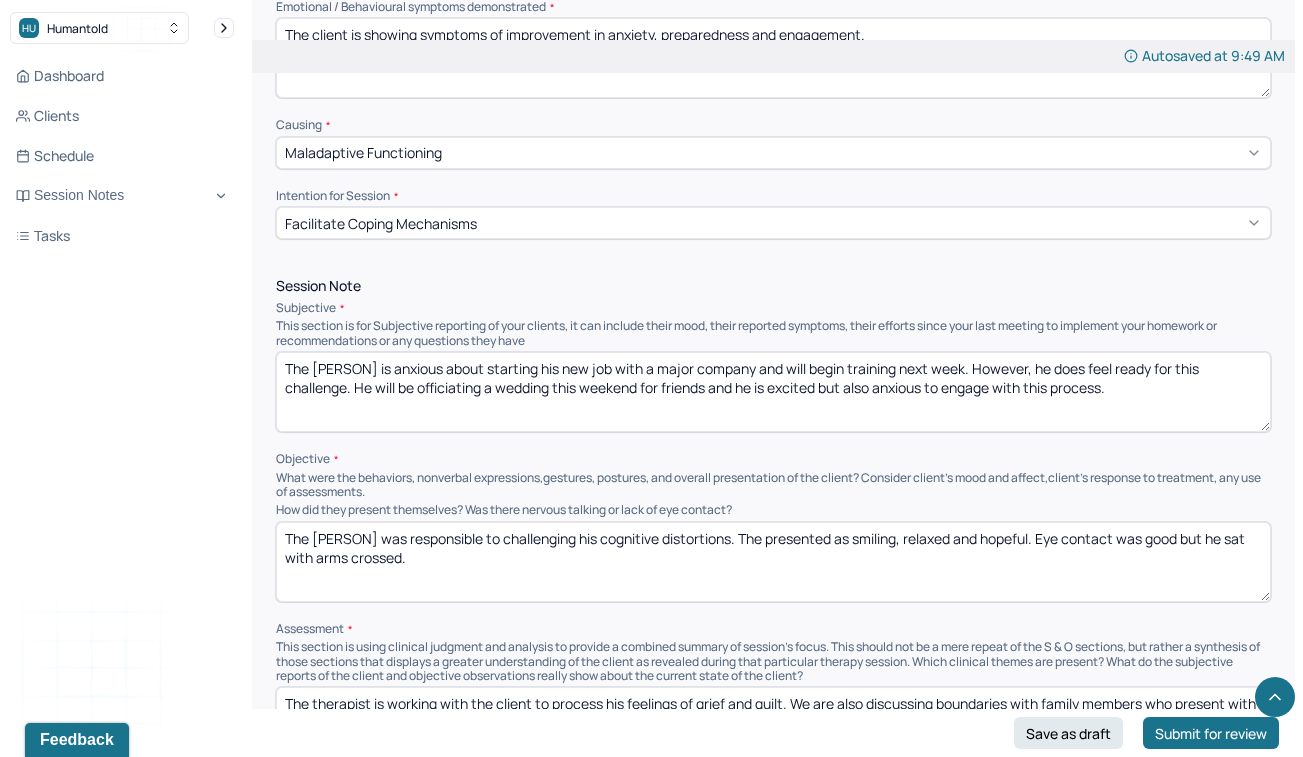 drag, startPoint x: 735, startPoint y: 524, endPoint x: 724, endPoint y: 524, distance: 11 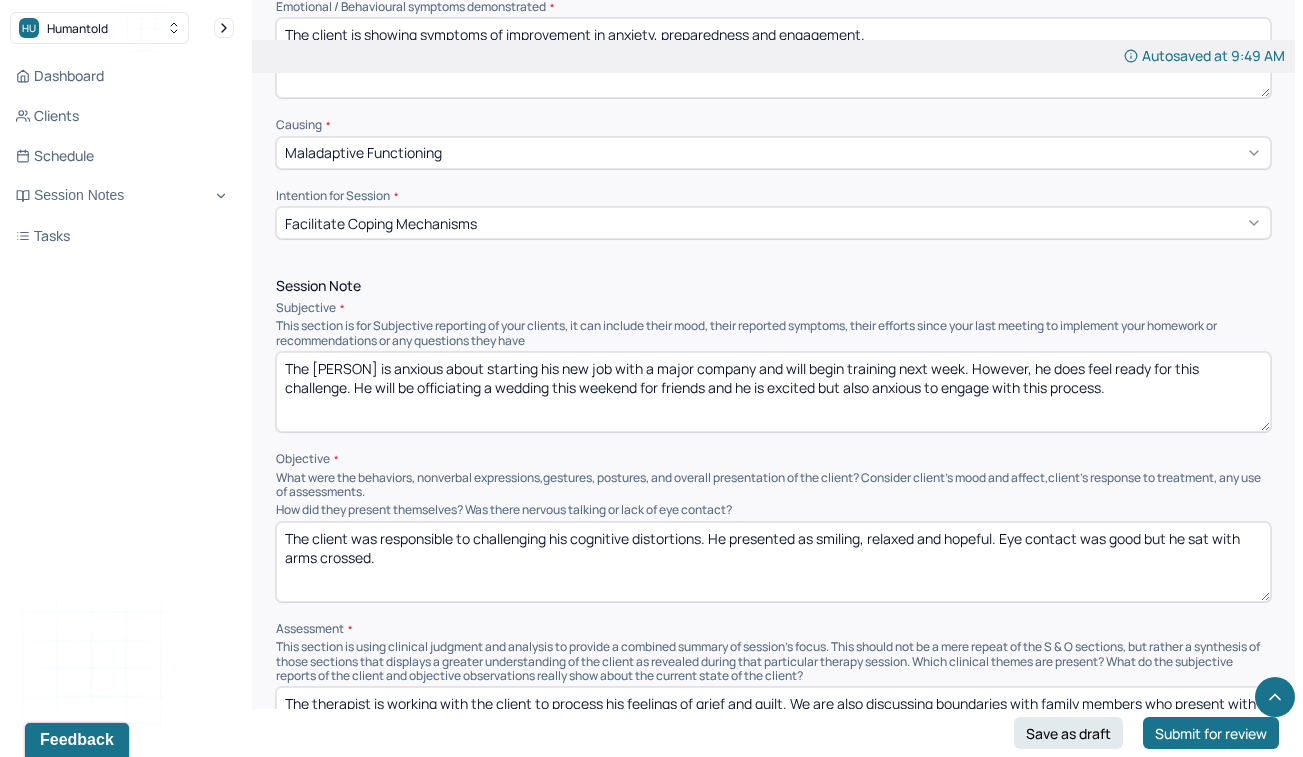 type on "The client was responsible to challenging his cognitive distortions. He presented as smiling, relaxed and hopeful. Eye contact was good but he sat with arms crossed." 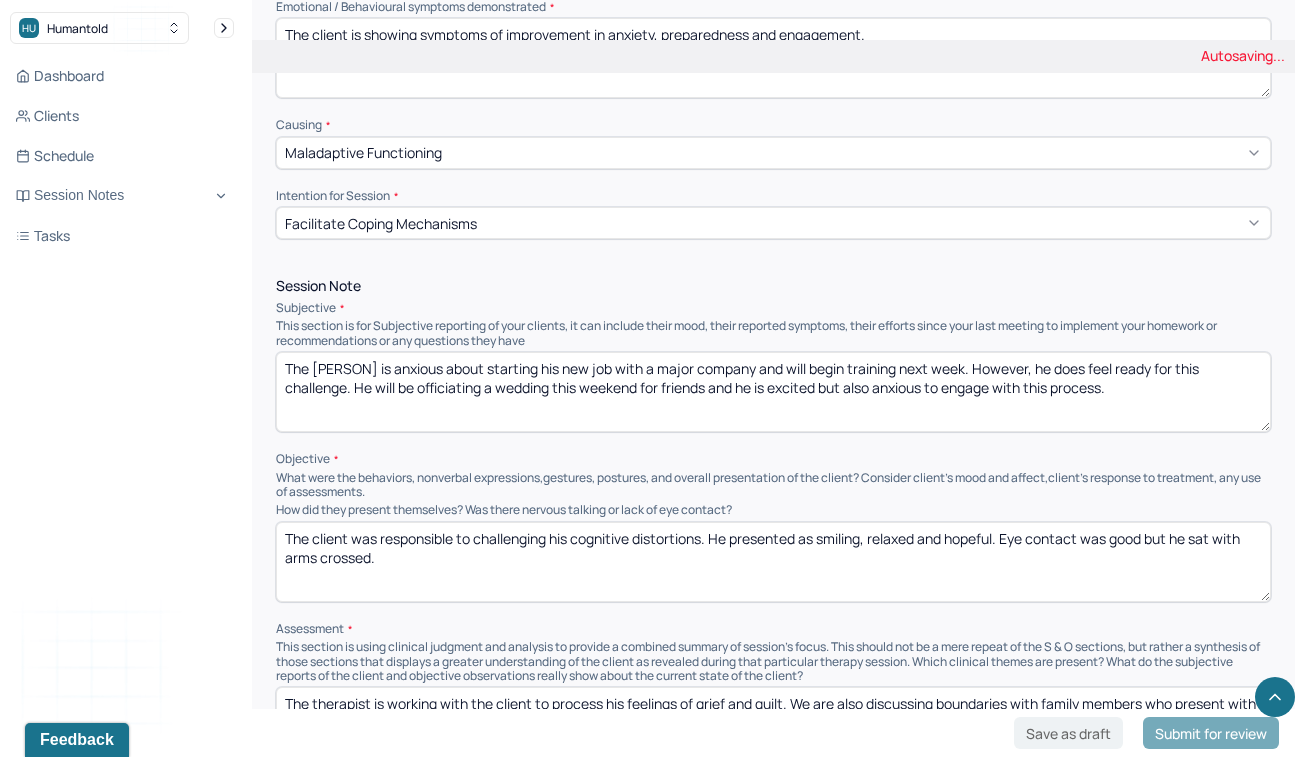 click on "Session Note Subjective This section is for Subjective reporting of your clients, it can include their mood, their reported symptoms, their efforts since your last meeting to implement your homework or recommendations or any questions they have The client is anxious about starting his new job with a major company and will begin training next week. However, he does feel ready for this challenge. He will be officiating a wedding this weekend for friends and he is excited but also anxious to engage with this process.  Objective What were the behaviors, nonverbal expressions,gestures, postures, and overall presentation of the client? Consider client's mood and affect,client's response to treatment, any use of assessments. How did they present themselves? Was there nervous talking or lack of eye contact? The client was responsible to challenging his cognitive distortions. The presented as smiling, relaxed and hopeful. Eye contact was good but he sat with arms crossed.  Assessment" at bounding box center (773, 523) 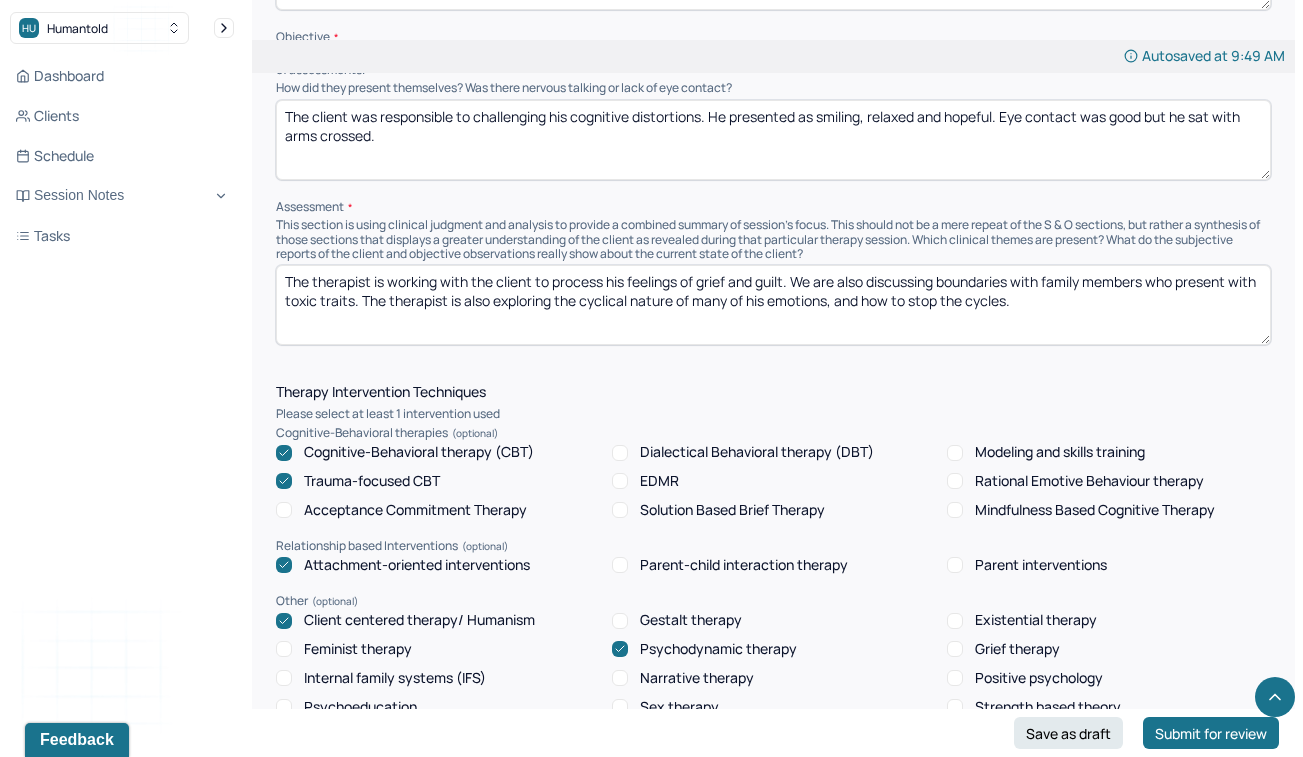 scroll, scrollTop: 1196, scrollLeft: 0, axis: vertical 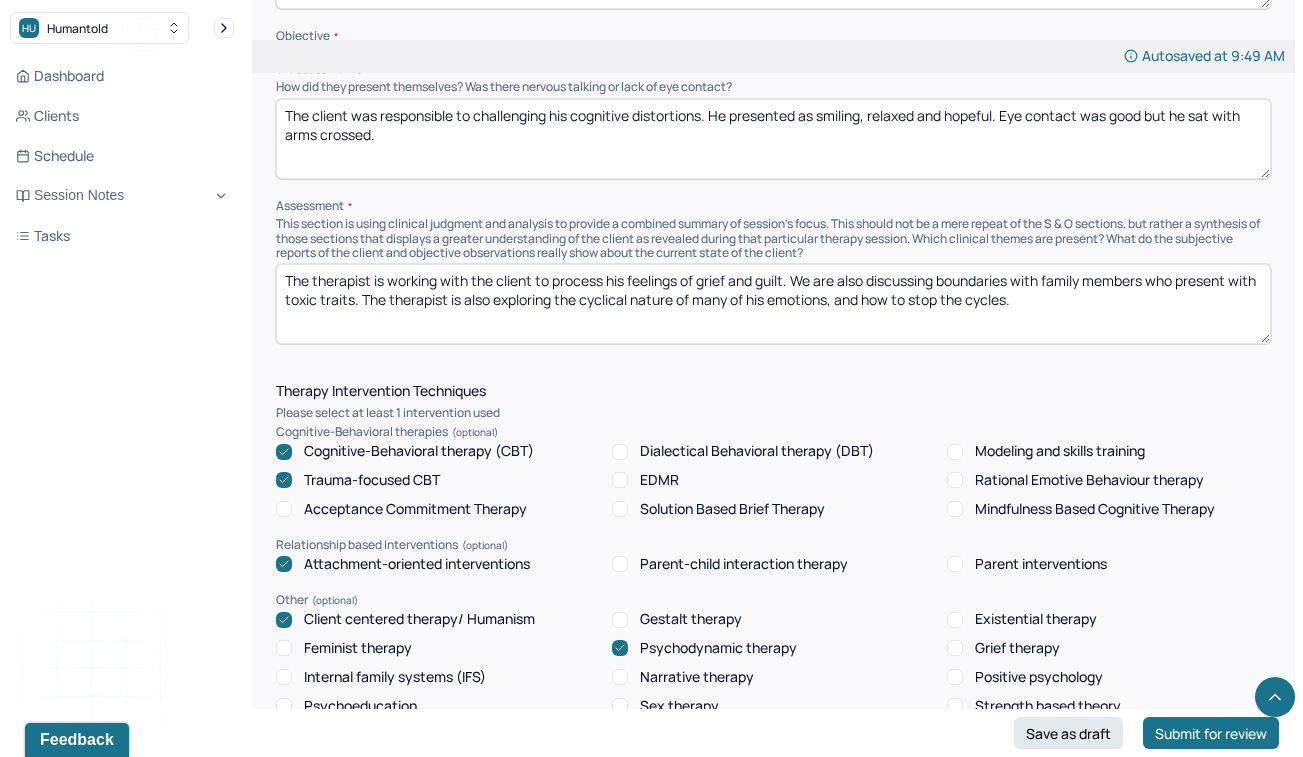 drag, startPoint x: 627, startPoint y: 263, endPoint x: 608, endPoint y: 260, distance: 19.235384 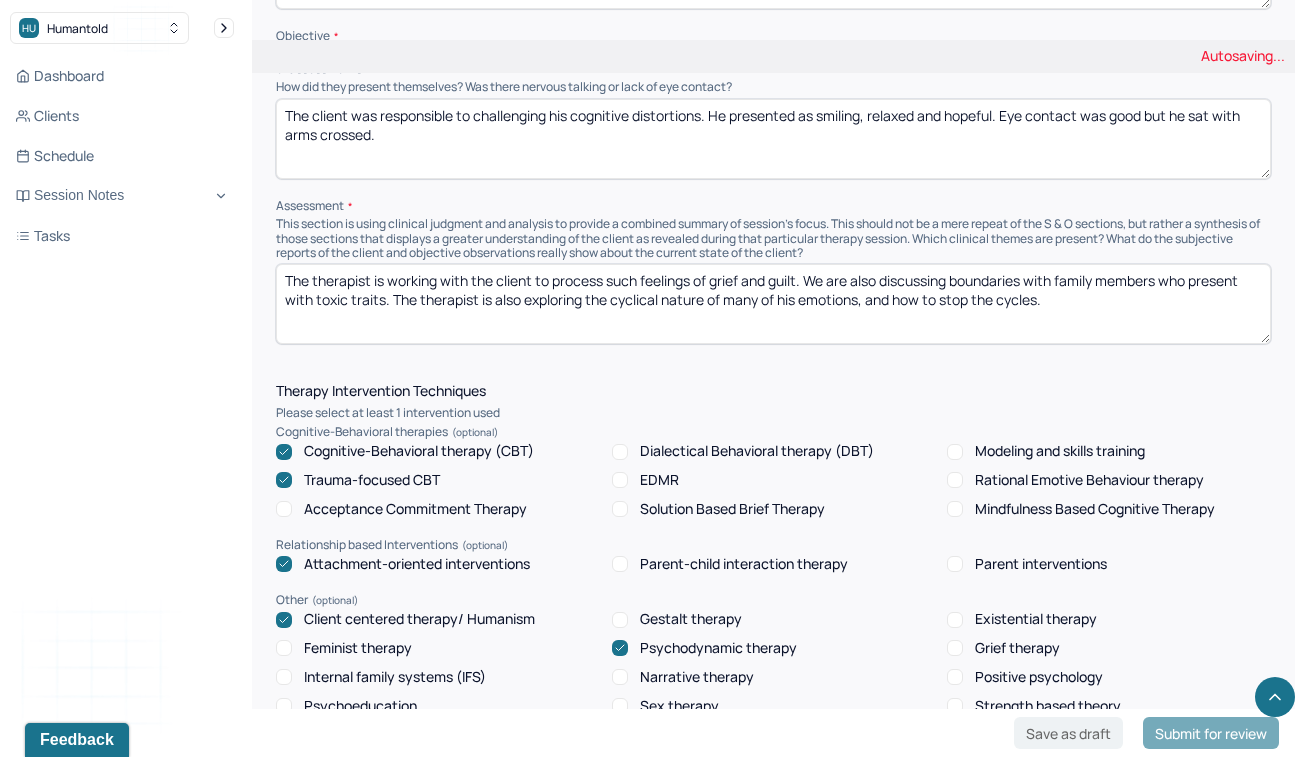 click on "The therapist is working with the client to process his feelings of grief and guilt. We are also discussing boundaries with family members who present with toxic traits. The therapist is also exploring the cyclical nature of many of his emotions, and how to stop the cycles." at bounding box center [773, 304] 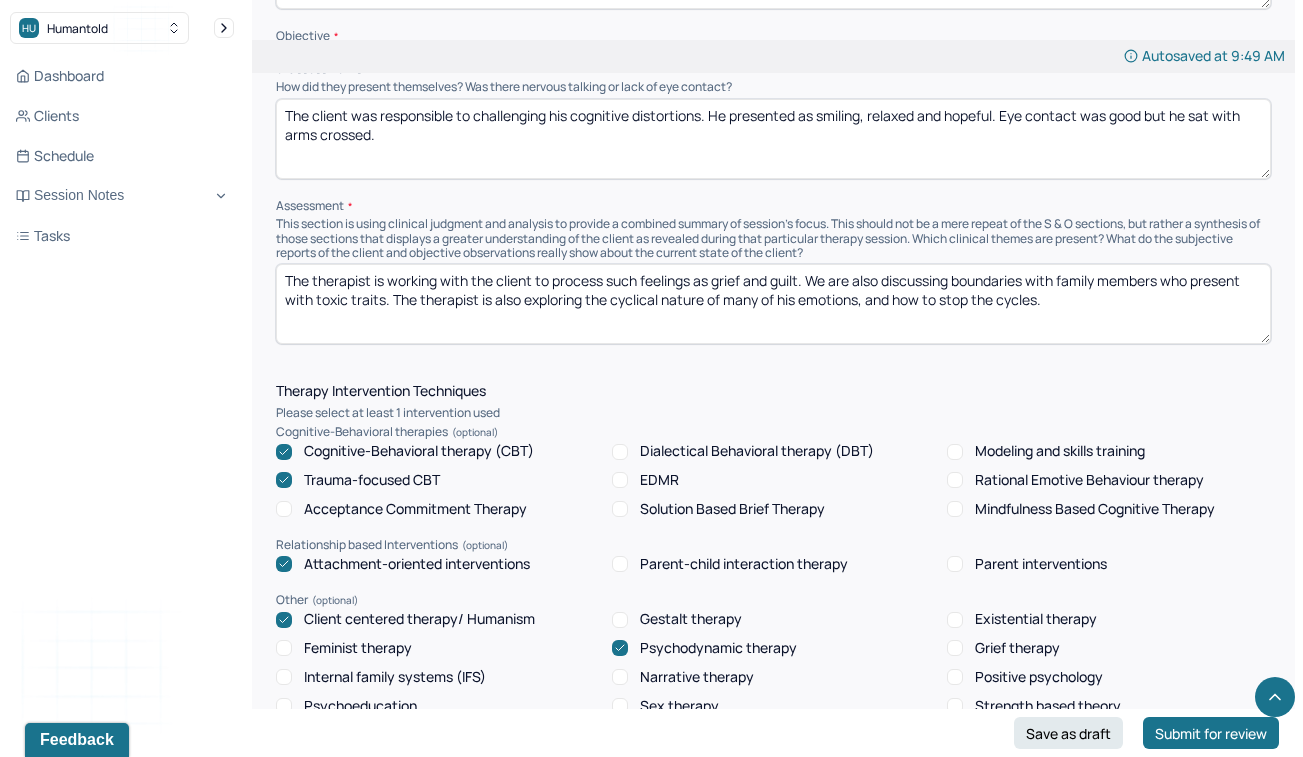 click on "Instructions The fields marked with an asterisk ( * ) are required before you can submit your notes. Before you can submit your session notes, they must be signed. You have the option to save your notes as a draft before making a submission. Appointment location * In person Primary diagnosis * F41.1 GENERALIZED ANXIETY DISORDER Secondary diagnosis (optional) Secondary diagnosis Tertiary diagnosis (optional) Tertiary diagnosis Emotional / Behavioural symptoms demonstrated * The client is showing symptoms of improvement in anxiety, preparedness and engagement. Causing * Maladaptive Functioning Intention for Session * Facilitate coping mechanisms Session Note Subjective This section is for Subjective reporting of your clients, it can include their mood, their reported symptoms, their efforts since your last meeting to implement your homework or recommendations or any questions they have Objective How did they present themselves? Was there nervous talking or lack of eye contact? Assessment Trauma-focused CBT EDMR" at bounding box center [773, 661] 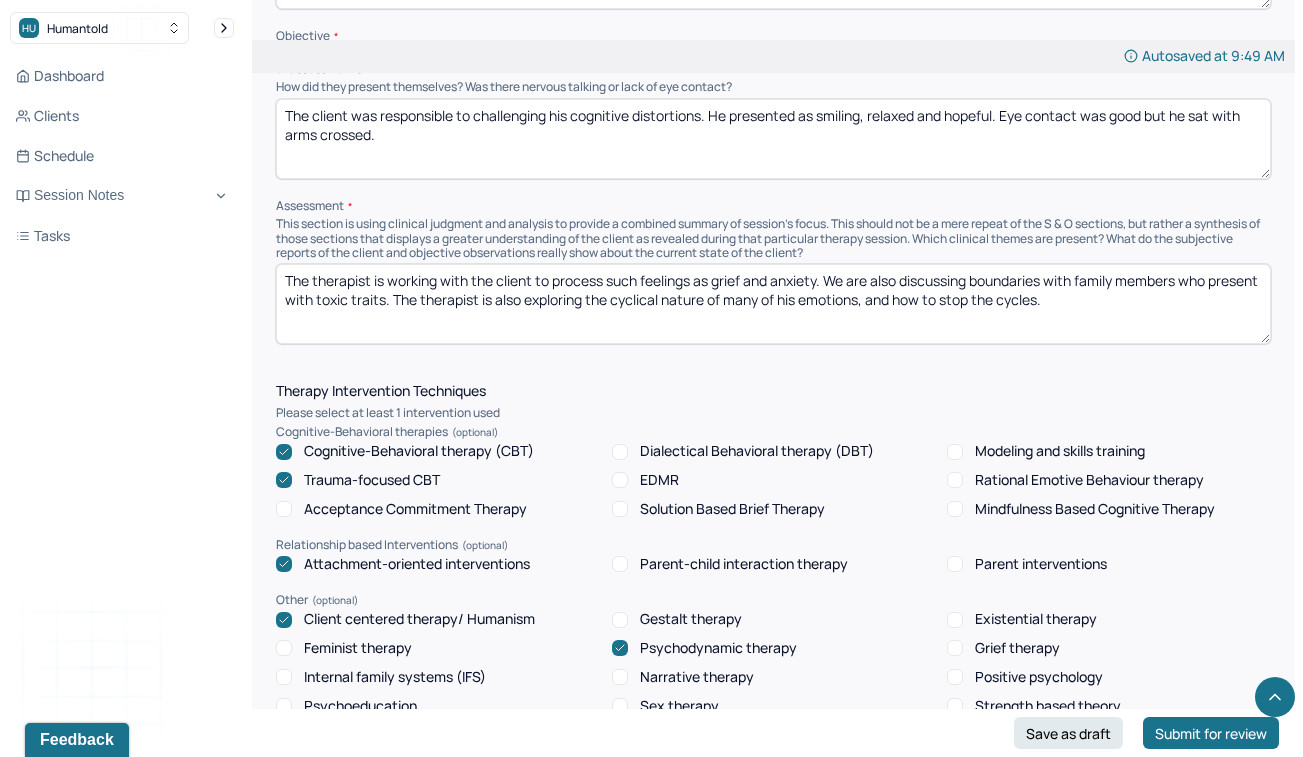 type on "The therapist is working with the client to process such feelings as grief and anxiety. We are also discussing boundaries with family members who present with toxic traits. The therapist is also exploring the cyclical nature of many of his emotions, and how to stop the cycles." 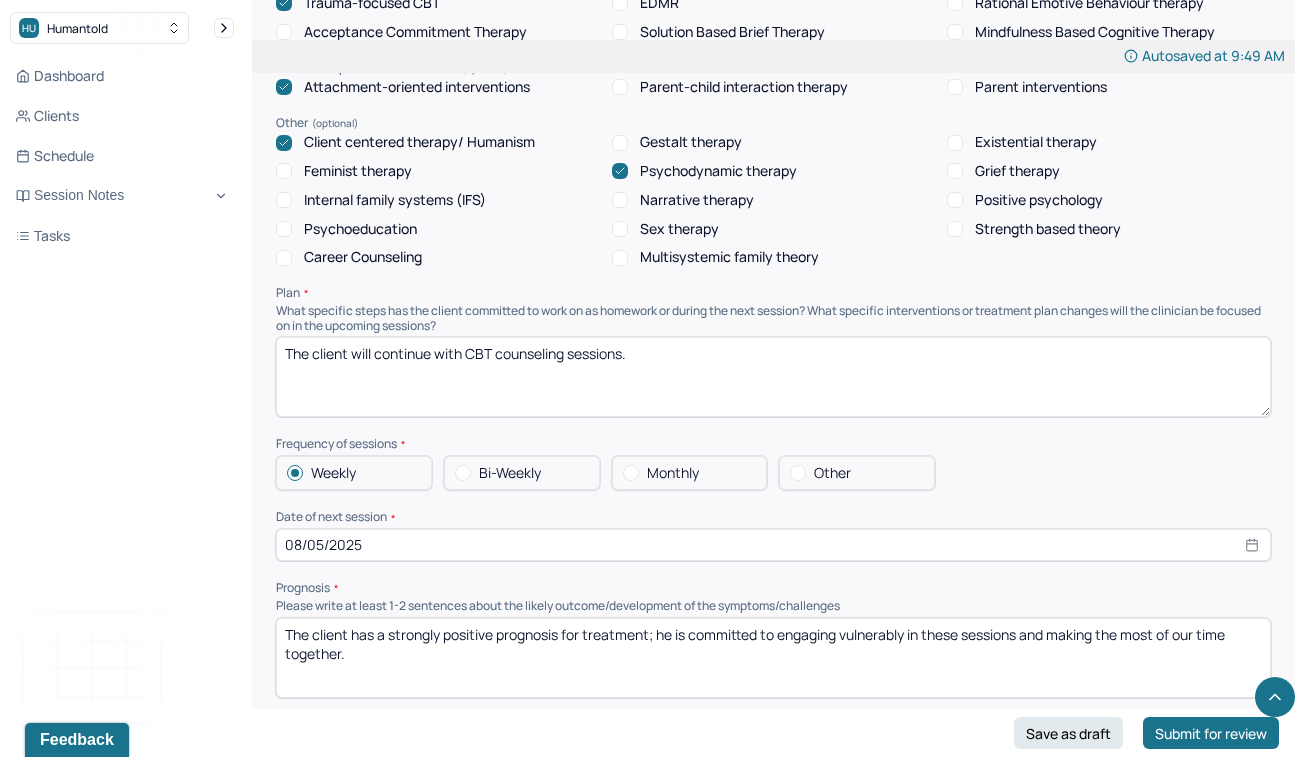 scroll, scrollTop: 1737, scrollLeft: 0, axis: vertical 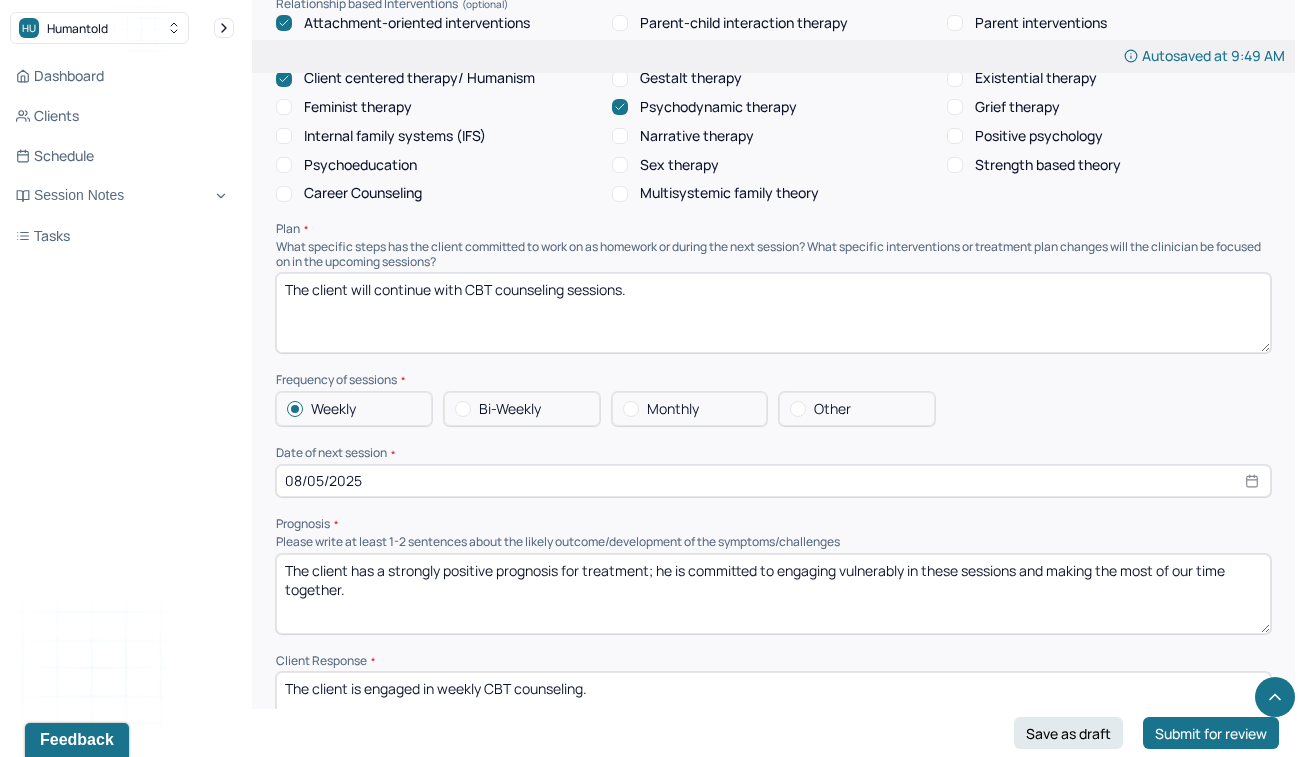 drag, startPoint x: 624, startPoint y: 268, endPoint x: 568, endPoint y: 268, distance: 56 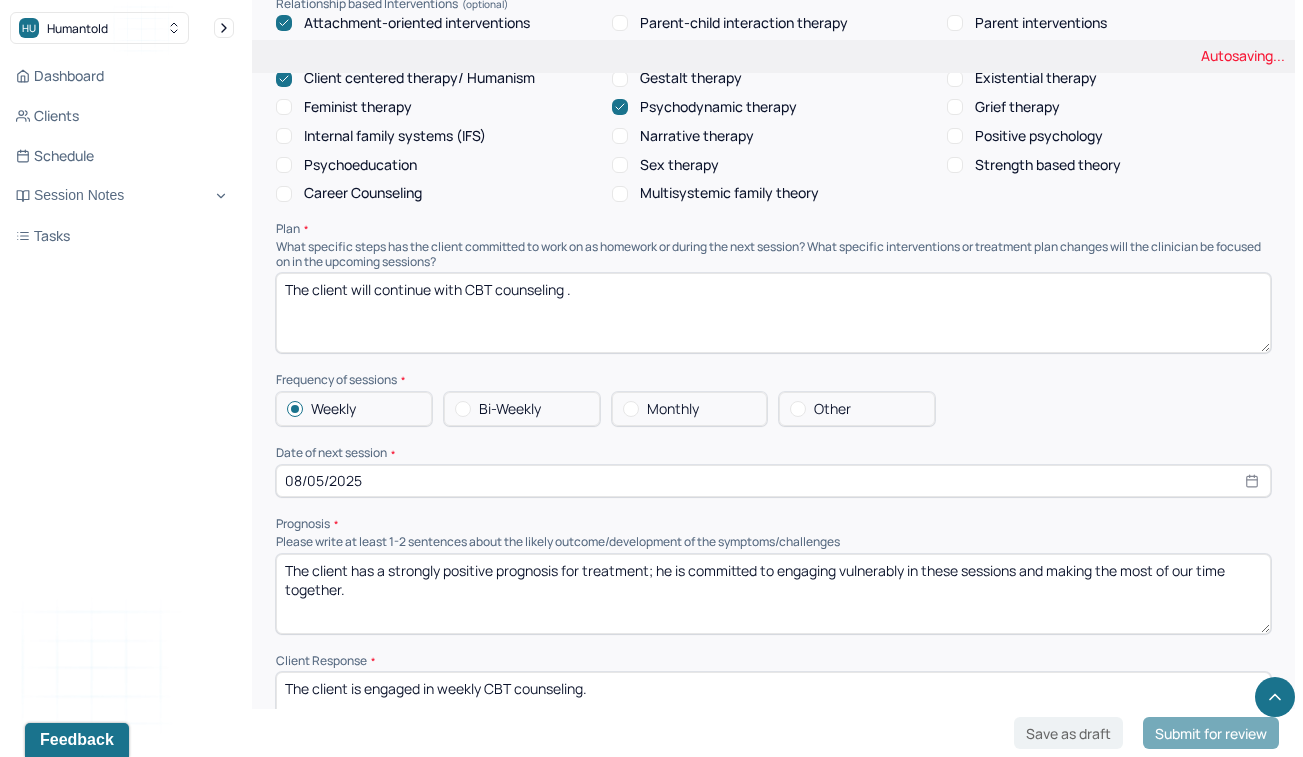 type on "The client will continue with CBT counseling ." 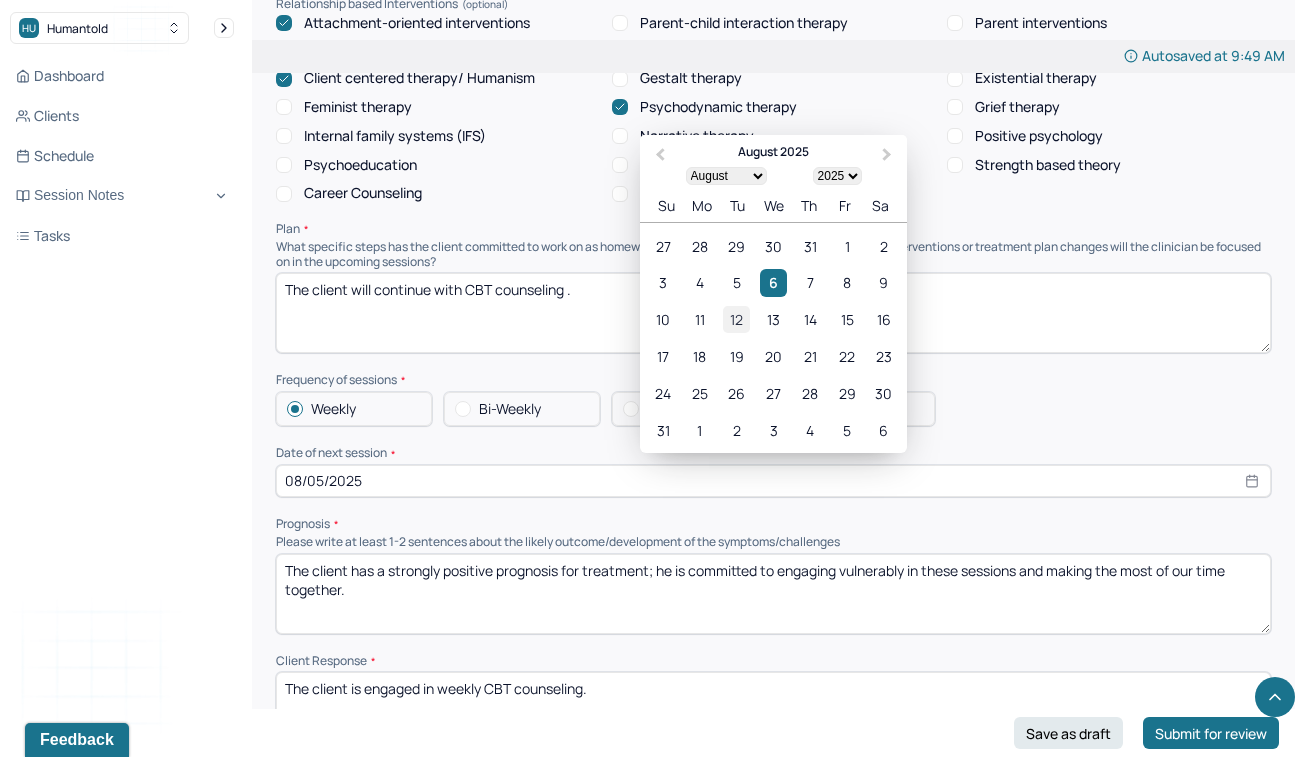 click on "12" at bounding box center (736, 319) 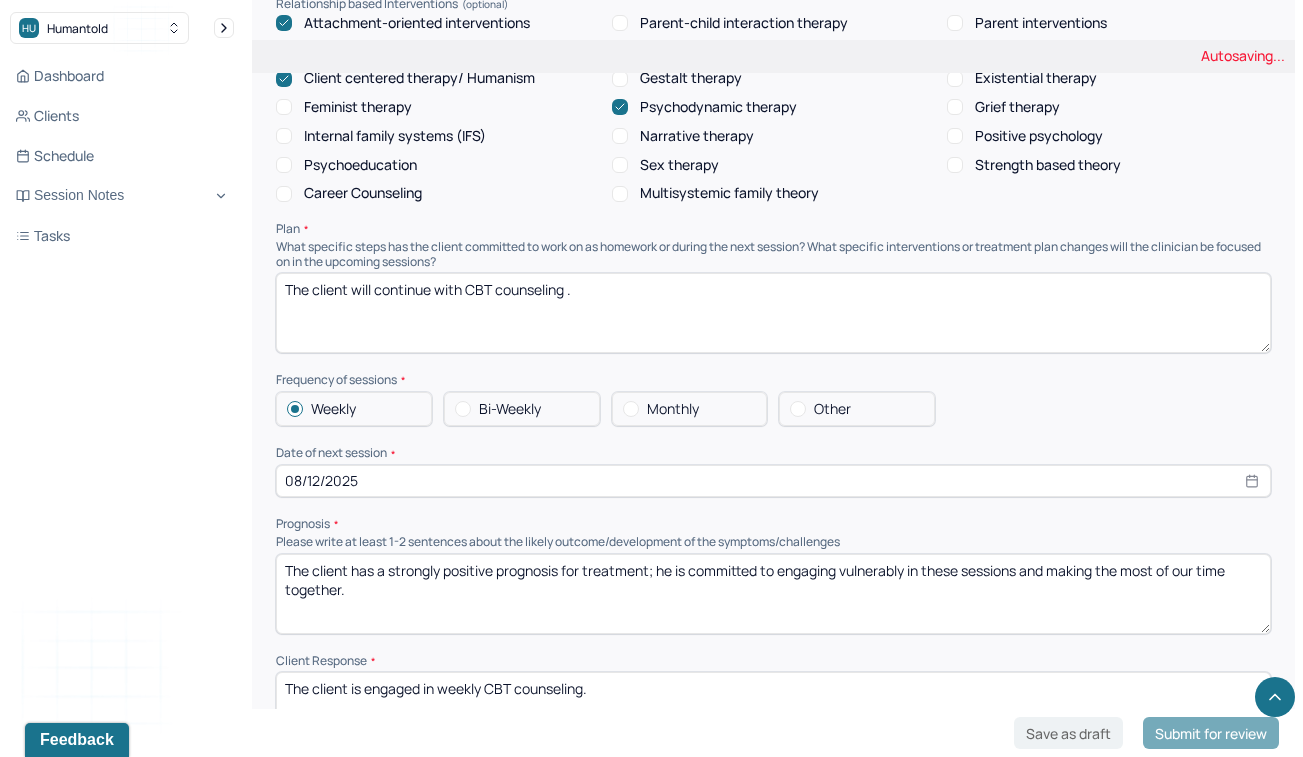 click on "Prognosis" at bounding box center [773, 524] 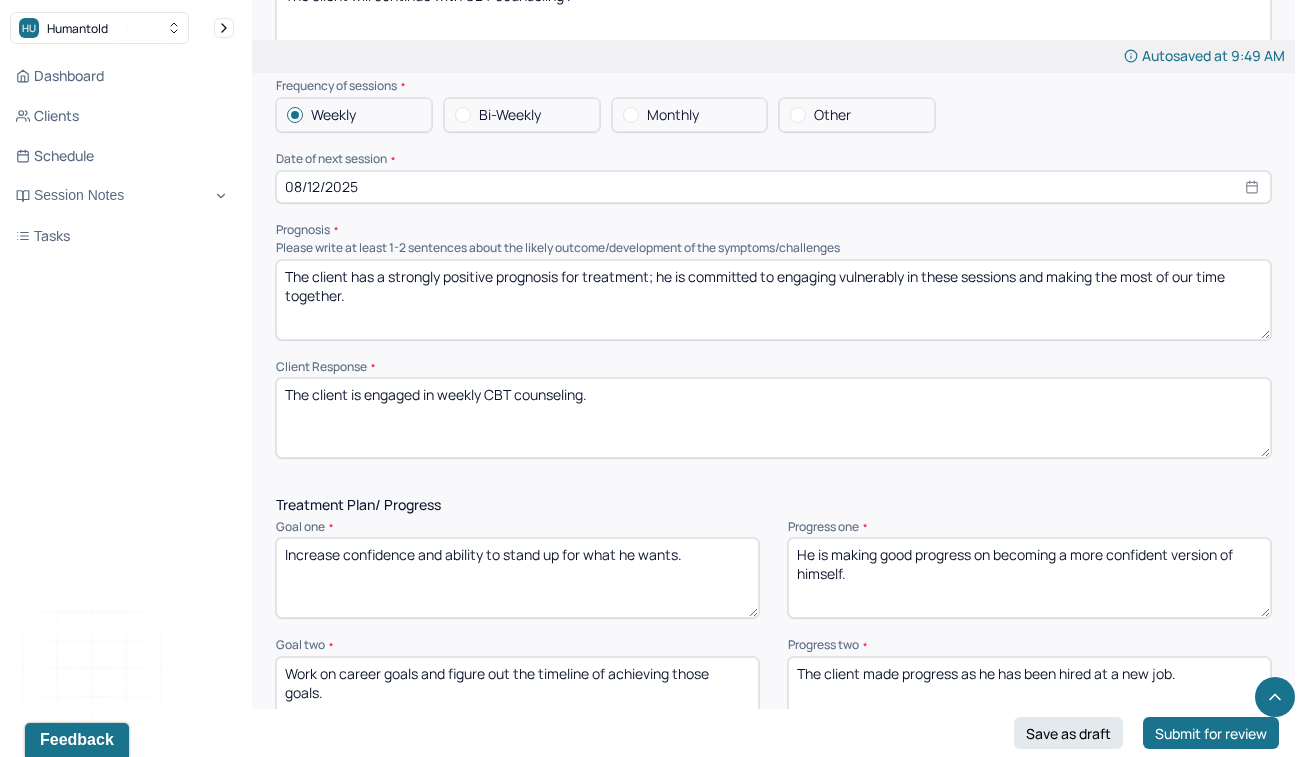 scroll, scrollTop: 2032, scrollLeft: 0, axis: vertical 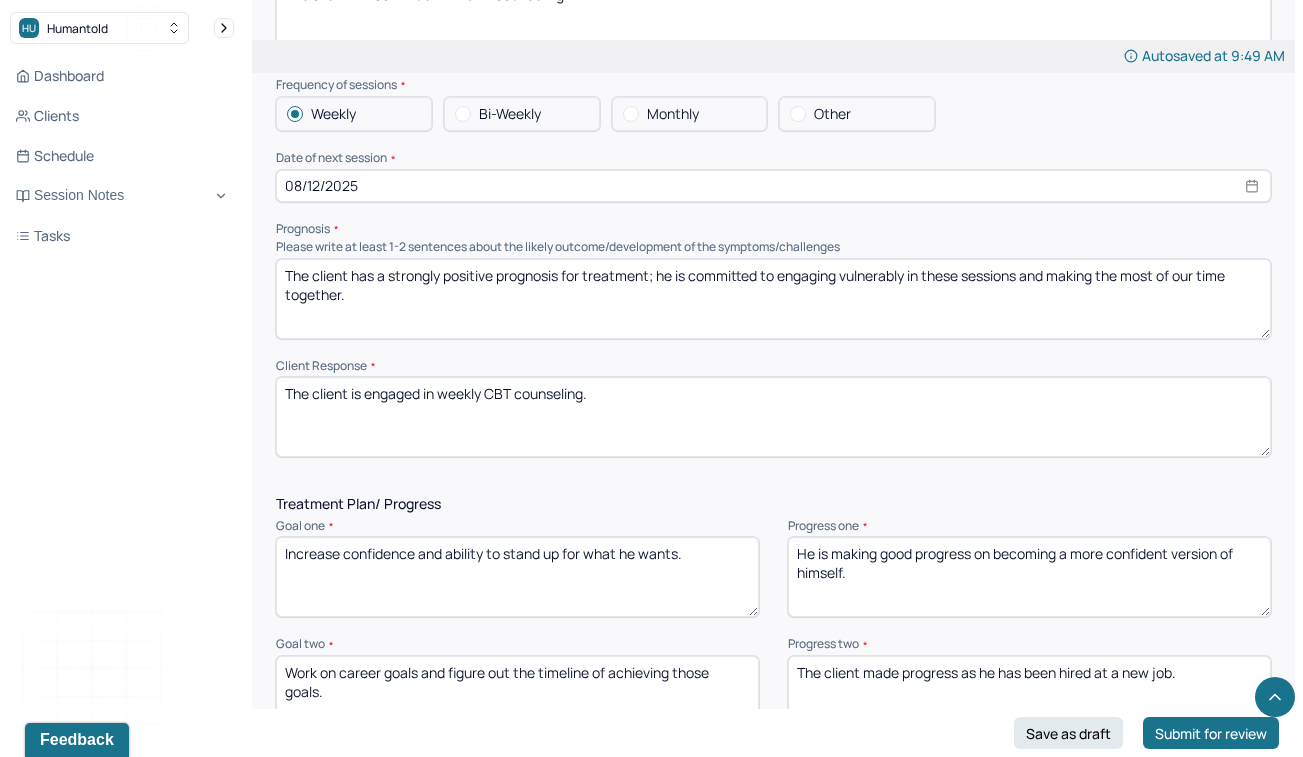 drag, startPoint x: 442, startPoint y: 242, endPoint x: 392, endPoint y: 239, distance: 50.08992 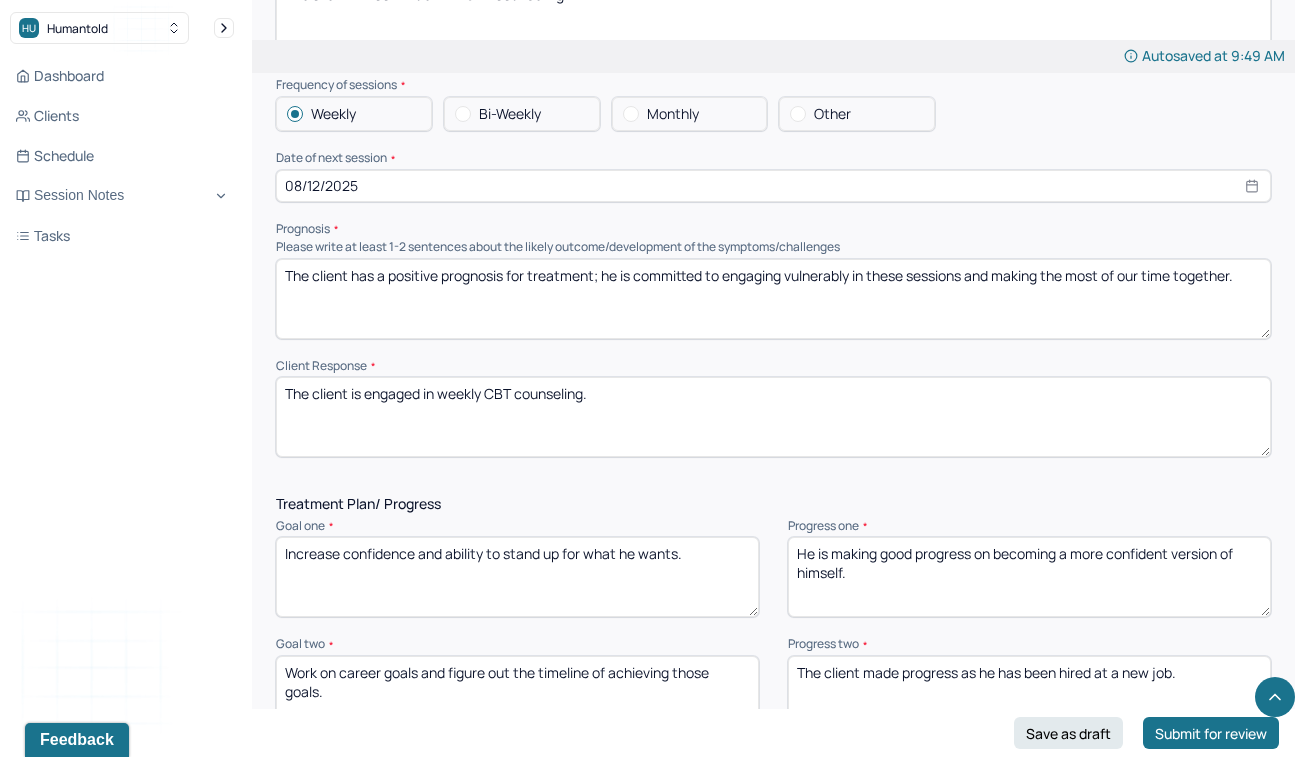 type on "The client has a positive prognosis for treatment; he is committed to engaging vulnerably in these sessions and making the most of our time together." 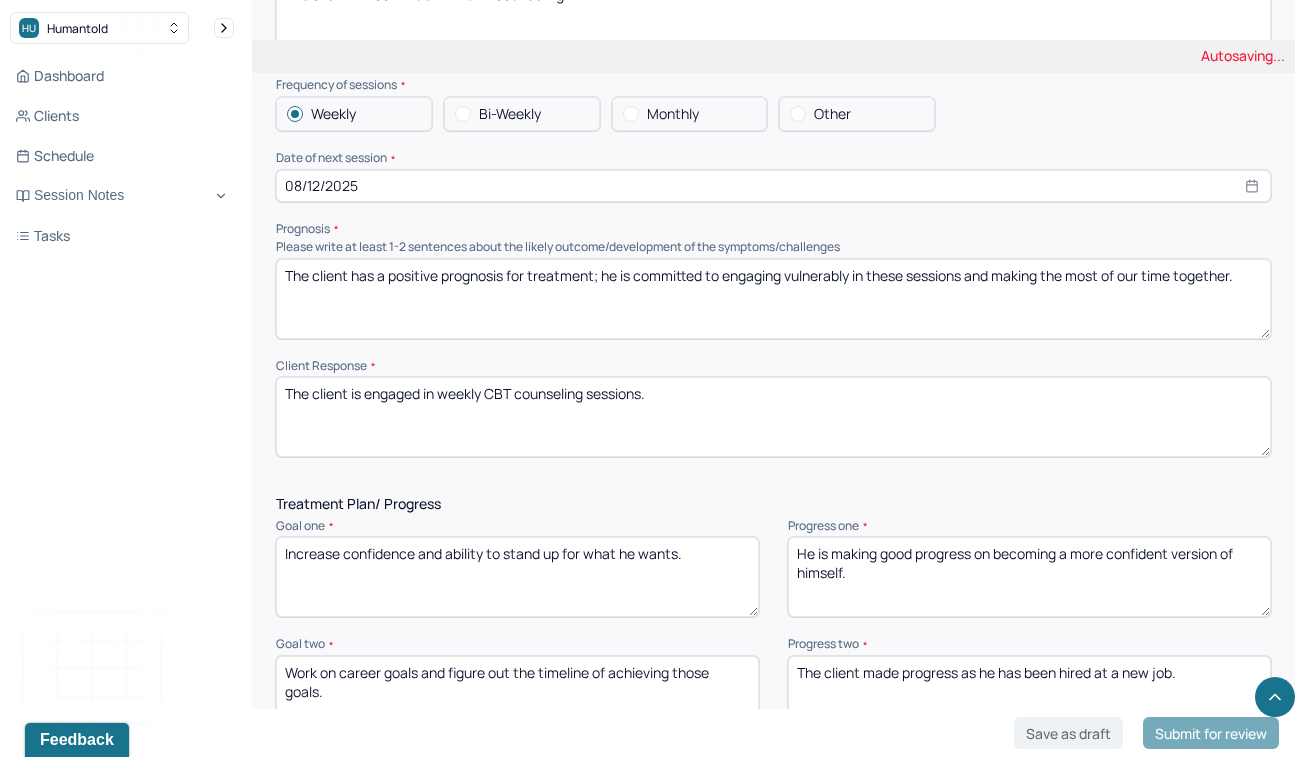 type on "The client is engaged in weekly CBT counseling sessions." 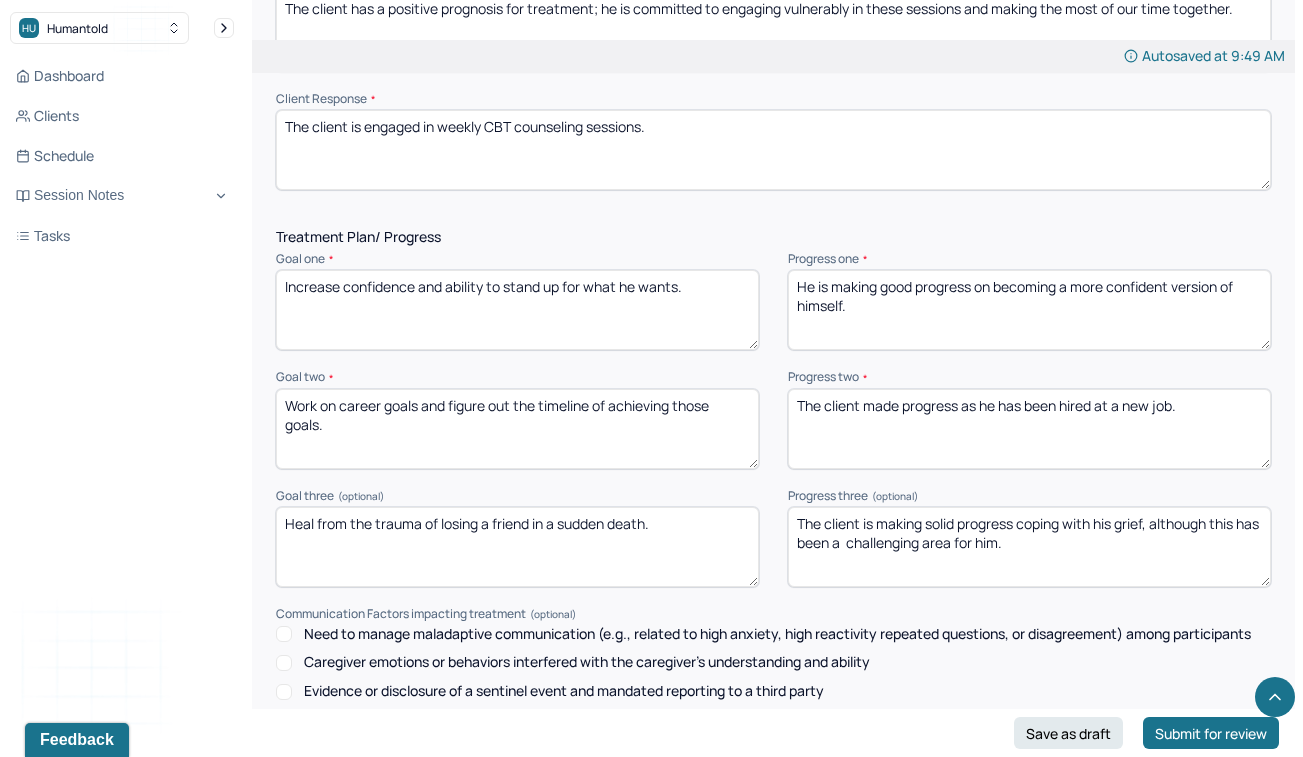 scroll, scrollTop: 2302, scrollLeft: 0, axis: vertical 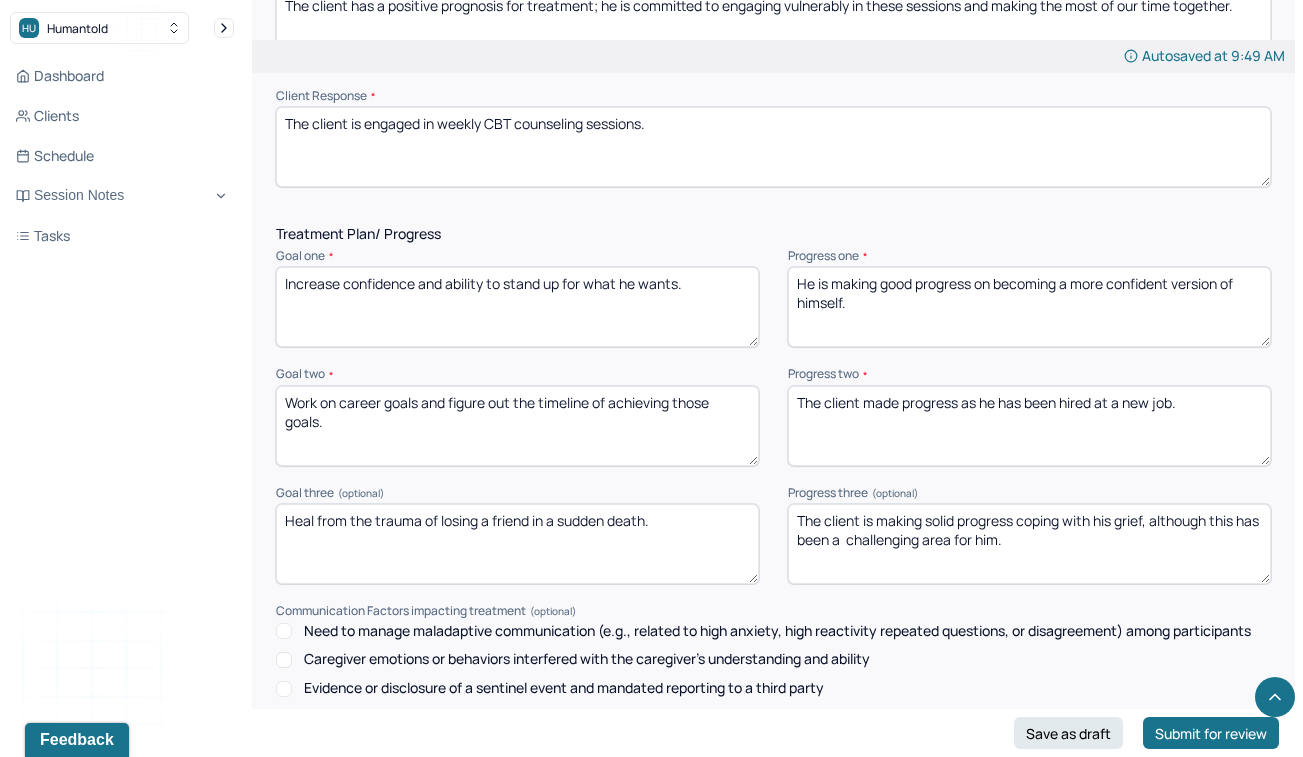 drag, startPoint x: 919, startPoint y: 253, endPoint x: 885, endPoint y: 248, distance: 34.36568 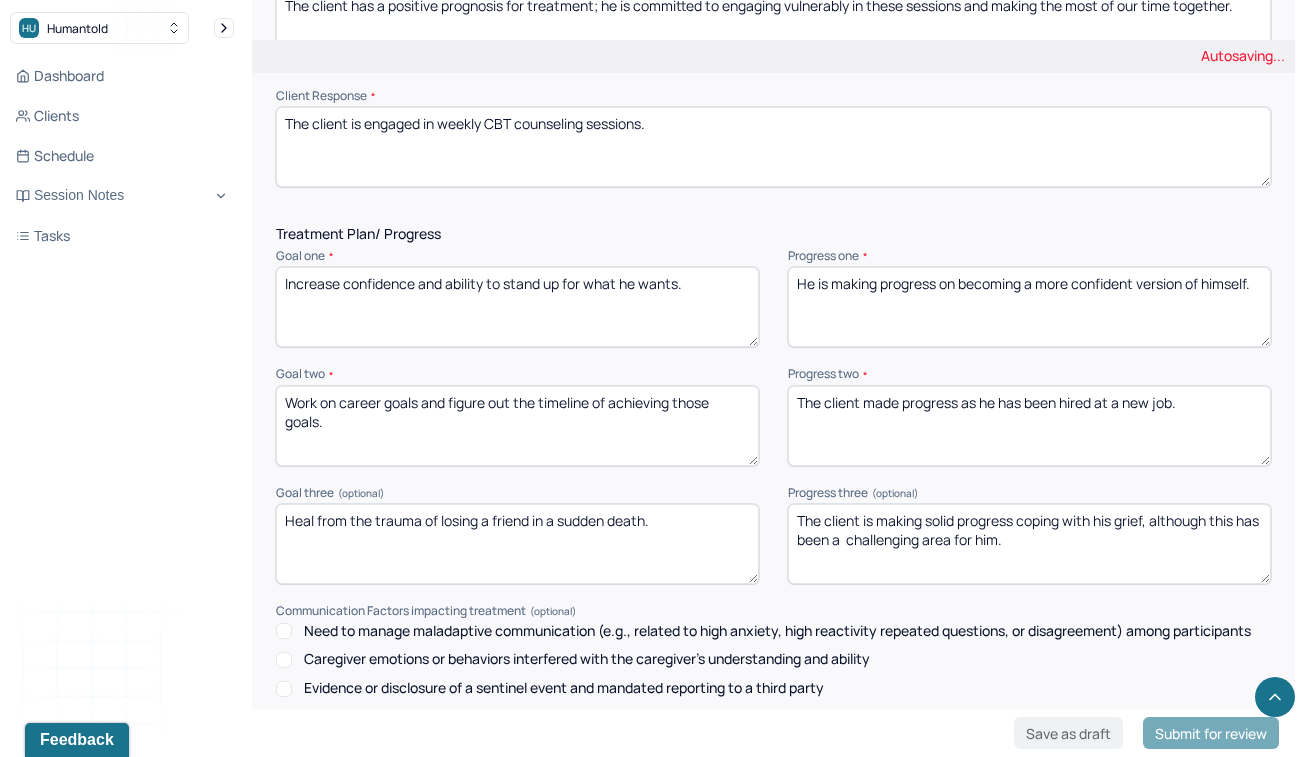 type on "He is making progress on becoming a more confident version of himself." 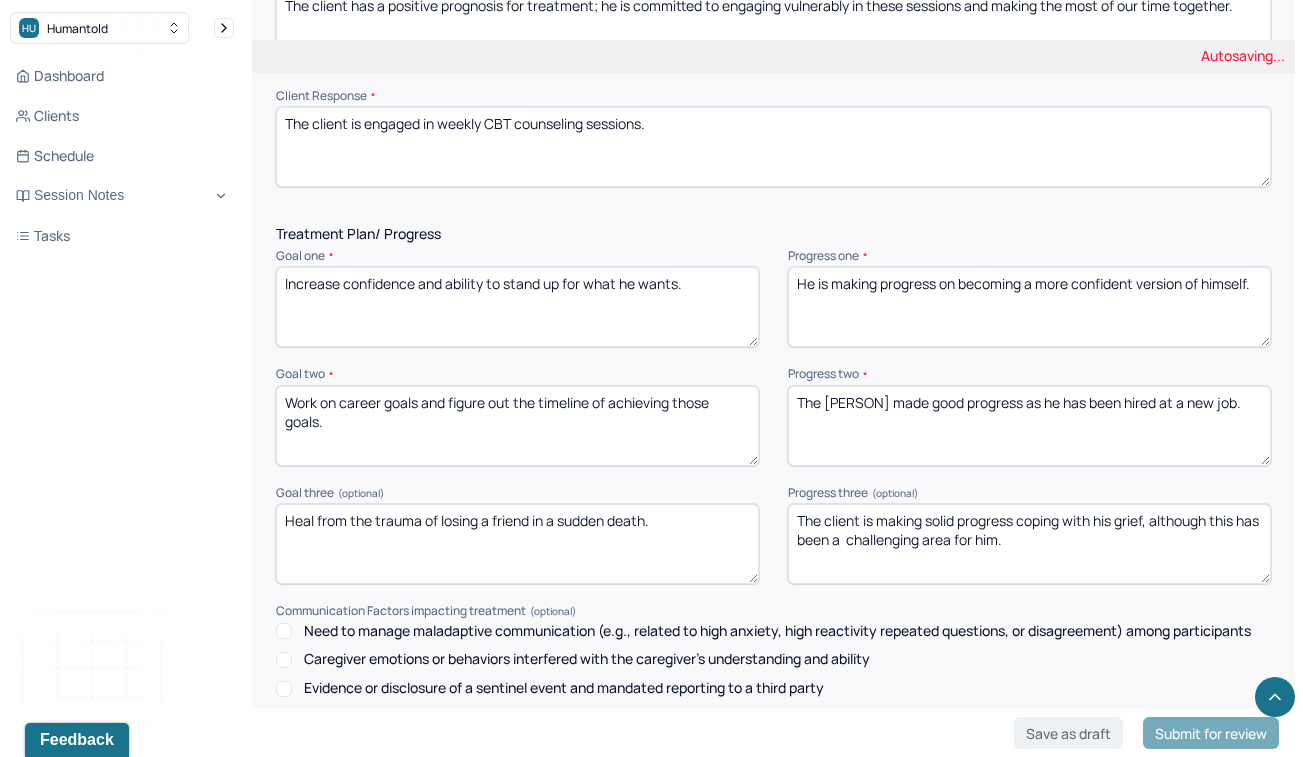 type on "The [PERSON] made good progress as he has been hired at a new job." 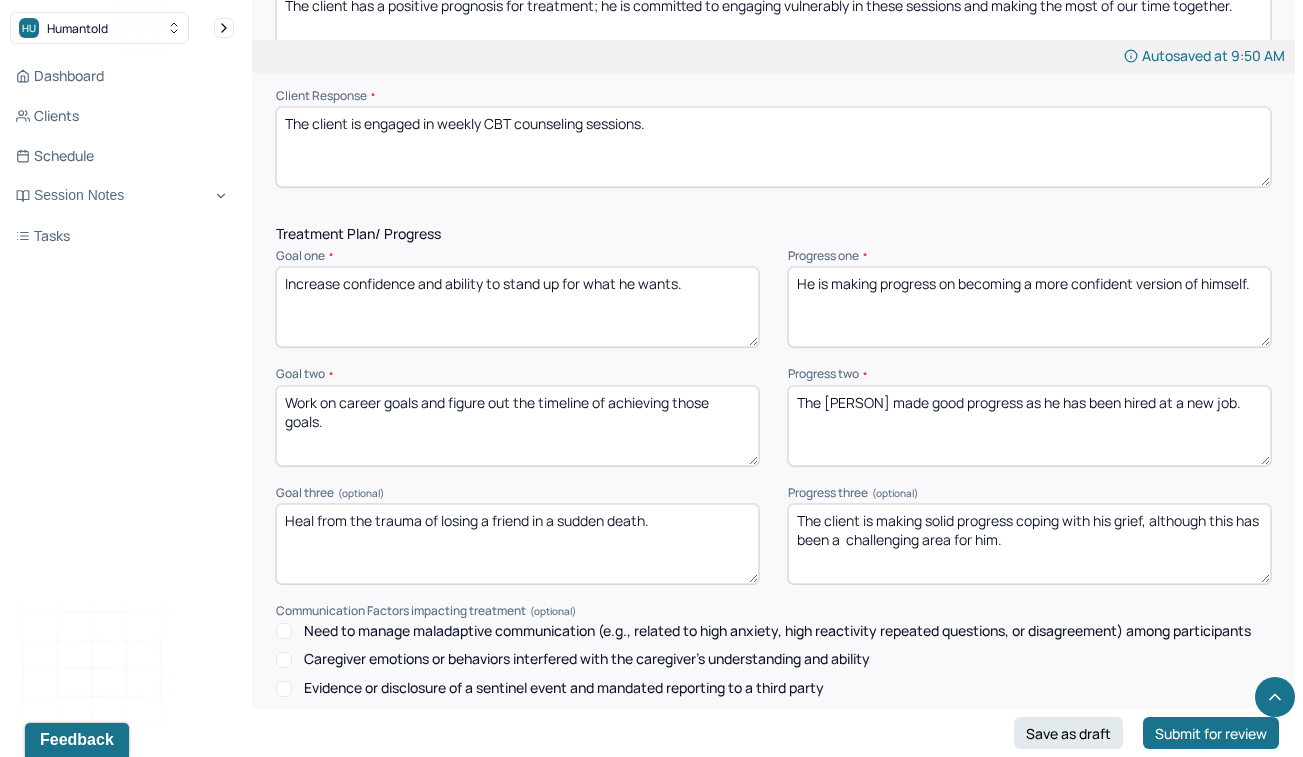 drag, startPoint x: 961, startPoint y: 491, endPoint x: 925, endPoint y: 485, distance: 36.496574 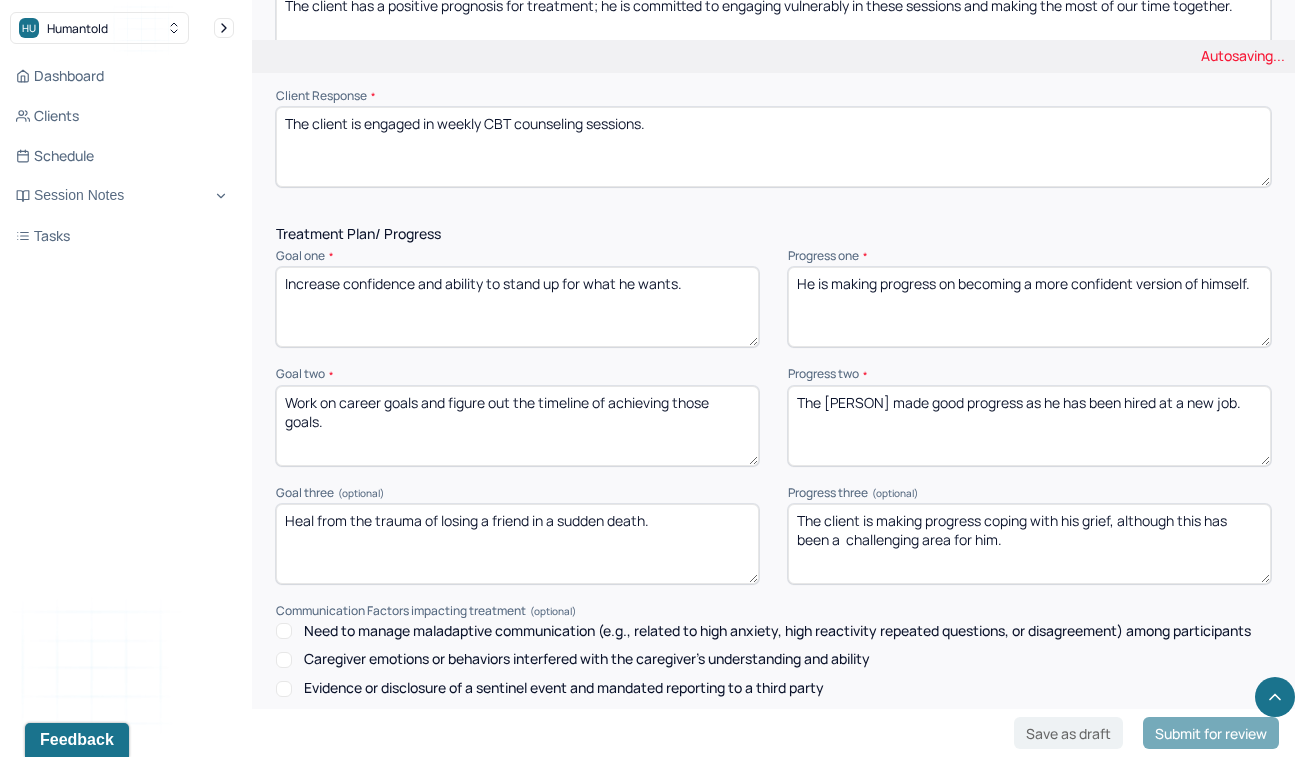 type on "The client is making progress coping with his grief, although this has been a  challenging area for him." 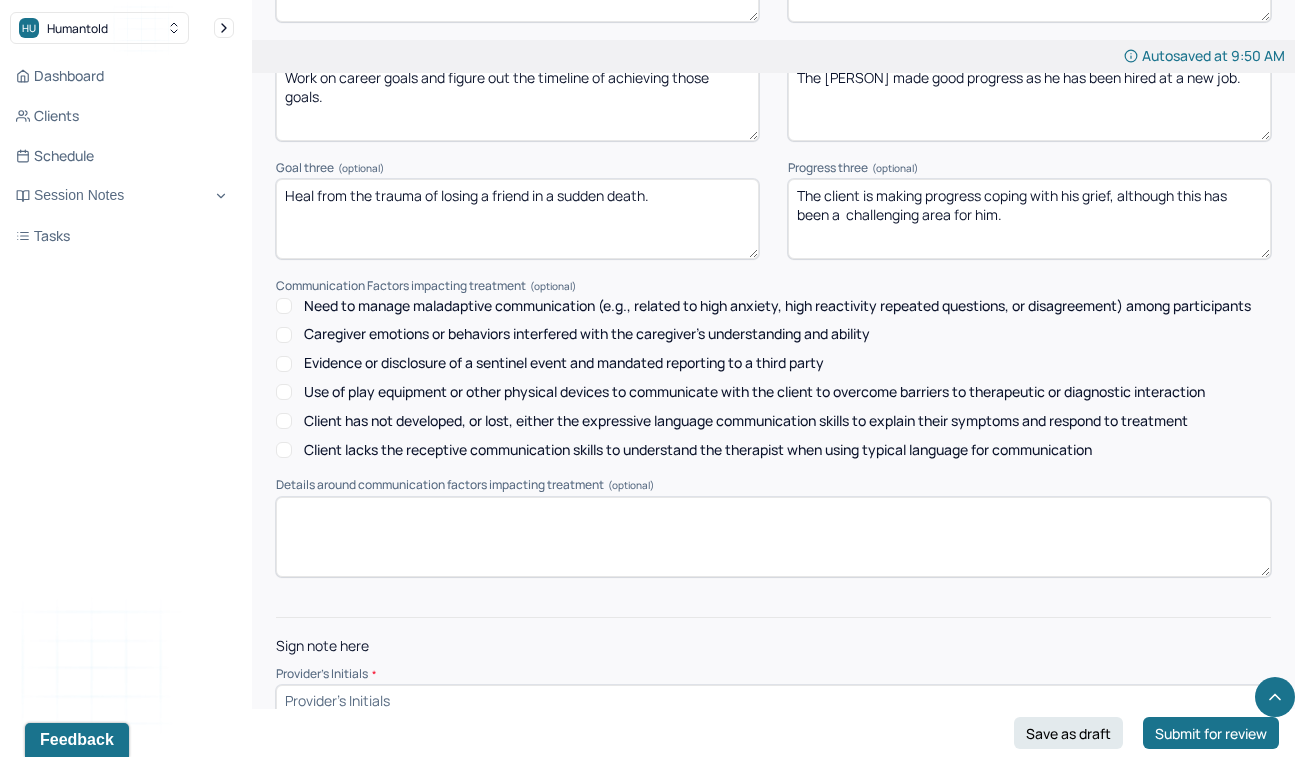 scroll, scrollTop: 2625, scrollLeft: 0, axis: vertical 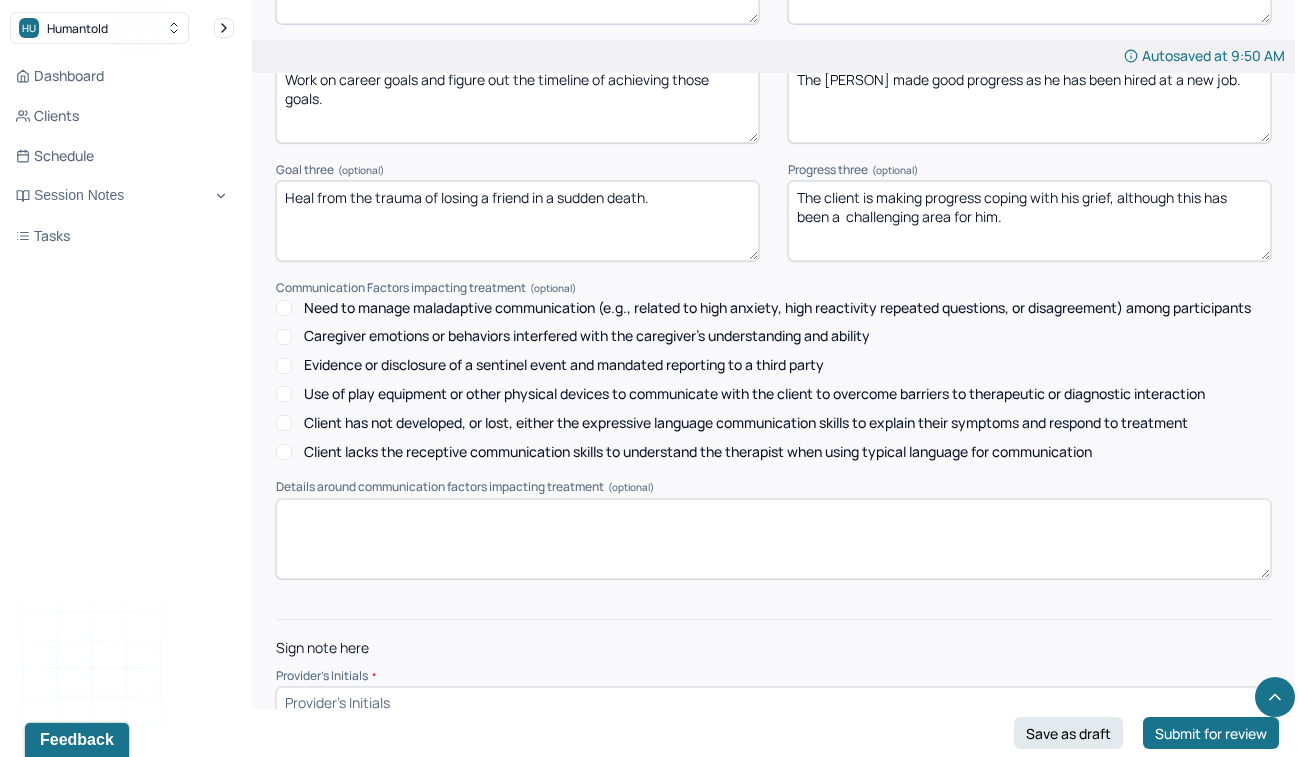 click at bounding box center (773, 703) 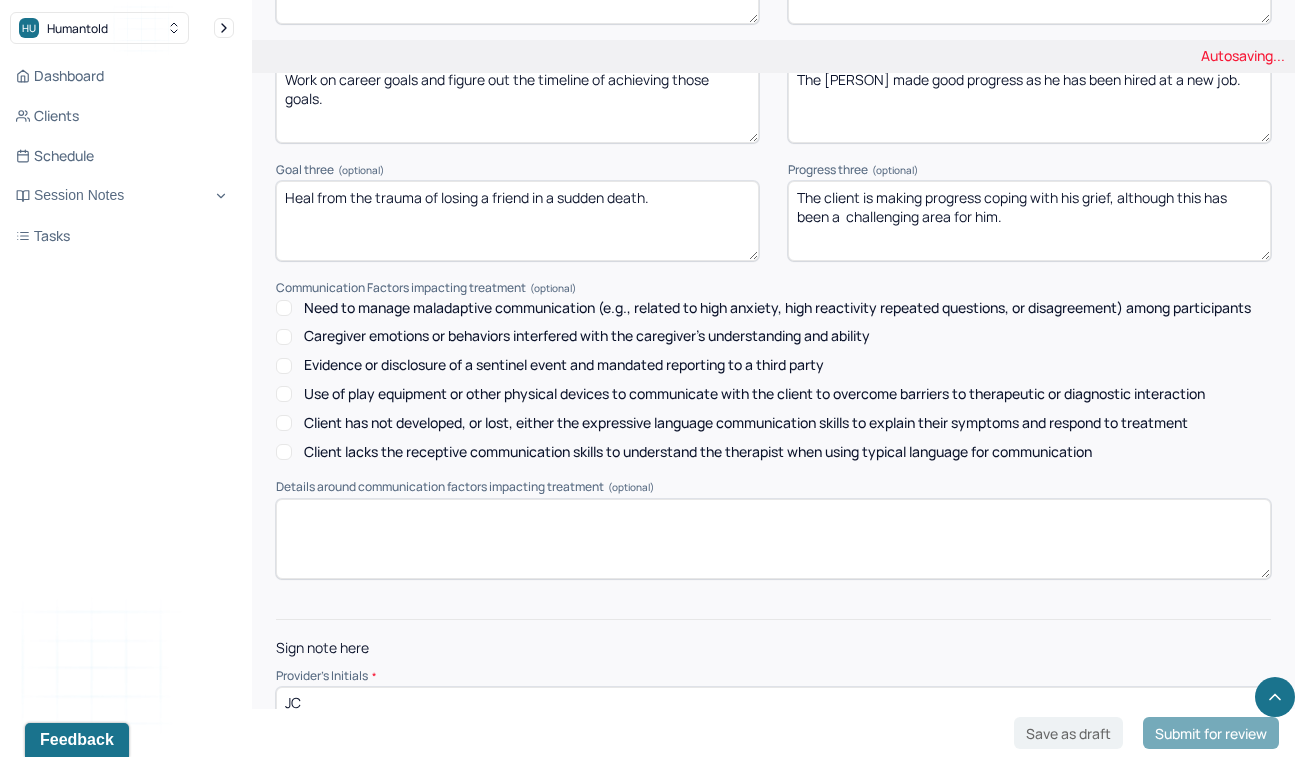type on "JC" 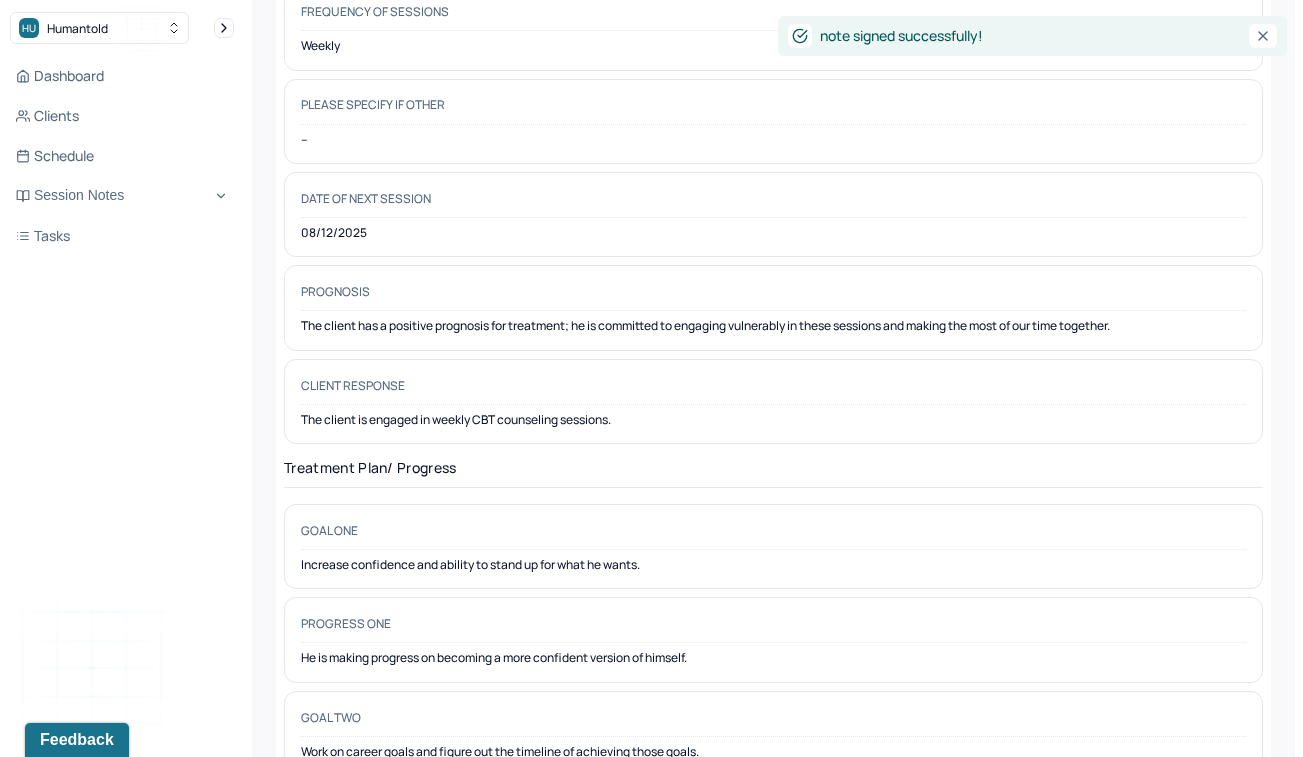 scroll, scrollTop: 0, scrollLeft: 0, axis: both 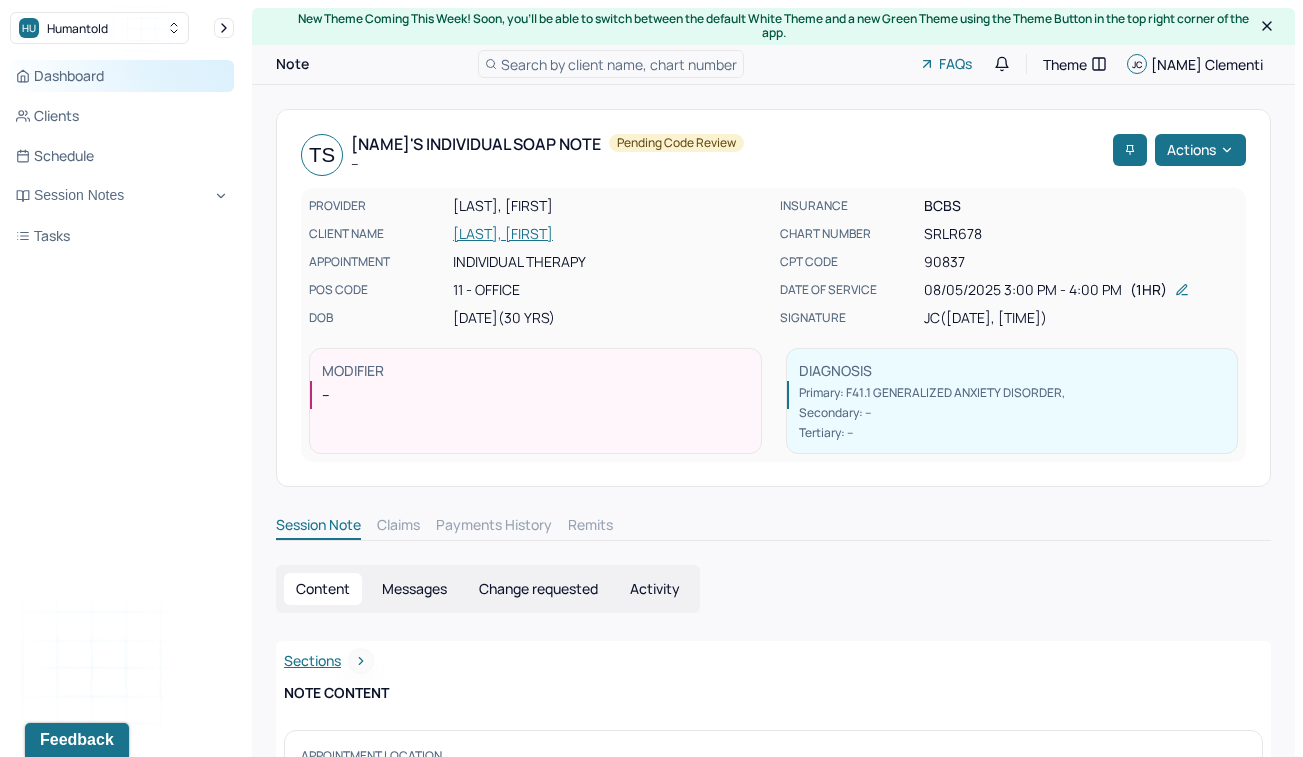 click on "Dashboard" at bounding box center [122, 76] 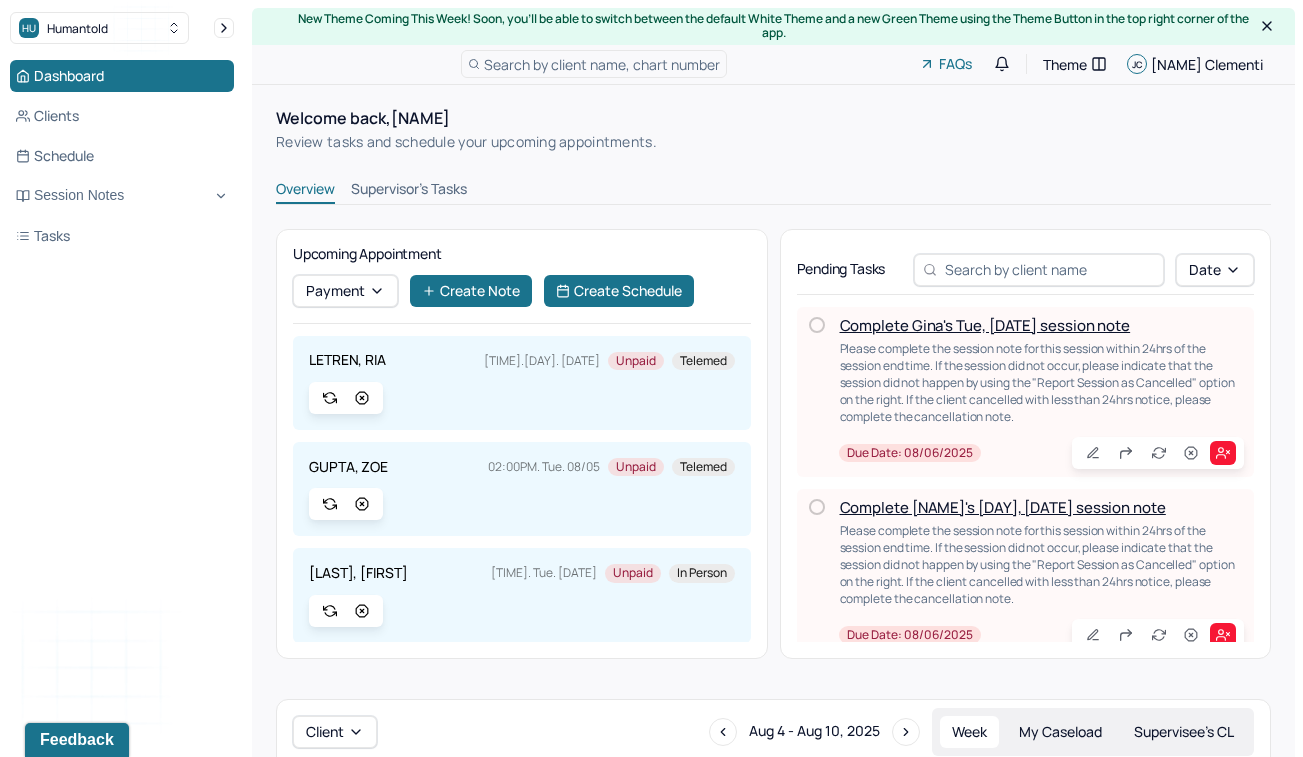click on "Complete Gina's Tue, [DATE] session note" at bounding box center [985, 325] 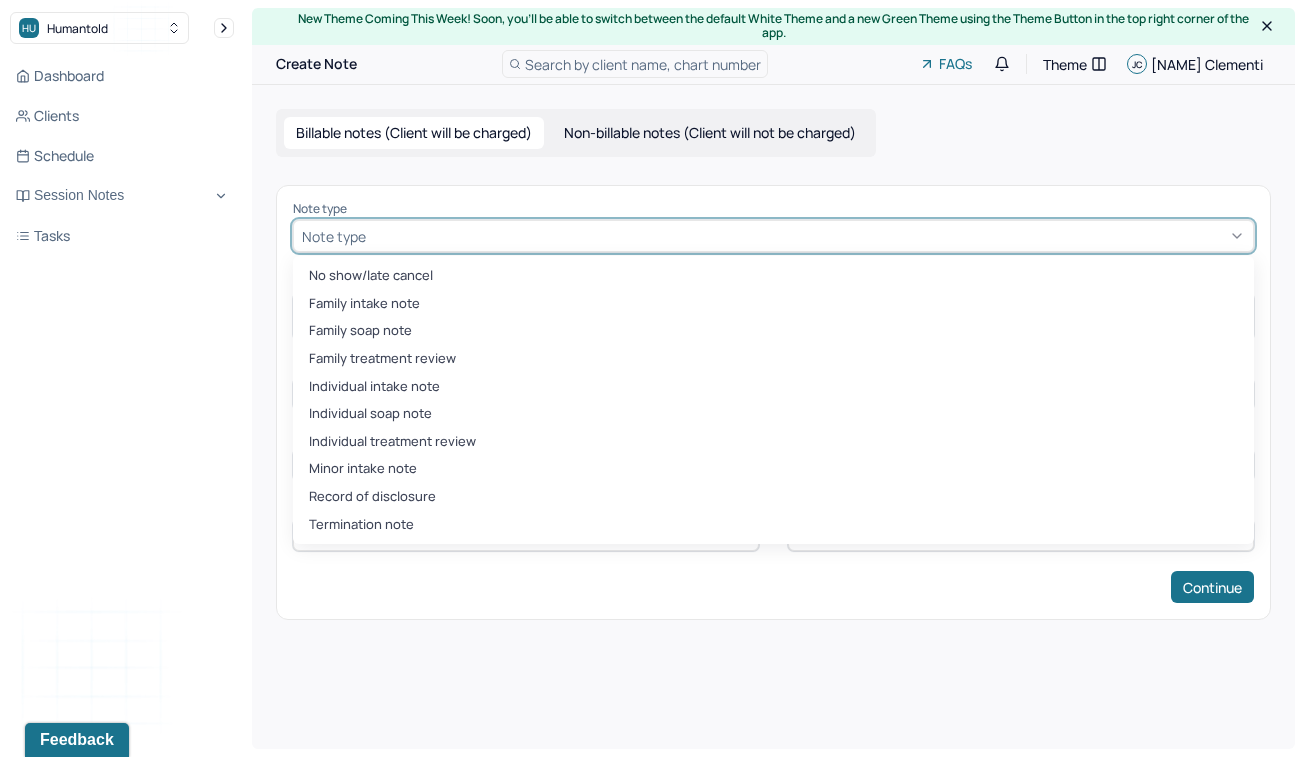 click at bounding box center (807, 236) 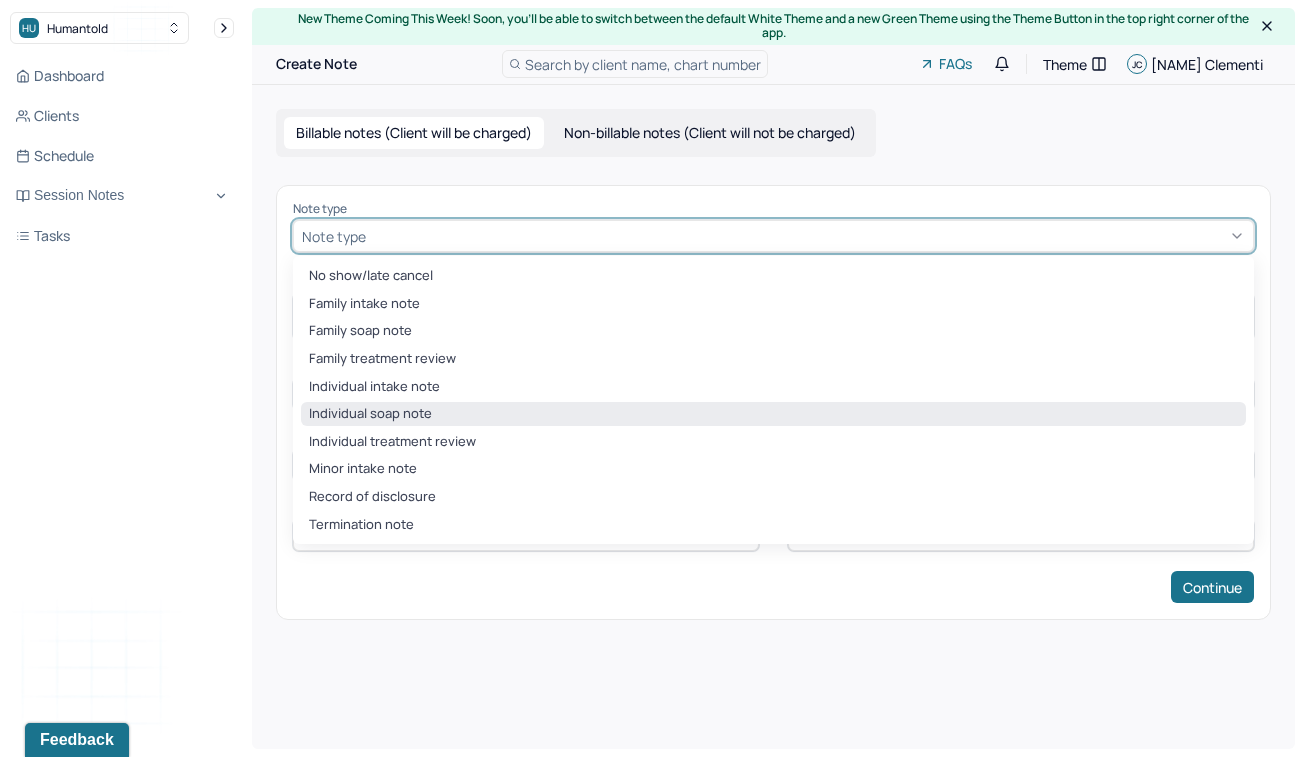 click on "Individual soap note" at bounding box center (773, 414) 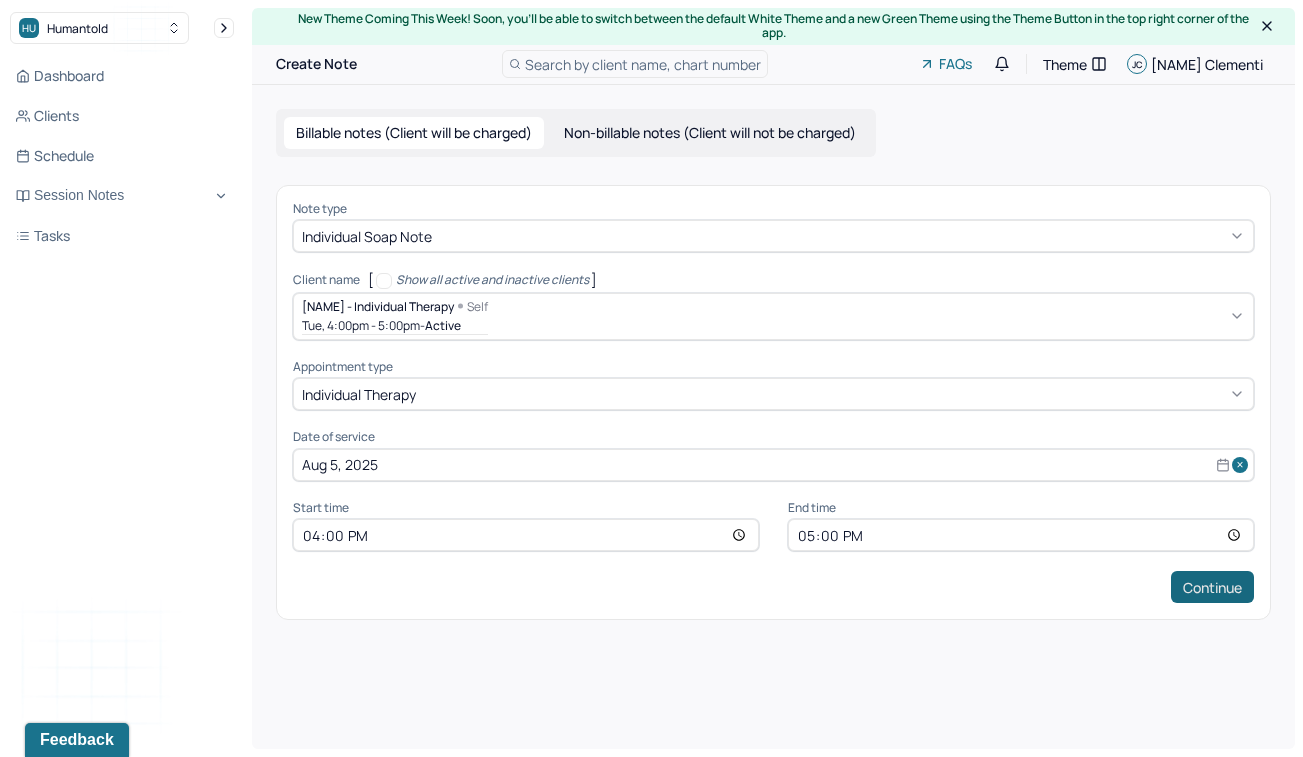 click on "Continue" at bounding box center (1212, 587) 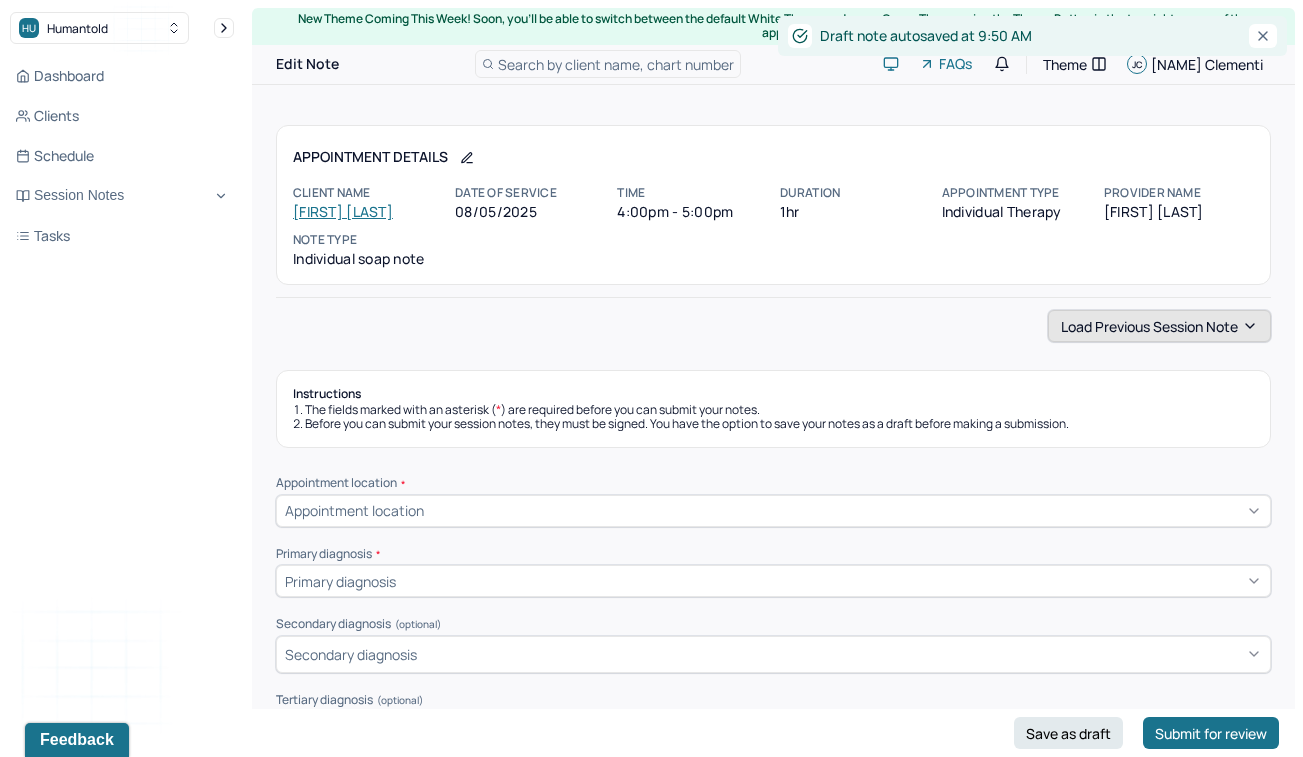 click on "Load previous session note" at bounding box center (1159, 326) 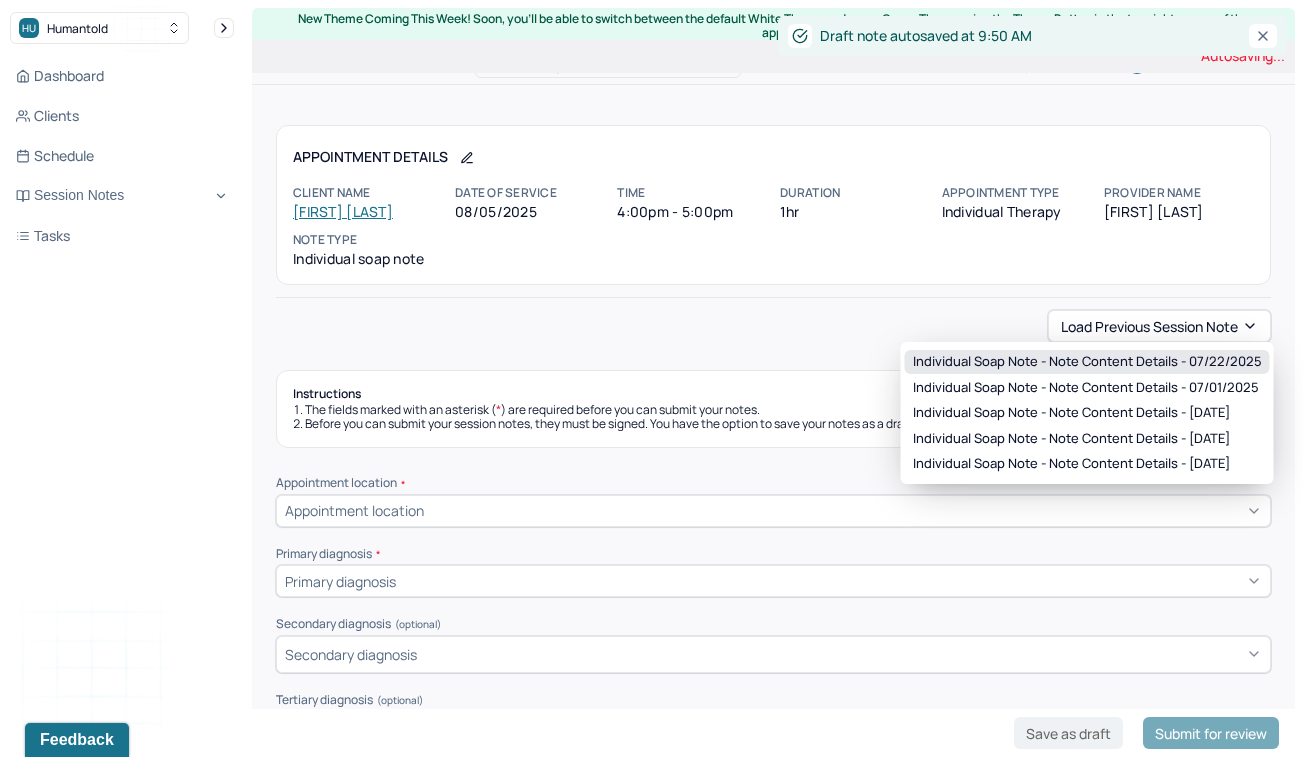 click on "Individual soap note   - Note content Details -   07/22/2025" at bounding box center (1087, 362) 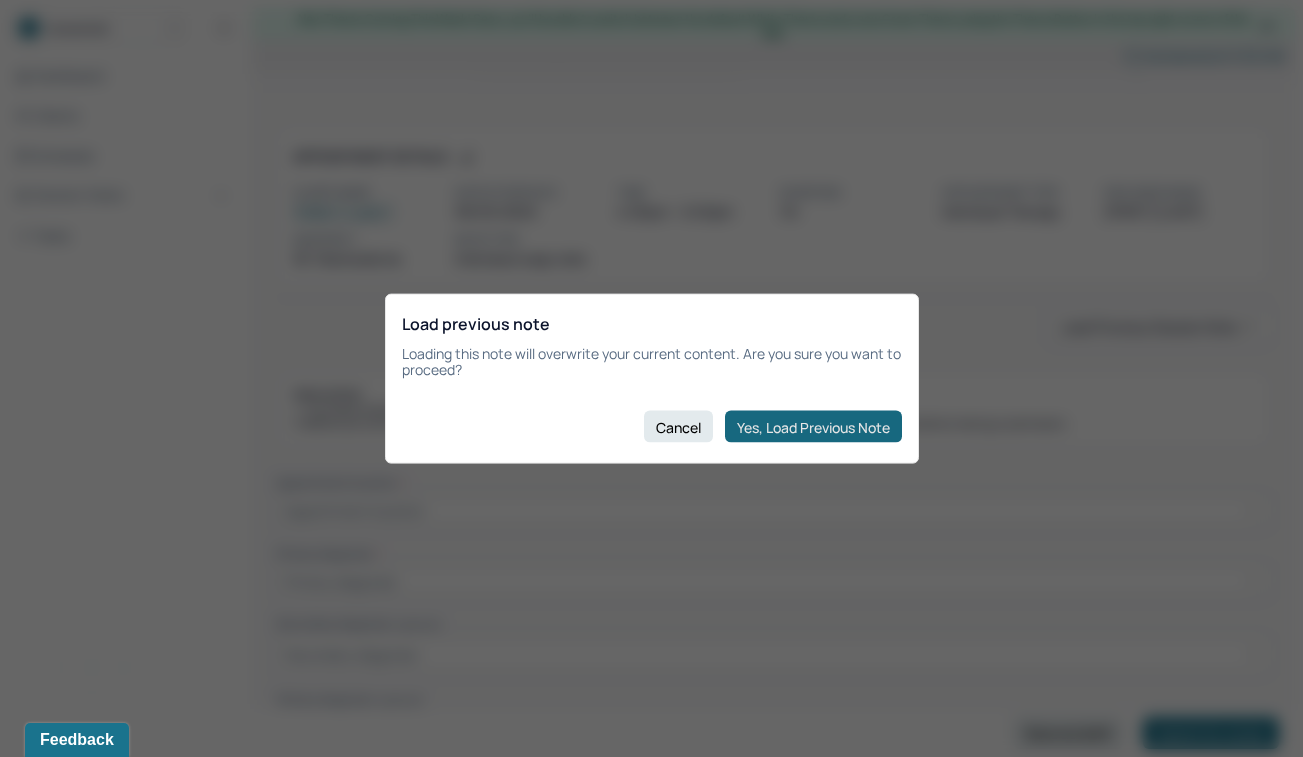 click on "Yes, Load Previous Note" at bounding box center (813, 427) 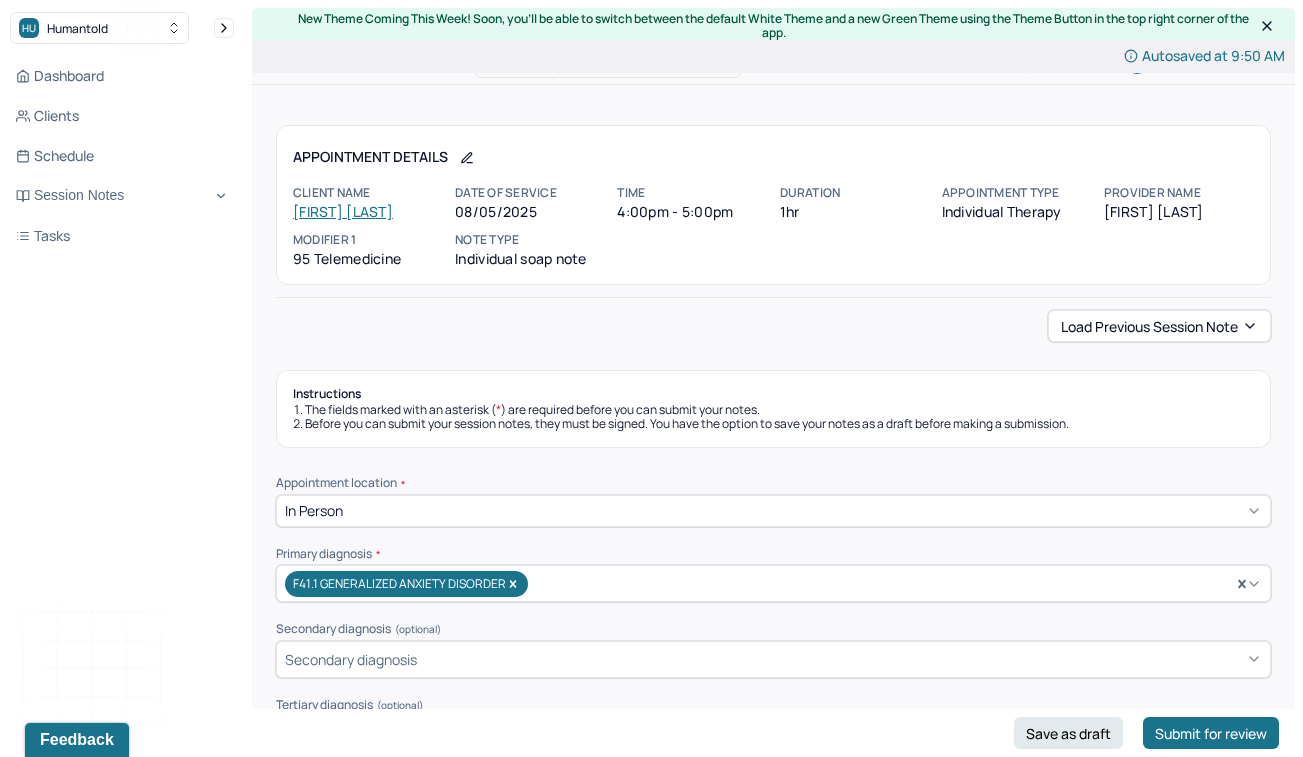 click on "Load previous session note" at bounding box center [773, 326] 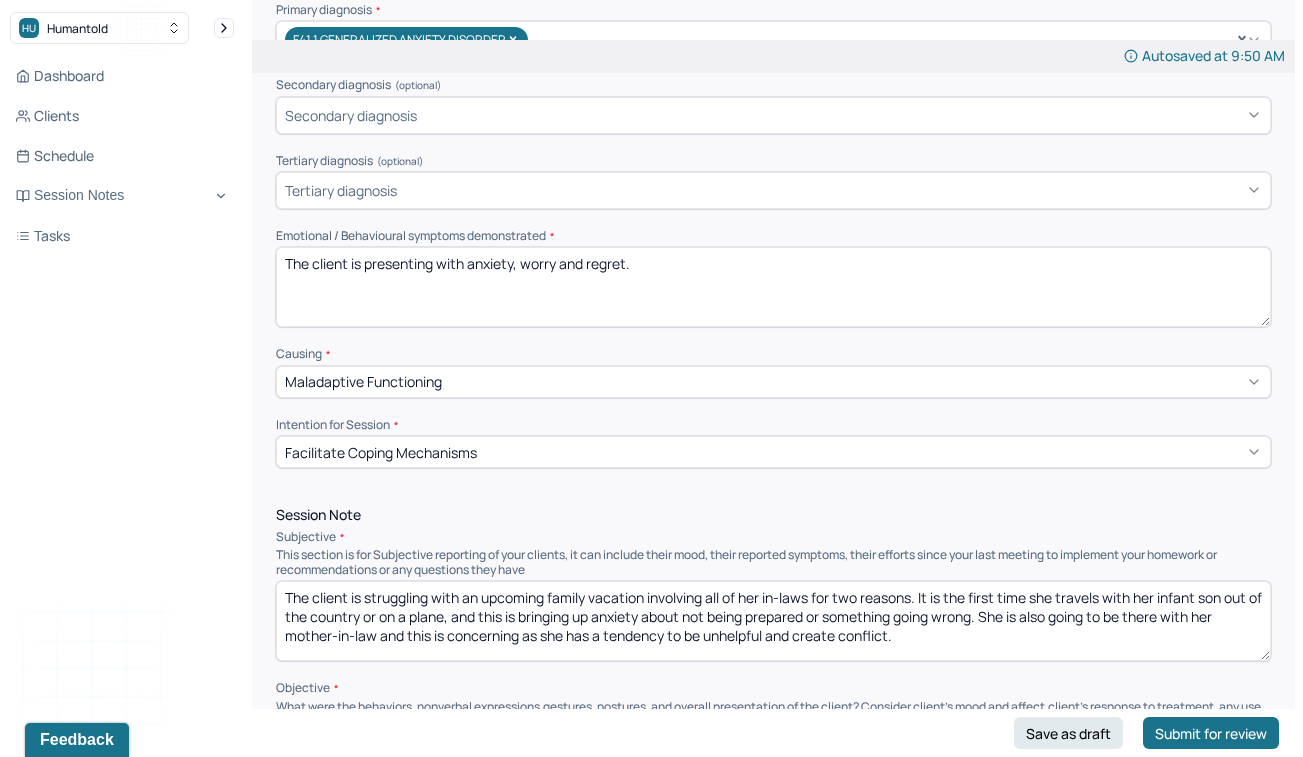 scroll, scrollTop: 581, scrollLeft: 0, axis: vertical 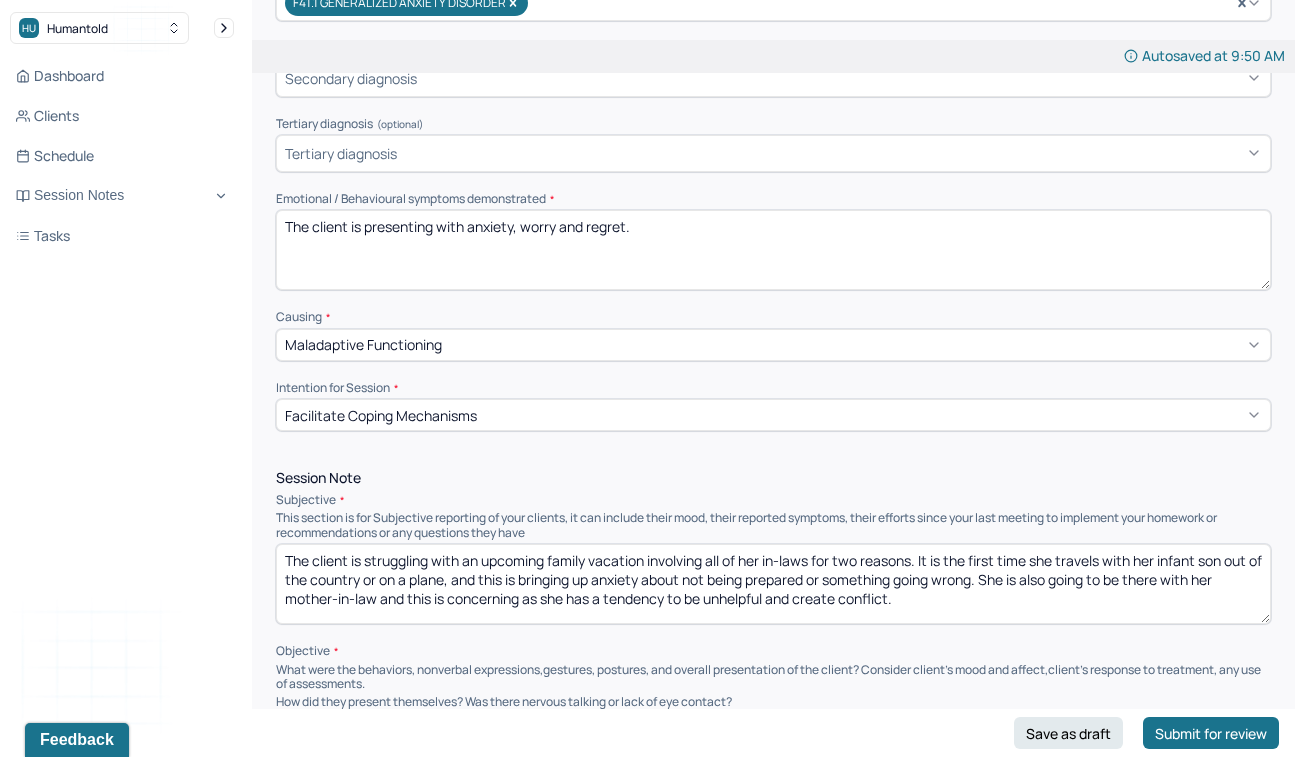 drag, startPoint x: 626, startPoint y: 217, endPoint x: 524, endPoint y: 215, distance: 102.01961 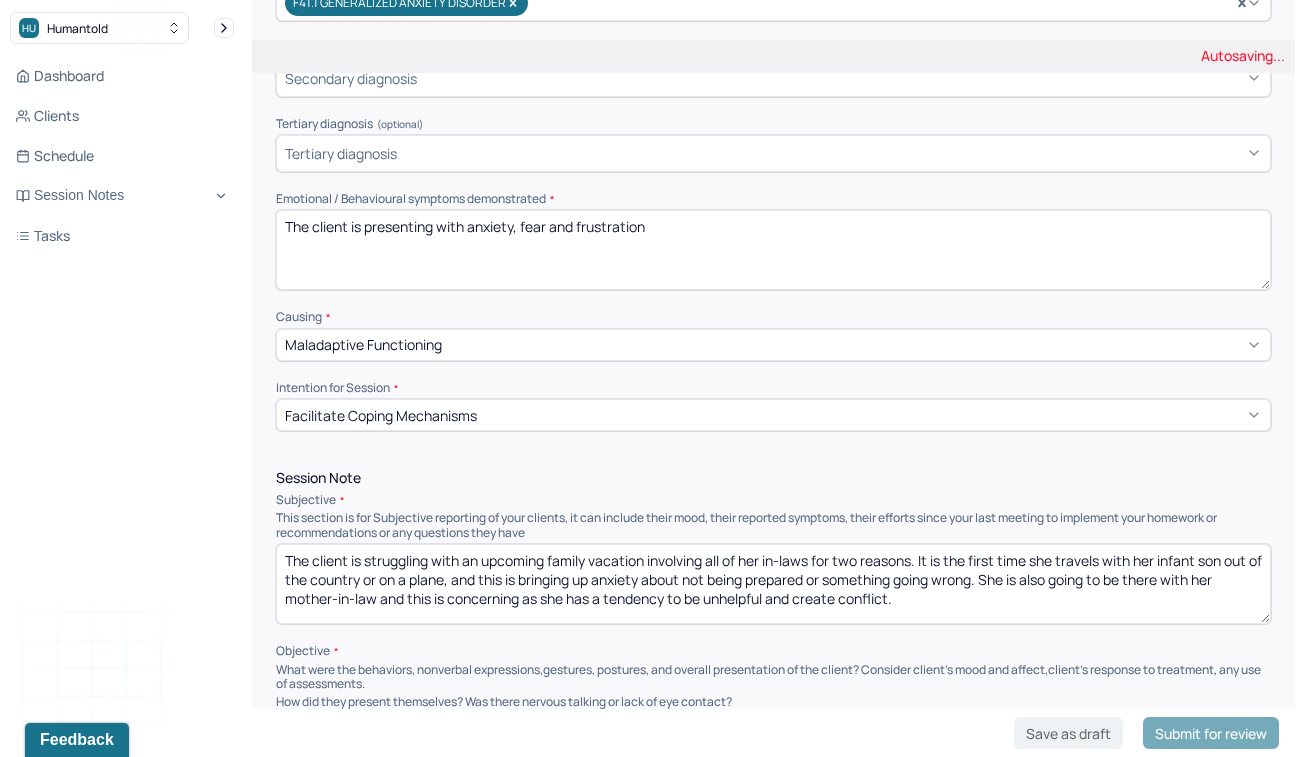 type on "The client is presenting with anxiety, fear and frustration" 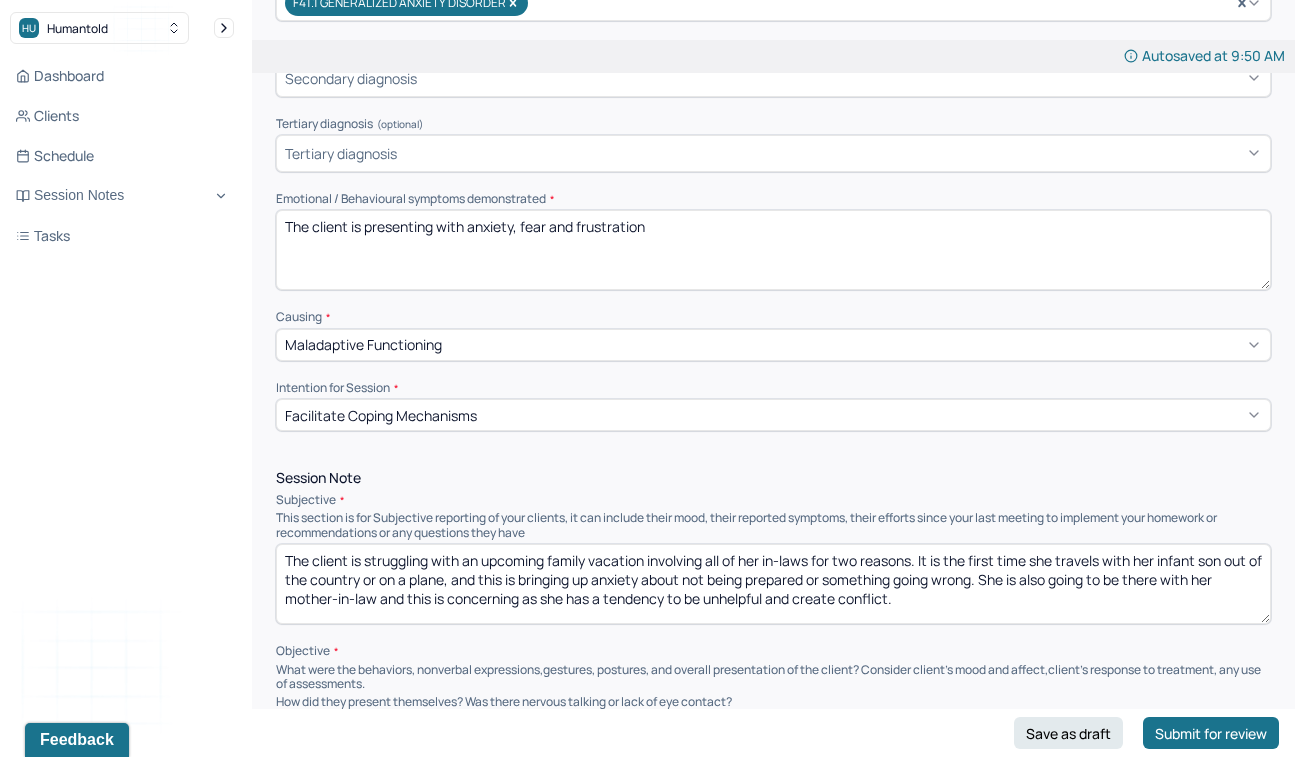 drag, startPoint x: 914, startPoint y: 580, endPoint x: 352, endPoint y: 552, distance: 562.6971 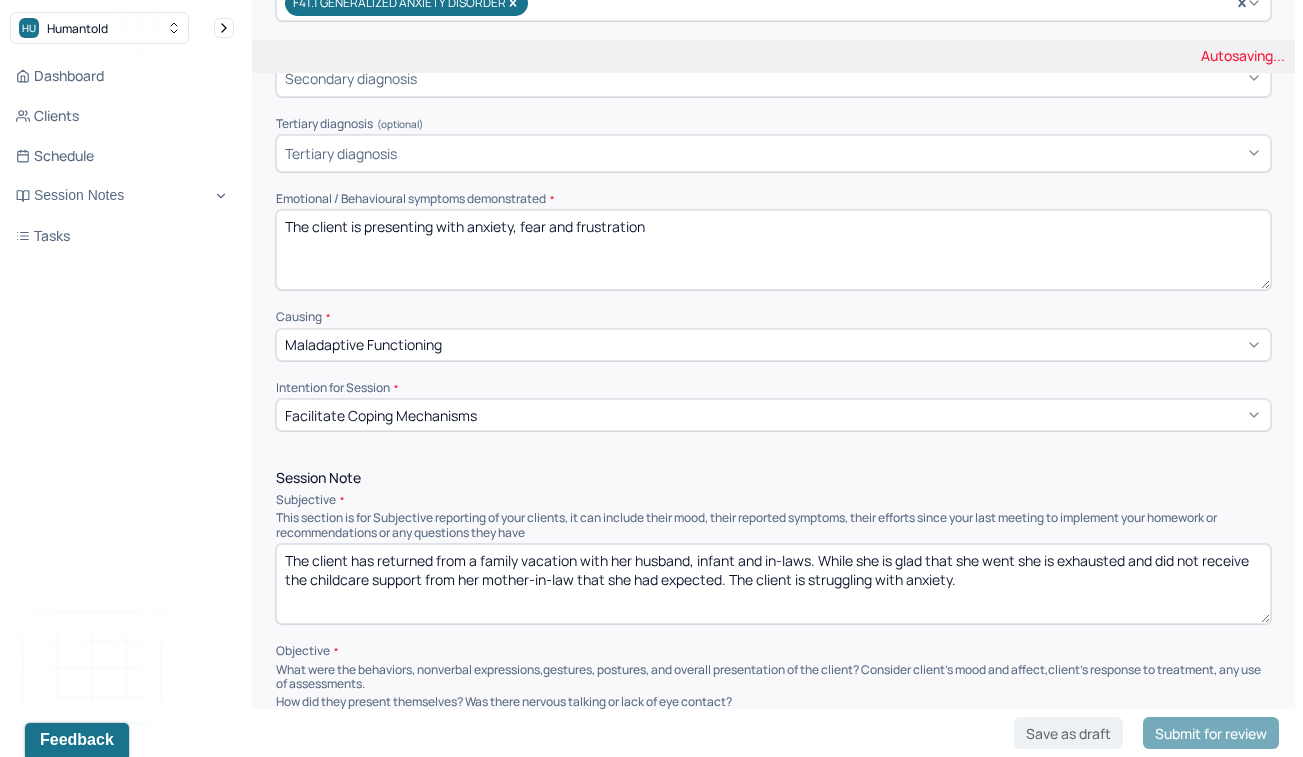 type on "The client has returned from a family vacation with her husband, infant and in-laws. While she is glad that she went she is exhausted and did not receive the childcare support from her mother-in-law that she had expected. The client is struggling with anxiety." 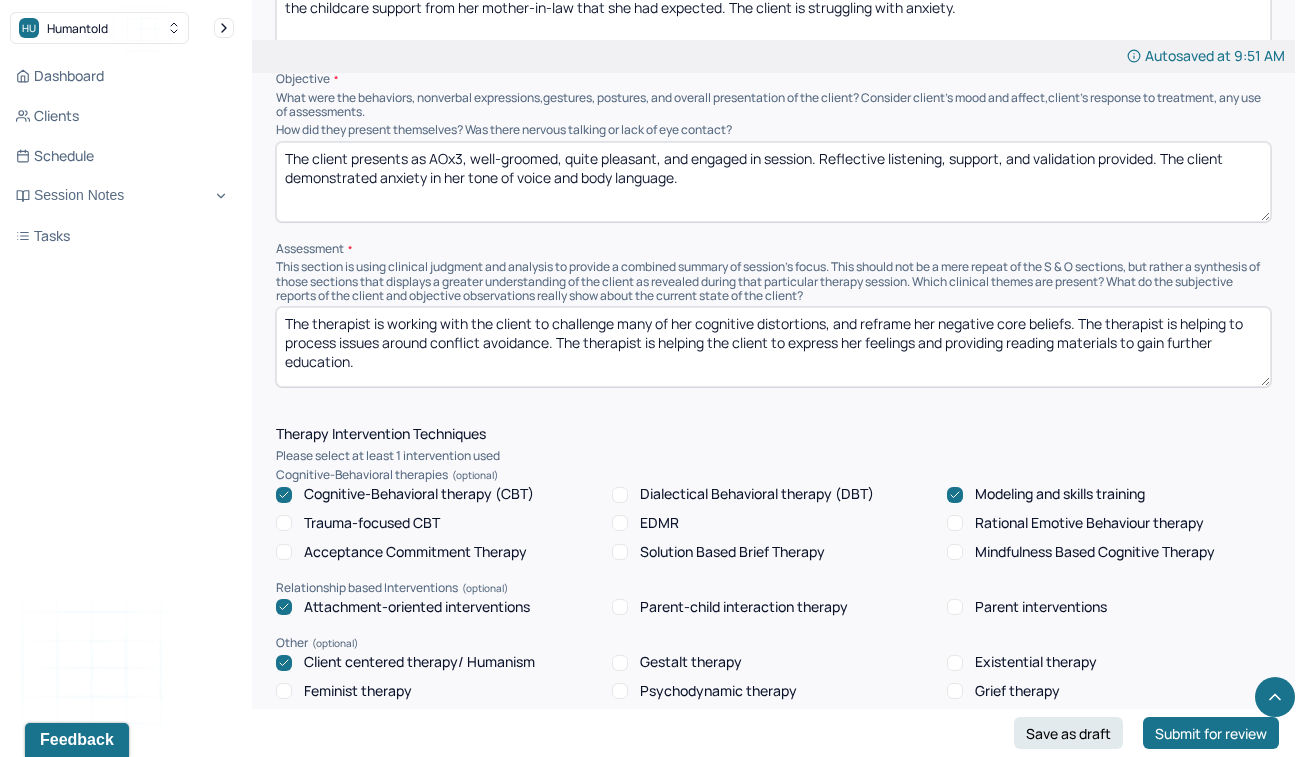 scroll, scrollTop: 1169, scrollLeft: 0, axis: vertical 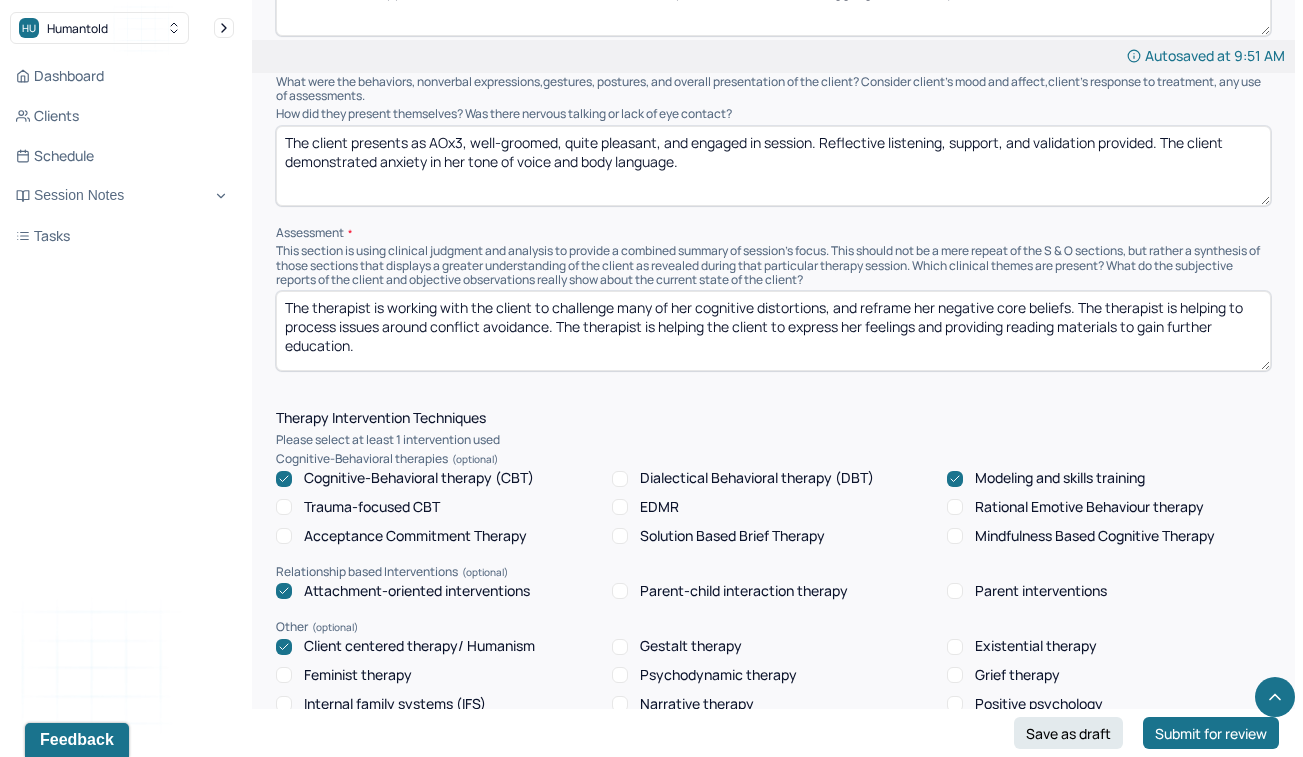 click on "The client presents as AOx3, well-groomed, quite pleasant, and engaged in session. Reflective listening, support, and validation provided. The client demonstrated anxiety in her tone of voice and body language." at bounding box center (773, 166) 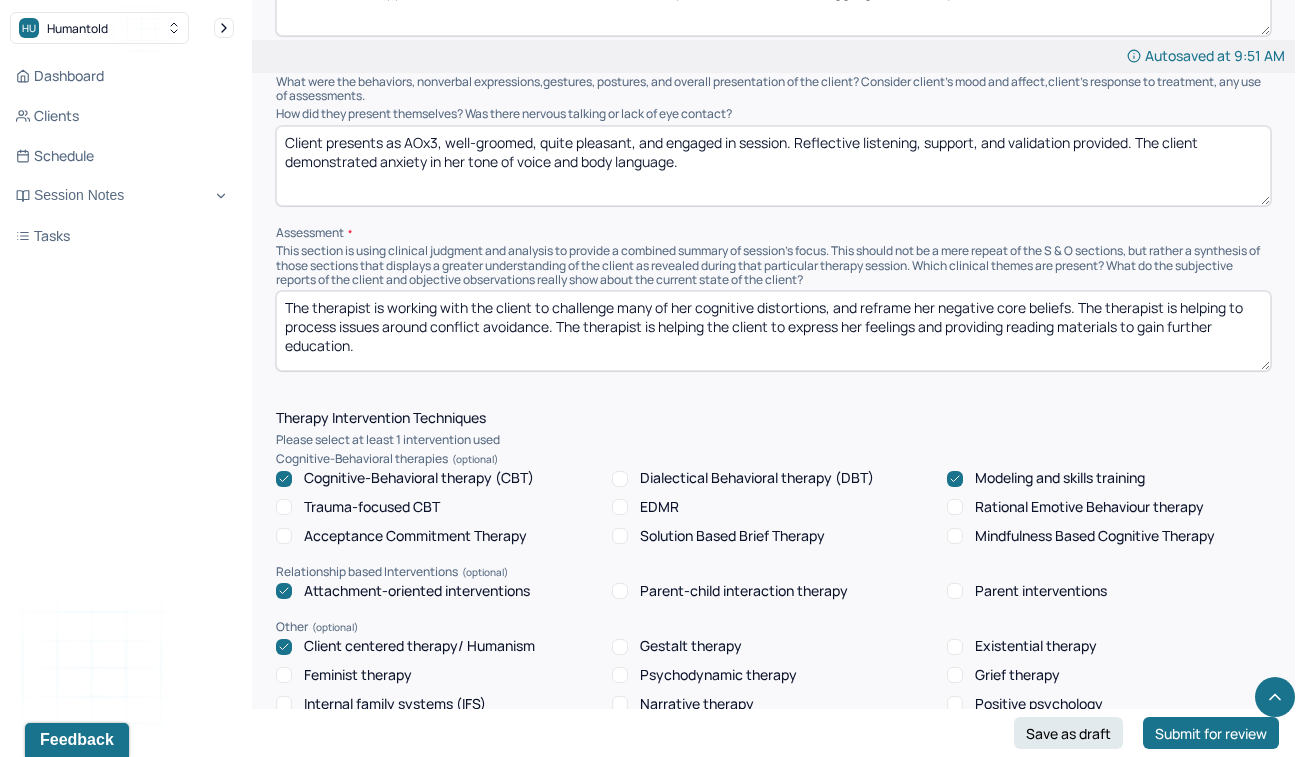 click on "Client presents as AOx3, well-groomed, quite pleasant, and engaged in session. Reflective listening, support, and validation provided. The client demonstrated anxiety in her tone of voice and body language." at bounding box center (773, 166) 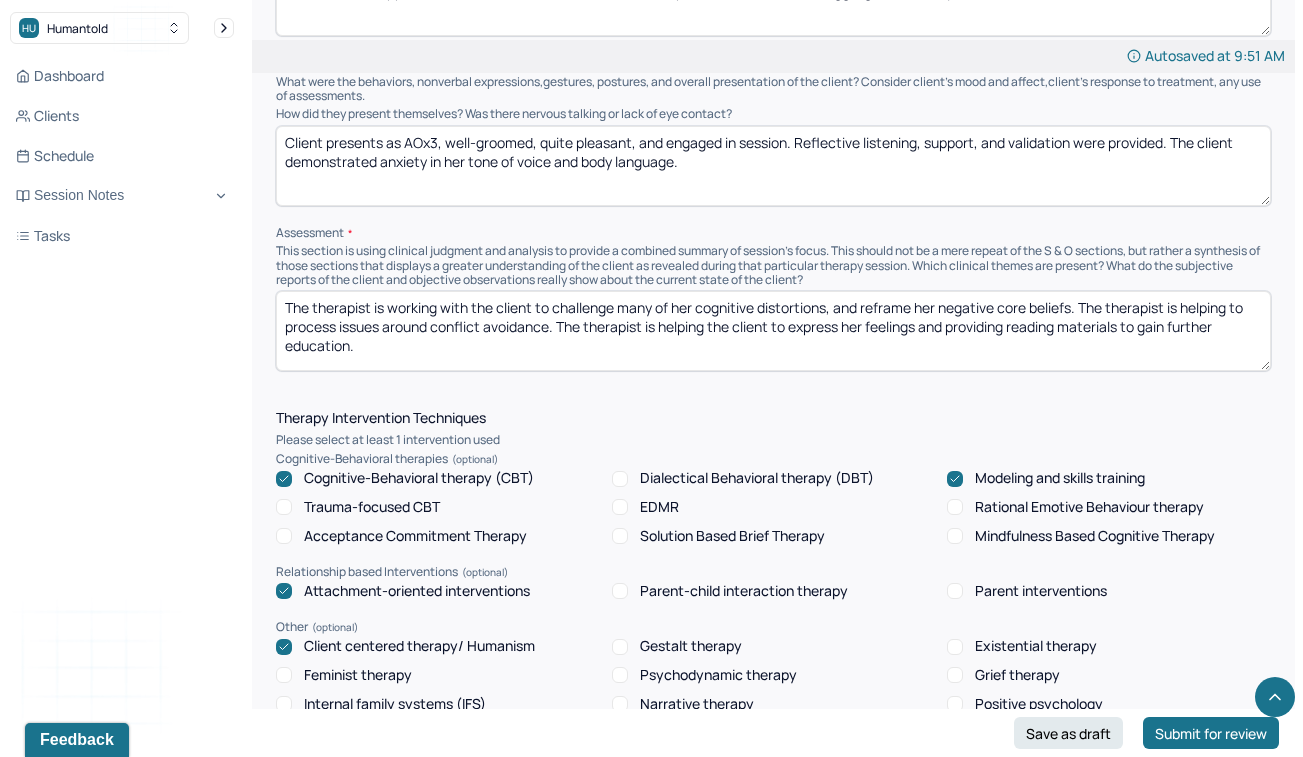 type on "Client presents as AOx3, well-groomed, quite pleasant, and engaged in session. Reflective listening, support, and validation were provided. The client demonstrated anxiety in her tone of voice and body language." 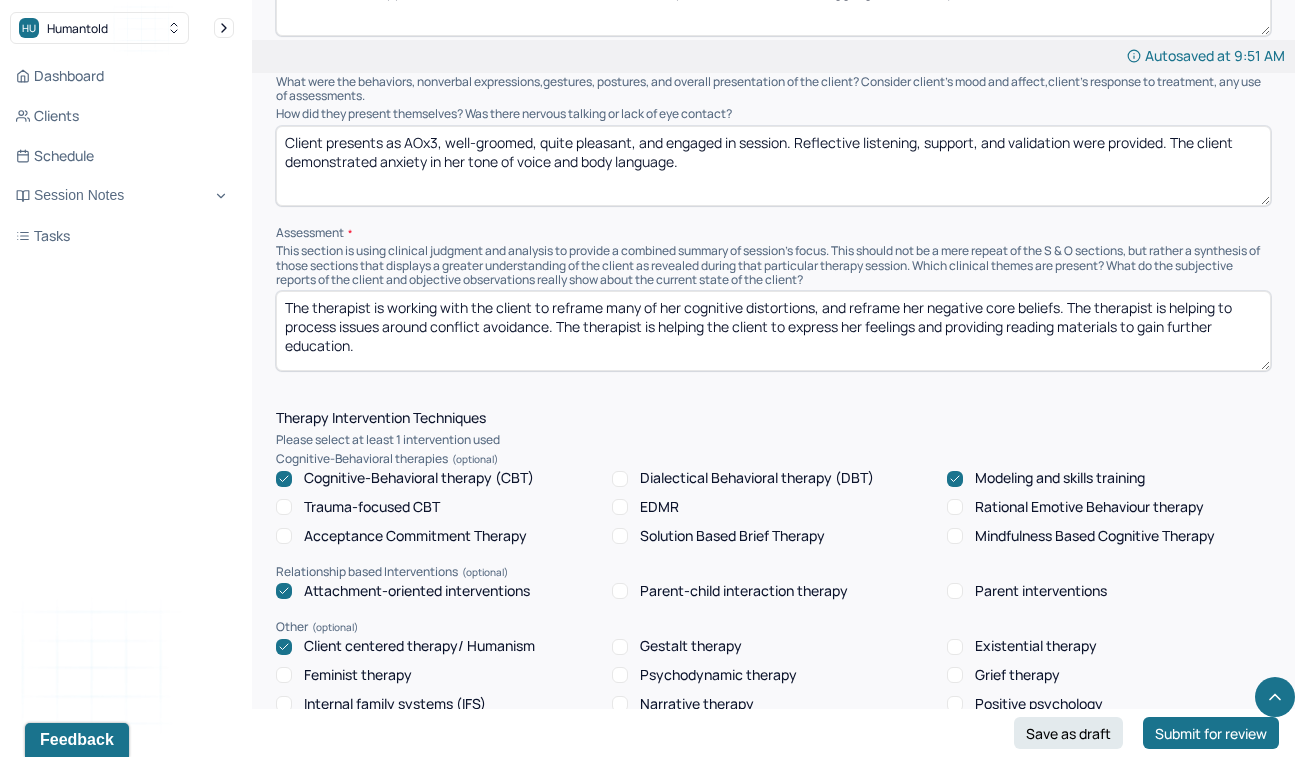 type on "The therapist is working with the client to reframe many of her cognitive distortions, and reframe her negative core beliefs. The therapist is helping to process issues around conflict avoidance. The therapist is helping the client to express her feelings and providing reading materials to gain further education." 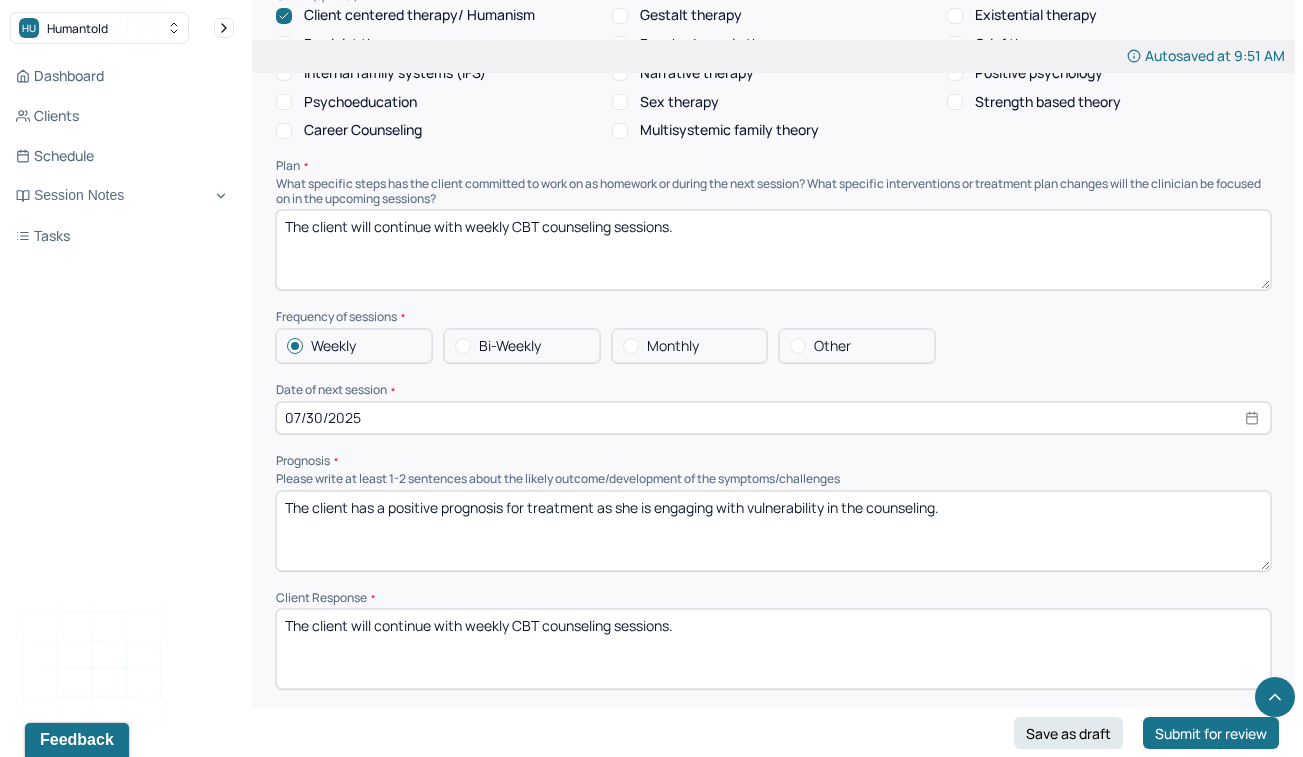scroll, scrollTop: 1805, scrollLeft: 0, axis: vertical 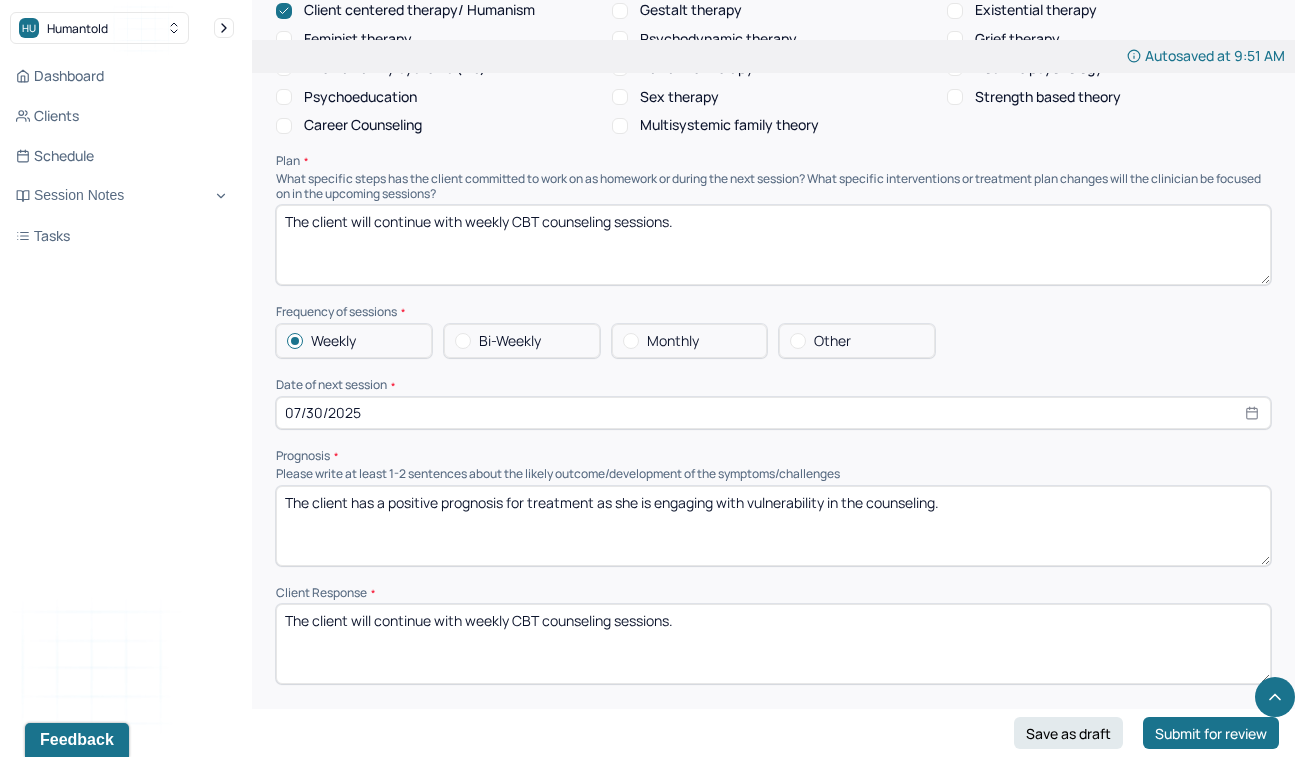 drag, startPoint x: 671, startPoint y: 197, endPoint x: 614, endPoint y: 197, distance: 57 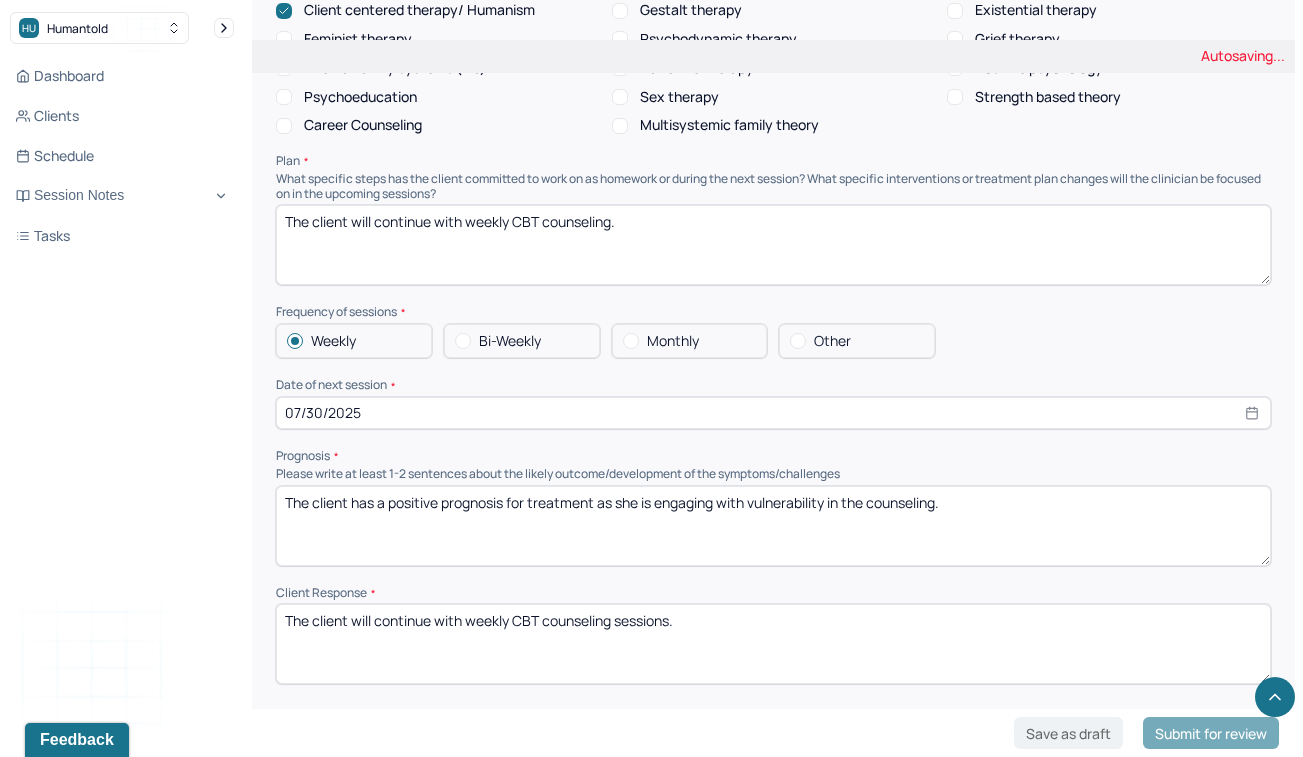 type on "The client will continue with weekly CBT counseling." 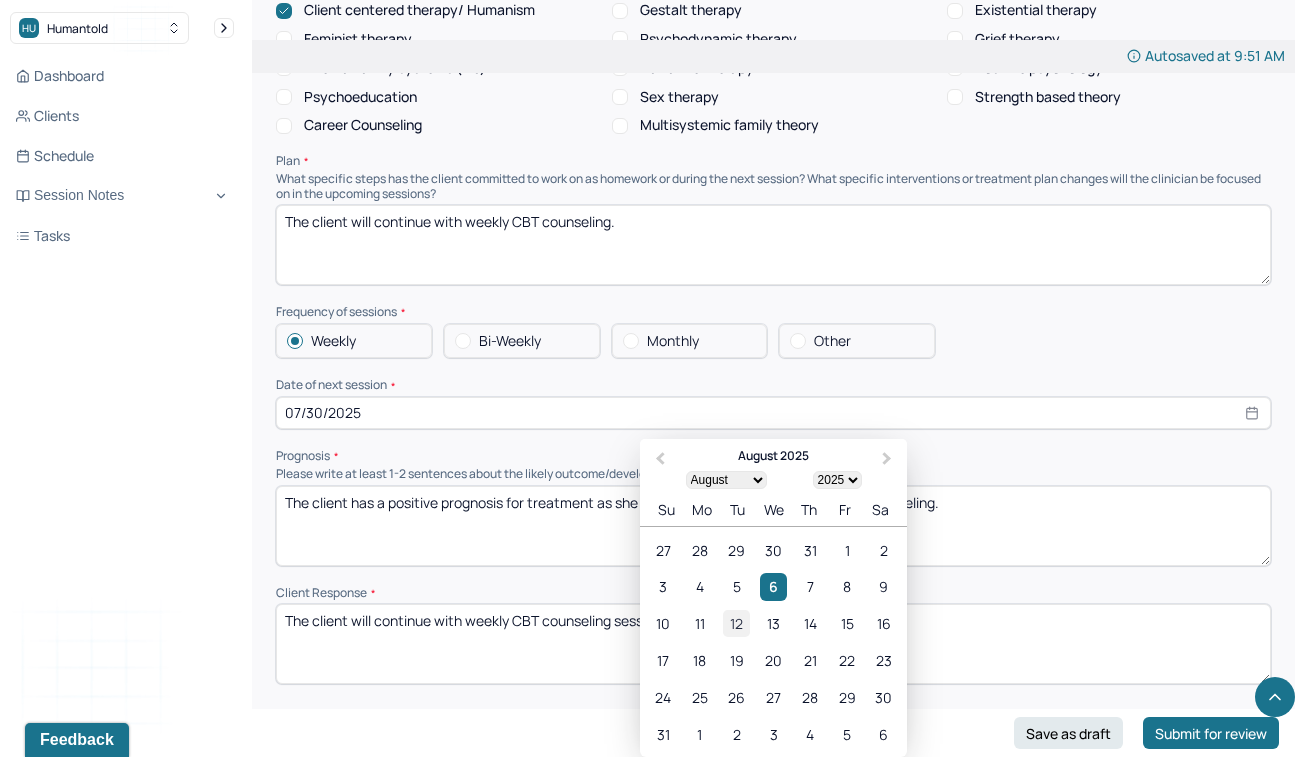 click on "12" at bounding box center [736, 623] 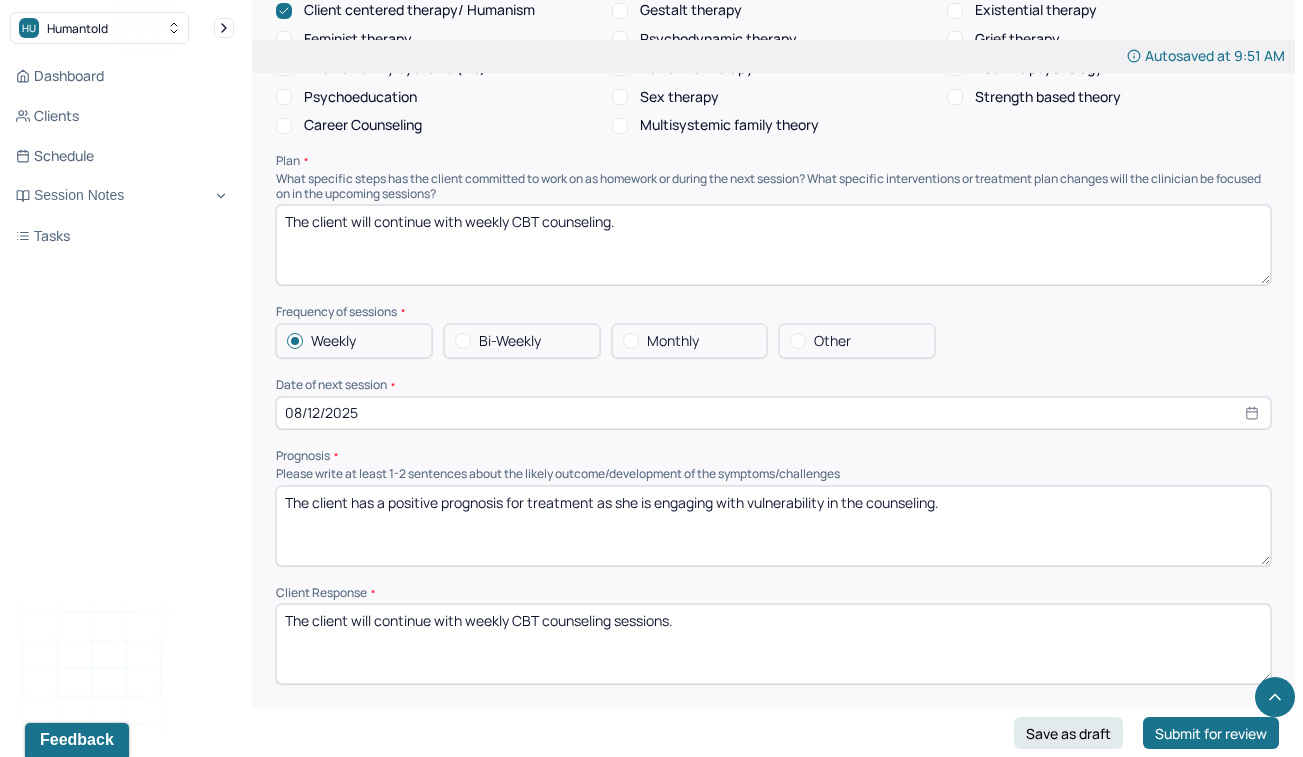 click on "The client has a positive prognosis for treatment as she is engaging with vulnerability in the counseling." at bounding box center [773, 526] 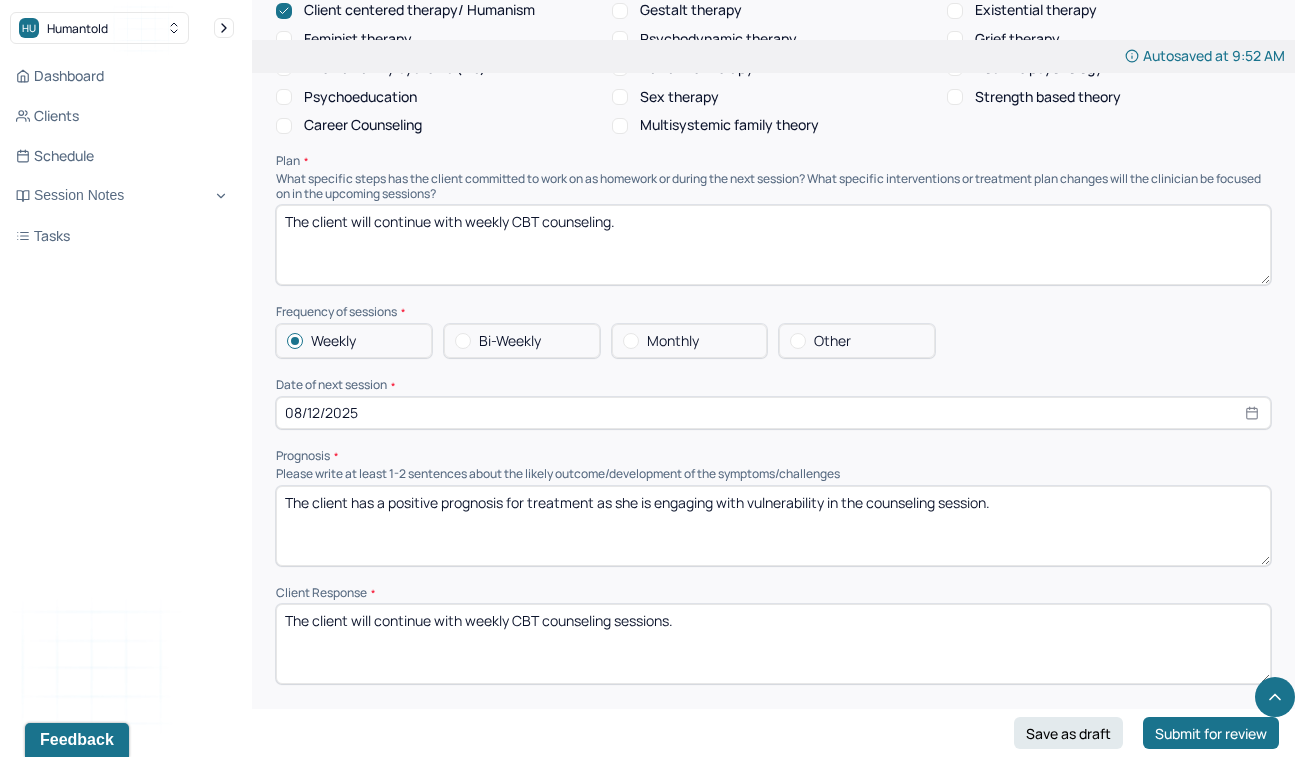 drag, startPoint x: 868, startPoint y: 475, endPoint x: 845, endPoint y: 475, distance: 23 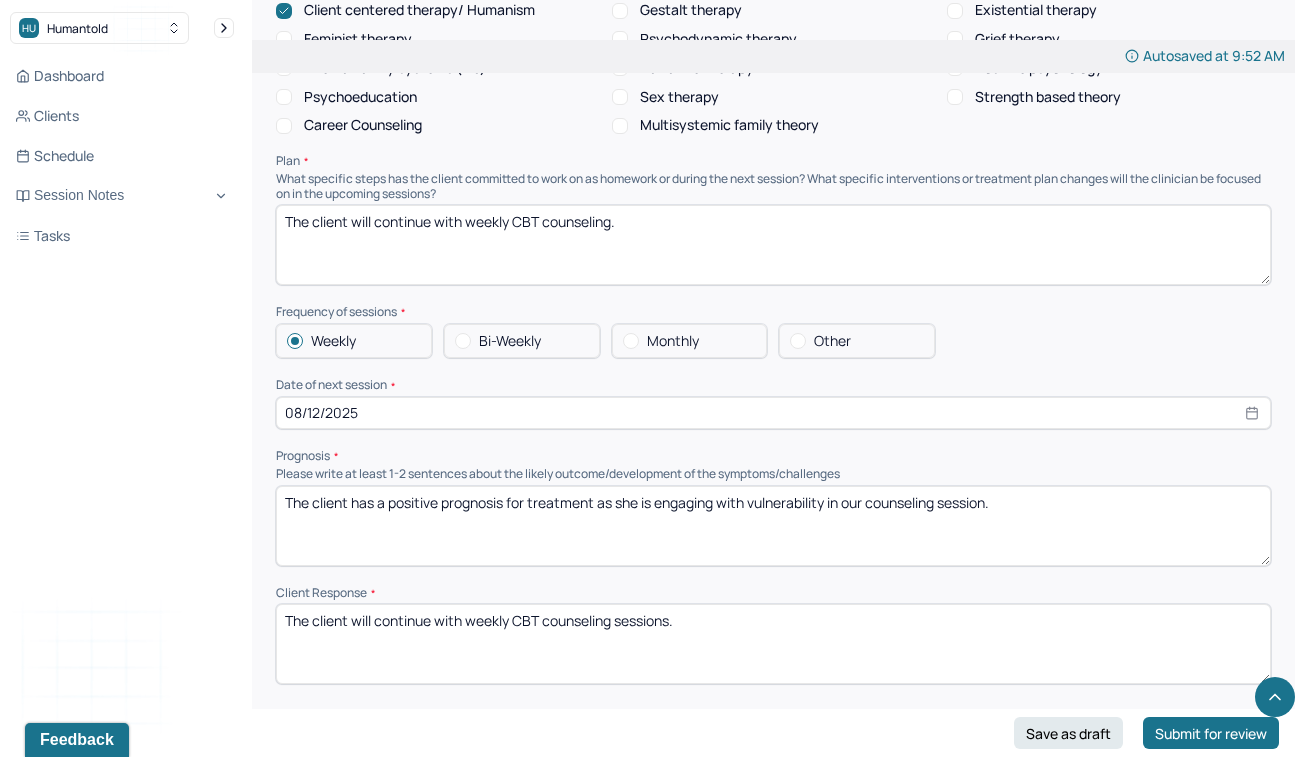 type on "The client has a positive prognosis for treatment as she is engaging with vulnerability in our counseling session." 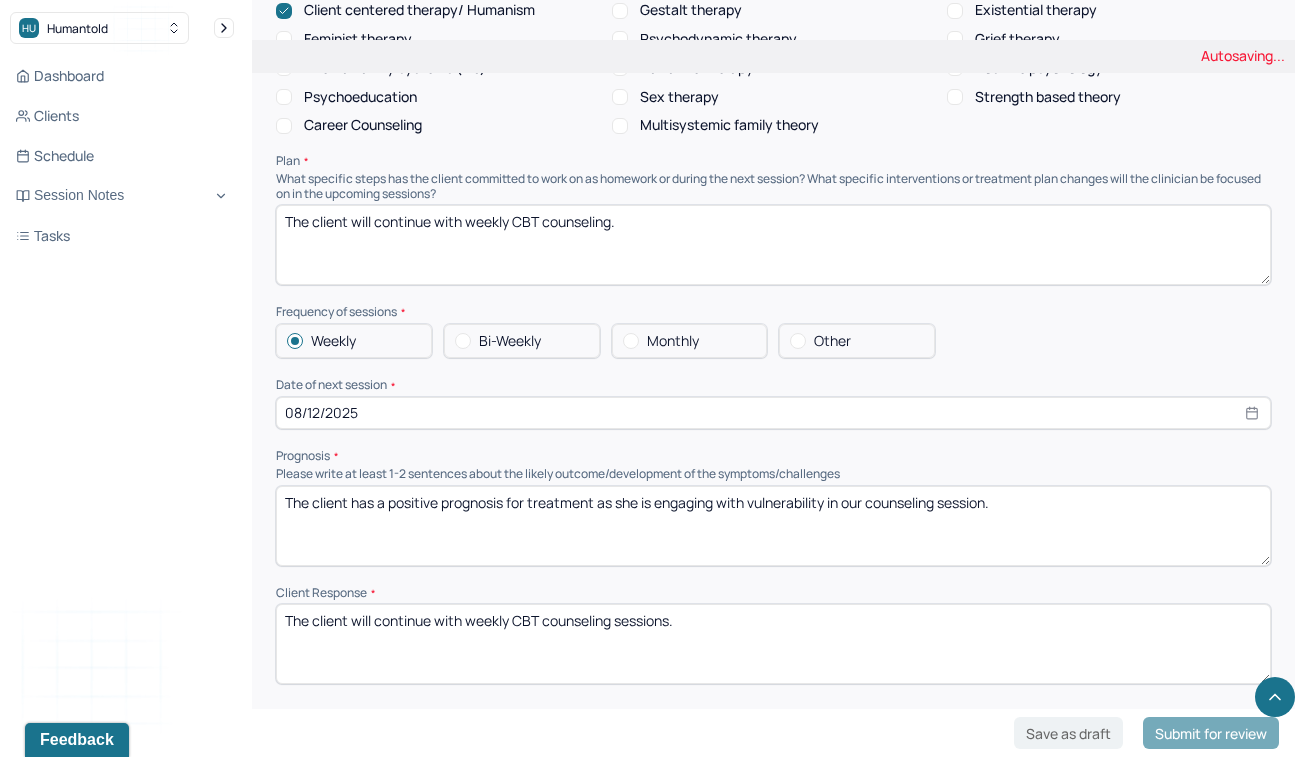 click on "Therapy Intervention Techniques Please select at least 1 intervention used Cognitive-Behavioral therapies Cognitive-Behavioral therapy (CBT) Dialectical Behavioral therapy (DBT) Modeling and skills training Trauma-focused CBT EDMR Rational Emotive Behaviour therapy Acceptance Commitment Therapy Solution Based Brief Therapy Mindfulness Based Cognitive Therapy Relationship based Interventions Attachment-oriented interventions Parent-child interaction therapy Parent interventions Other Client centered therapy/ Humanism Gestalt therapy Existential therapy Feminist therapy Psychodynamic therapy Grief therapy Internal family systems (IFS) Narrative therapy Positive psychology Psychoeducation Sex therapy Strength based theory Career Counseling Multisystemic family theory Plan What specific steps has the client committed to work on as homework or during the next session? What specific interventions or treatment plan changes will the clinician be focused on in the upcoming sessions? Frequency of sessions Weekly Other" at bounding box center (773, 229) 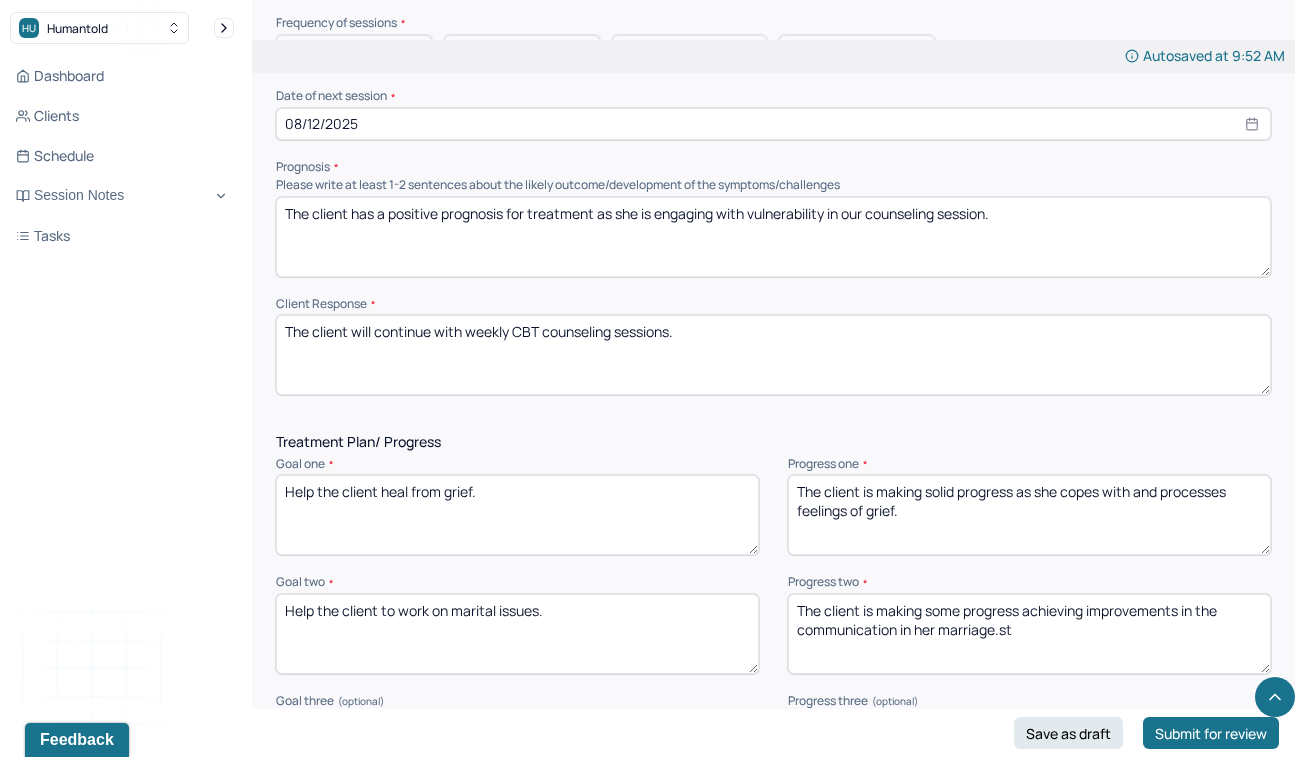 scroll, scrollTop: 2146, scrollLeft: 0, axis: vertical 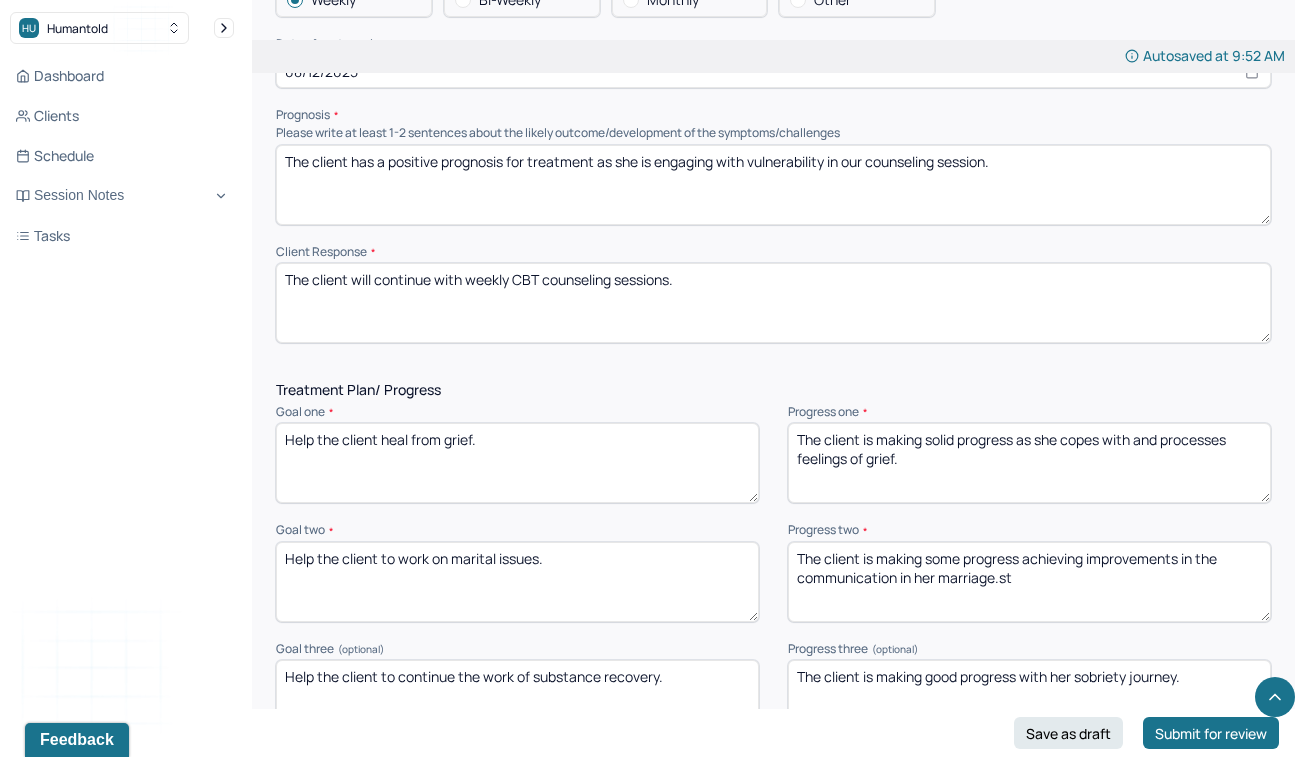 drag, startPoint x: 673, startPoint y: 248, endPoint x: 616, endPoint y: 249, distance: 57.00877 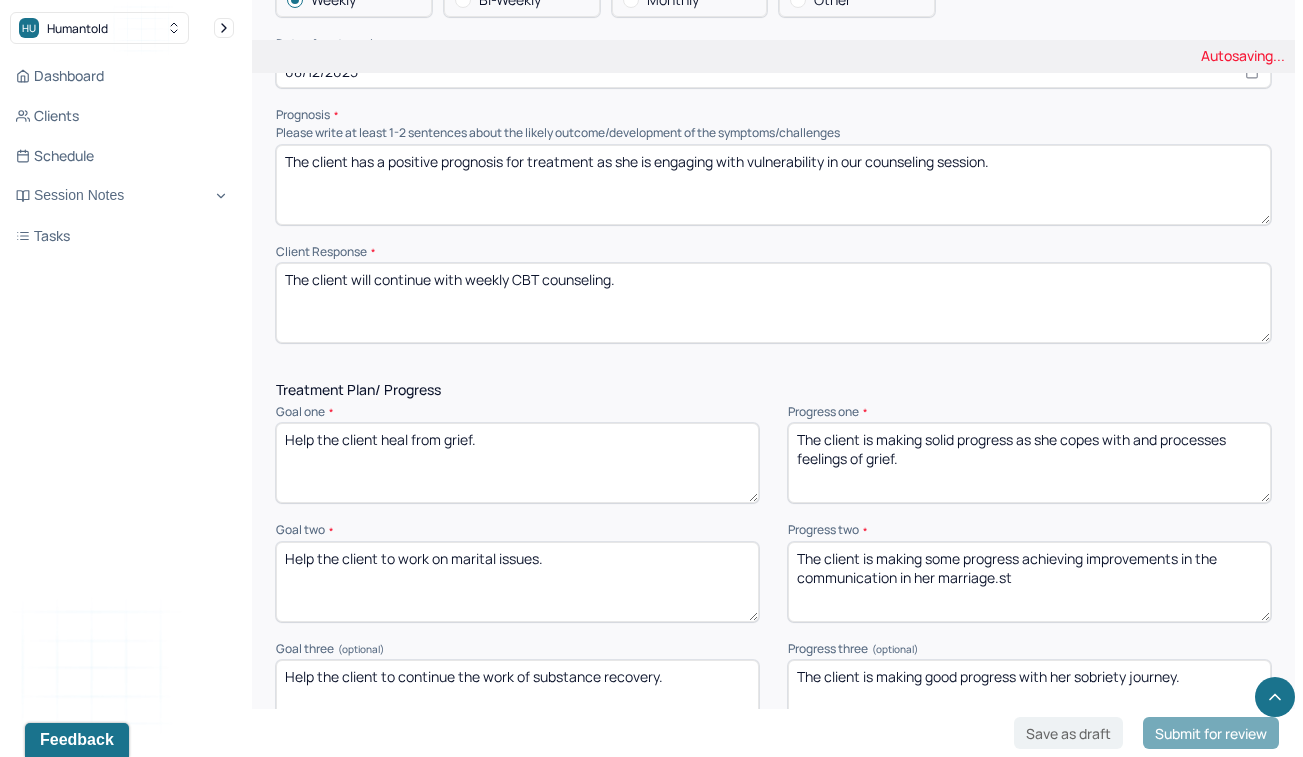 type on "The client will continue with weekly CBT counseling." 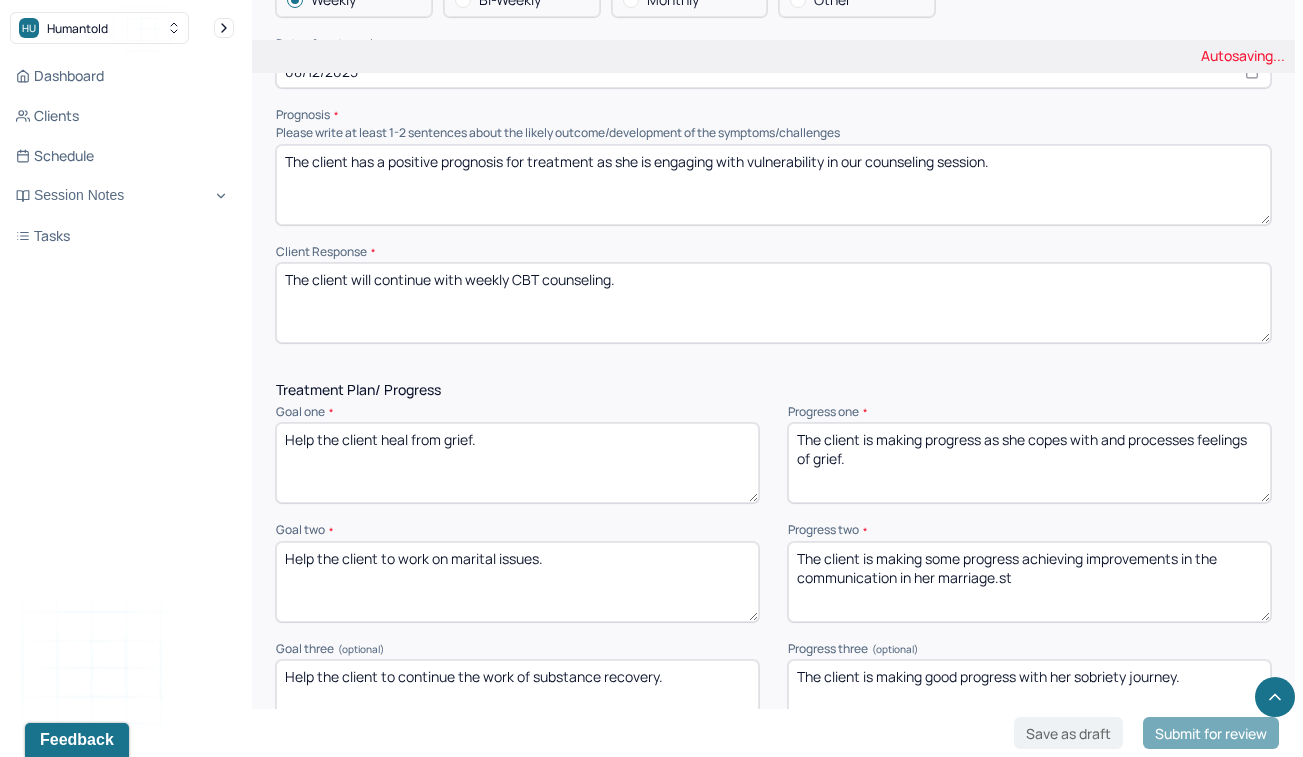 type on "The client is making progress as she copes with and processes feelings of grief." 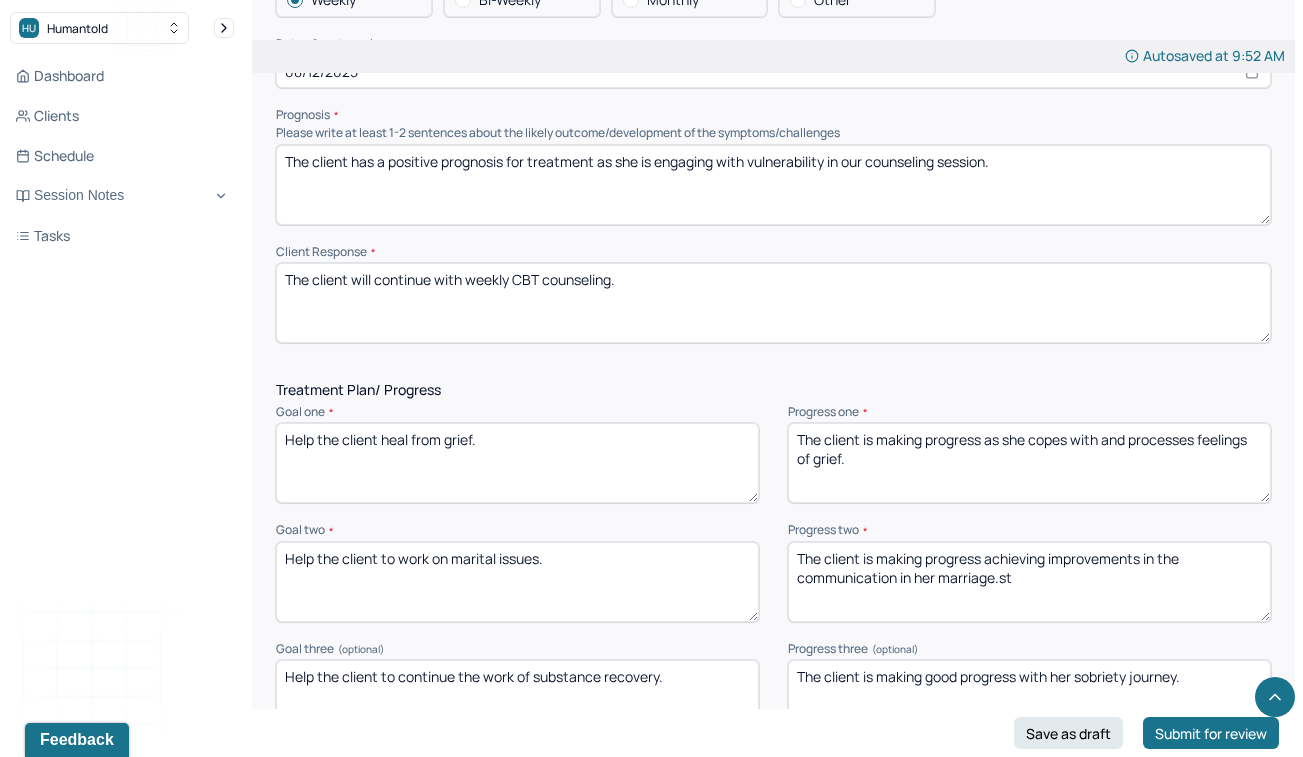 type on "The client is making progress achieving improvements in the communication in her marriage.st" 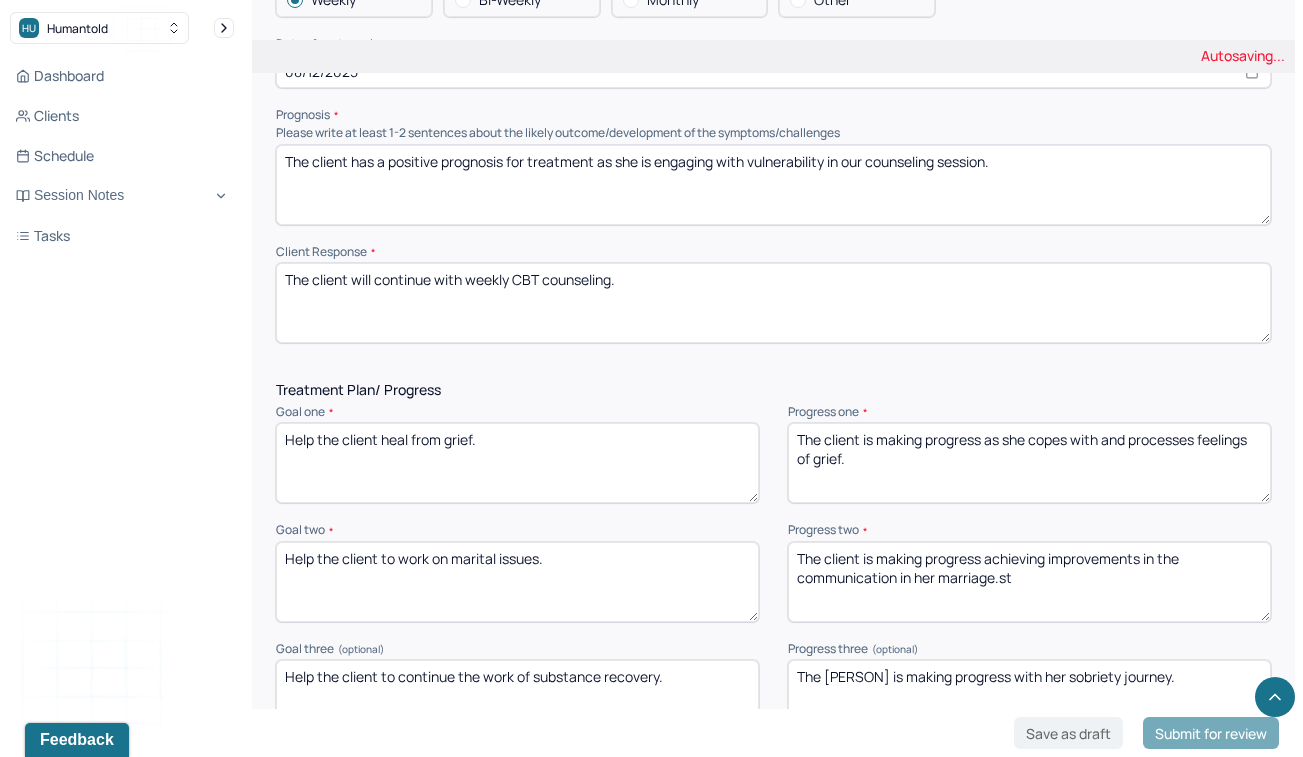 type on "The [PERSON] is making progress with her sobriety journey." 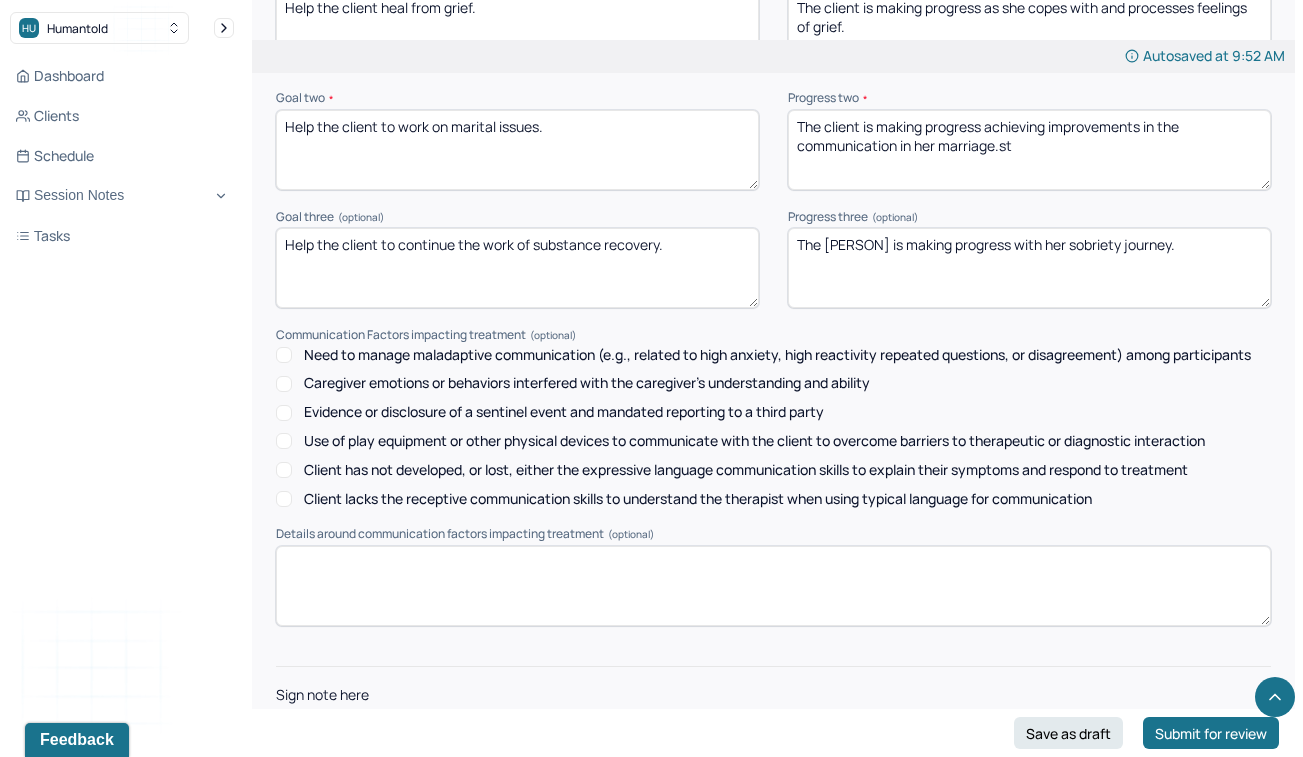 scroll, scrollTop: 2626, scrollLeft: 0, axis: vertical 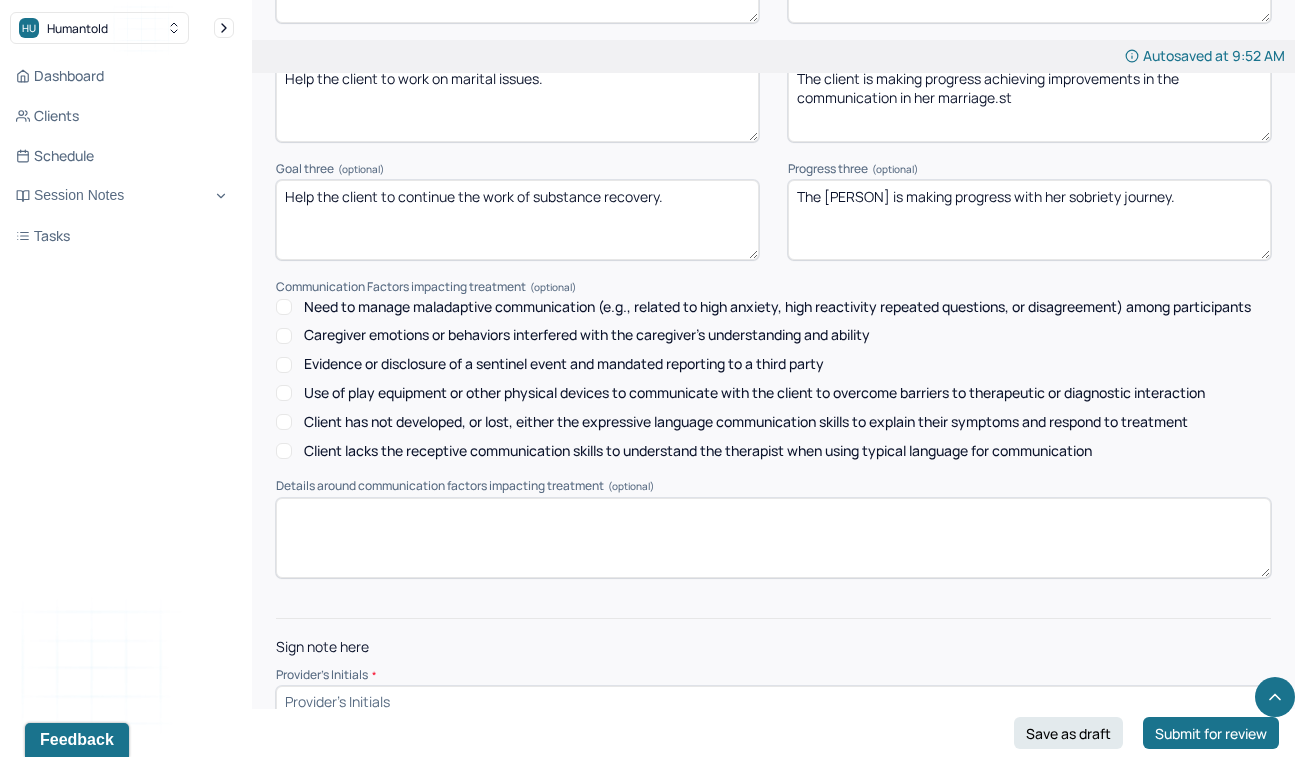 click at bounding box center (773, 702) 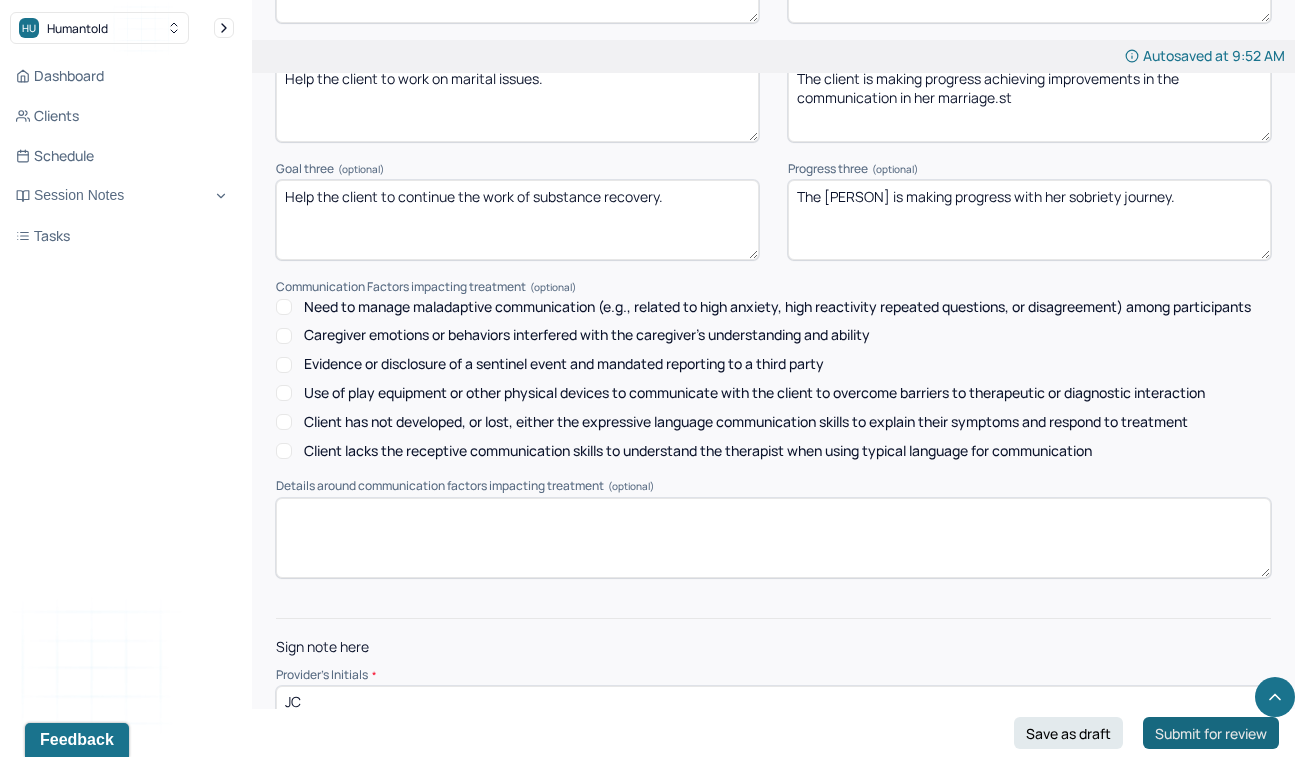 type on "JC" 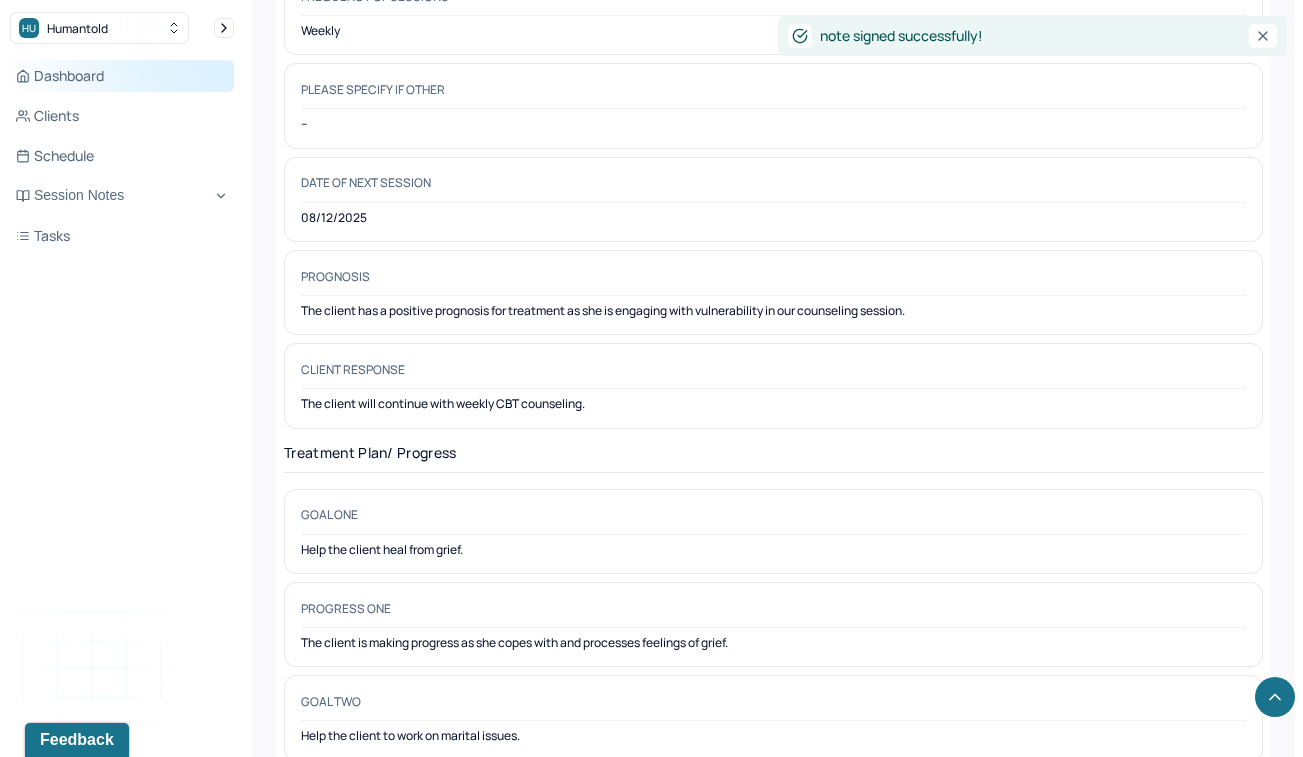 click on "Dashboard" at bounding box center [122, 76] 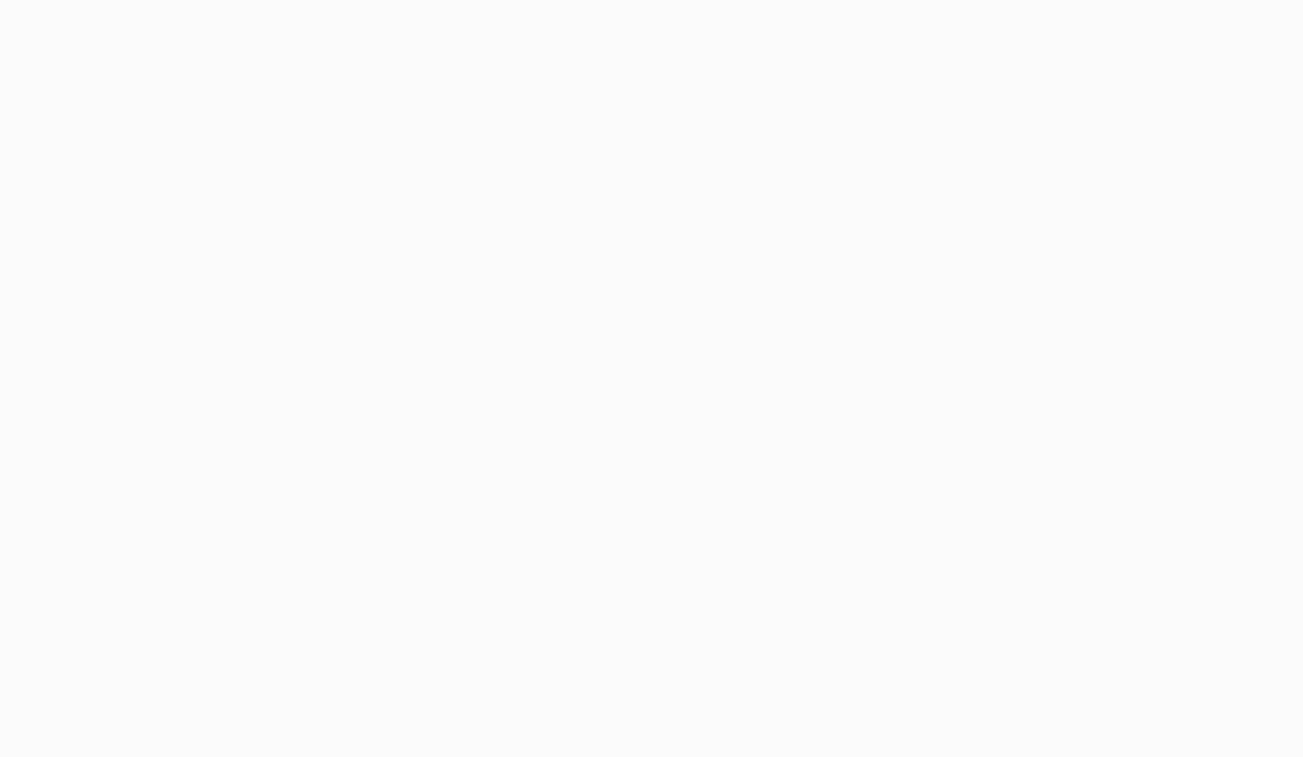 scroll, scrollTop: 0, scrollLeft: 0, axis: both 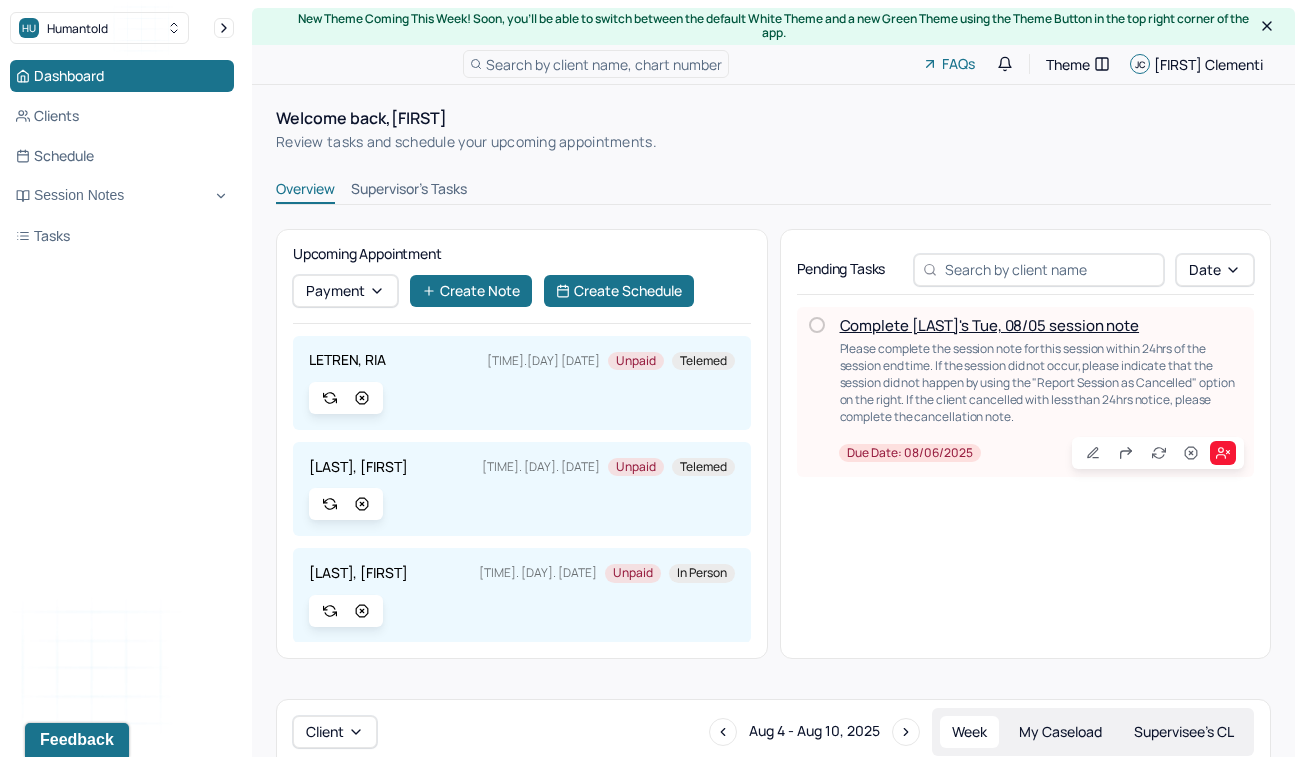 click on "Complete [LAST]'s Tue, 08/05 session note" at bounding box center (990, 325) 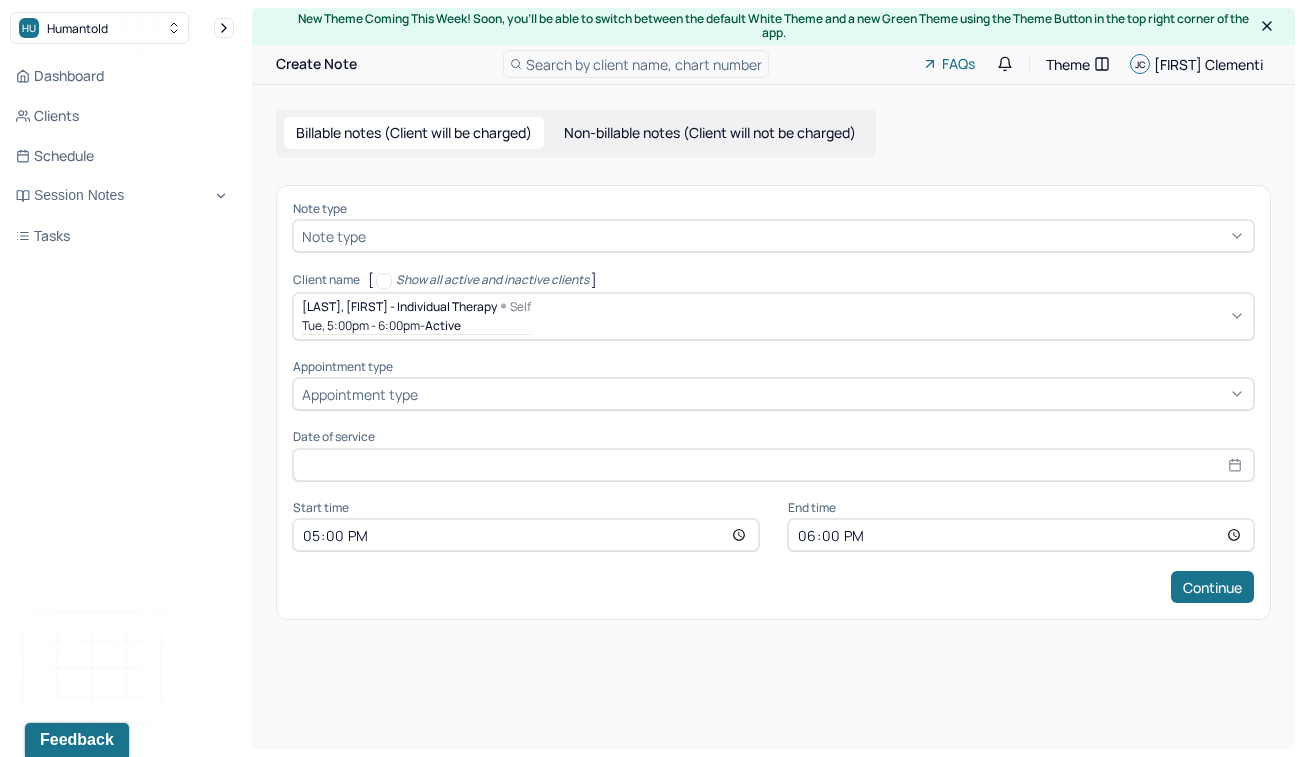 type on "Aug 5, 2025" 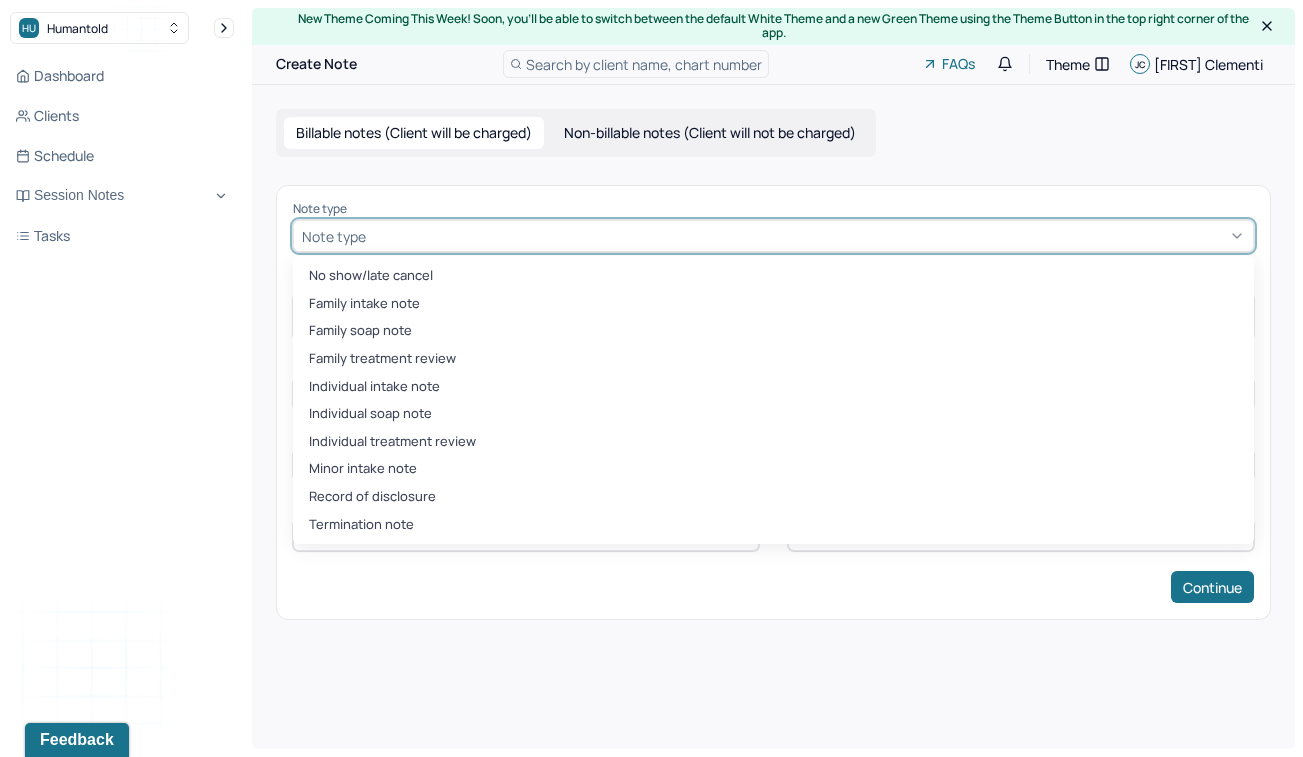 click at bounding box center (807, 236) 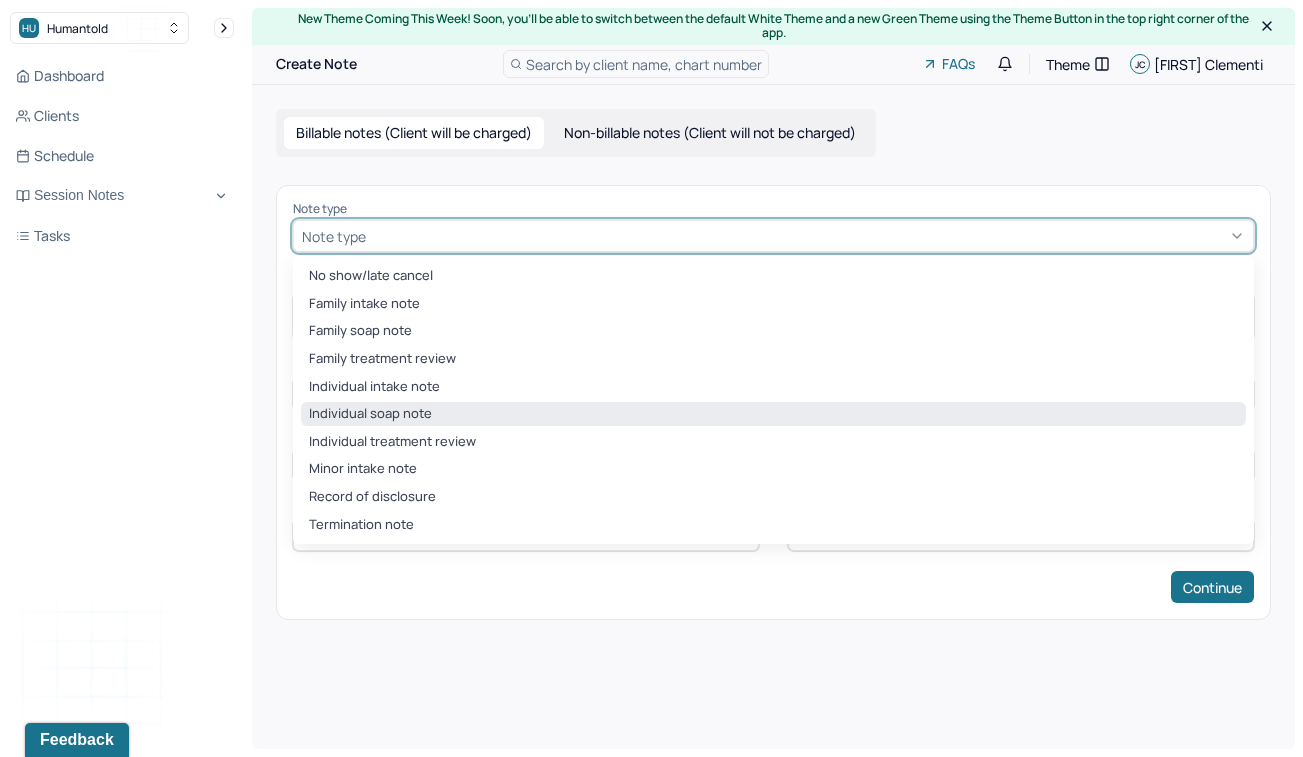 click on "Individual soap note" at bounding box center (773, 414) 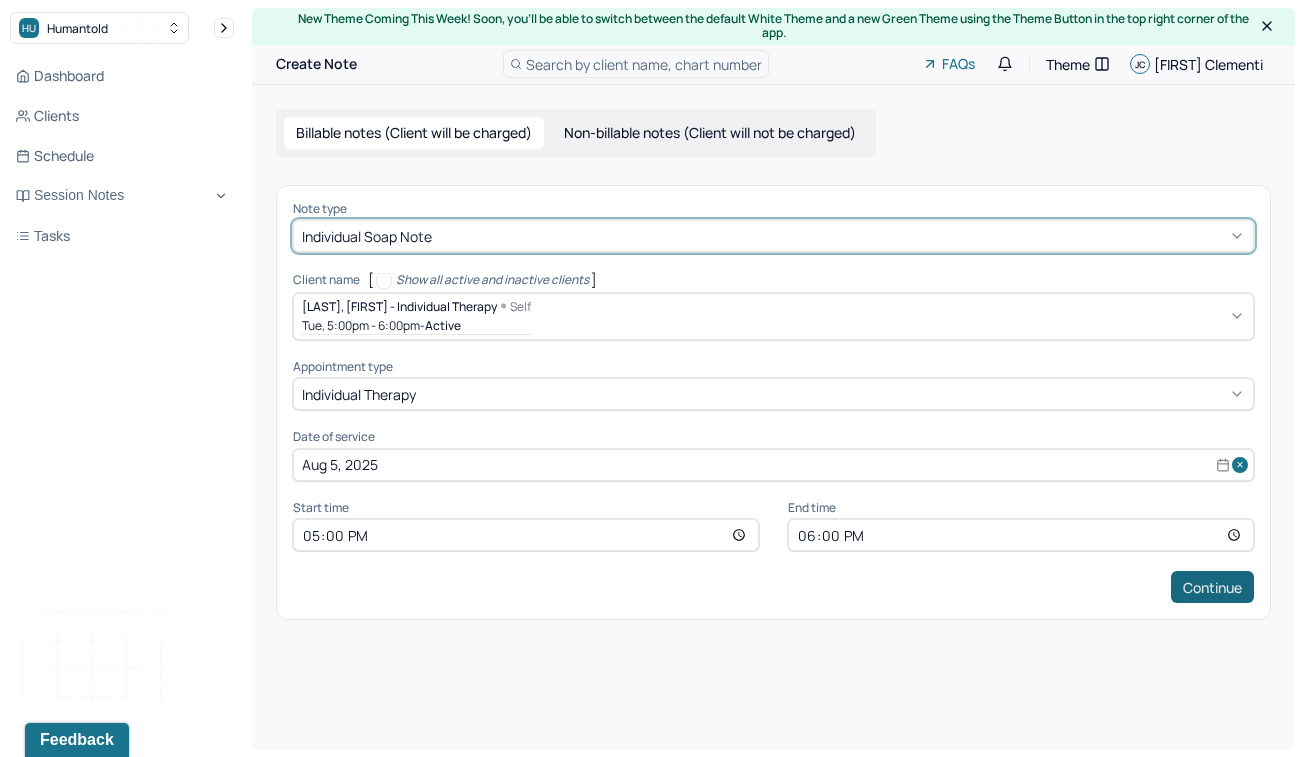 click on "Continue" at bounding box center [1212, 587] 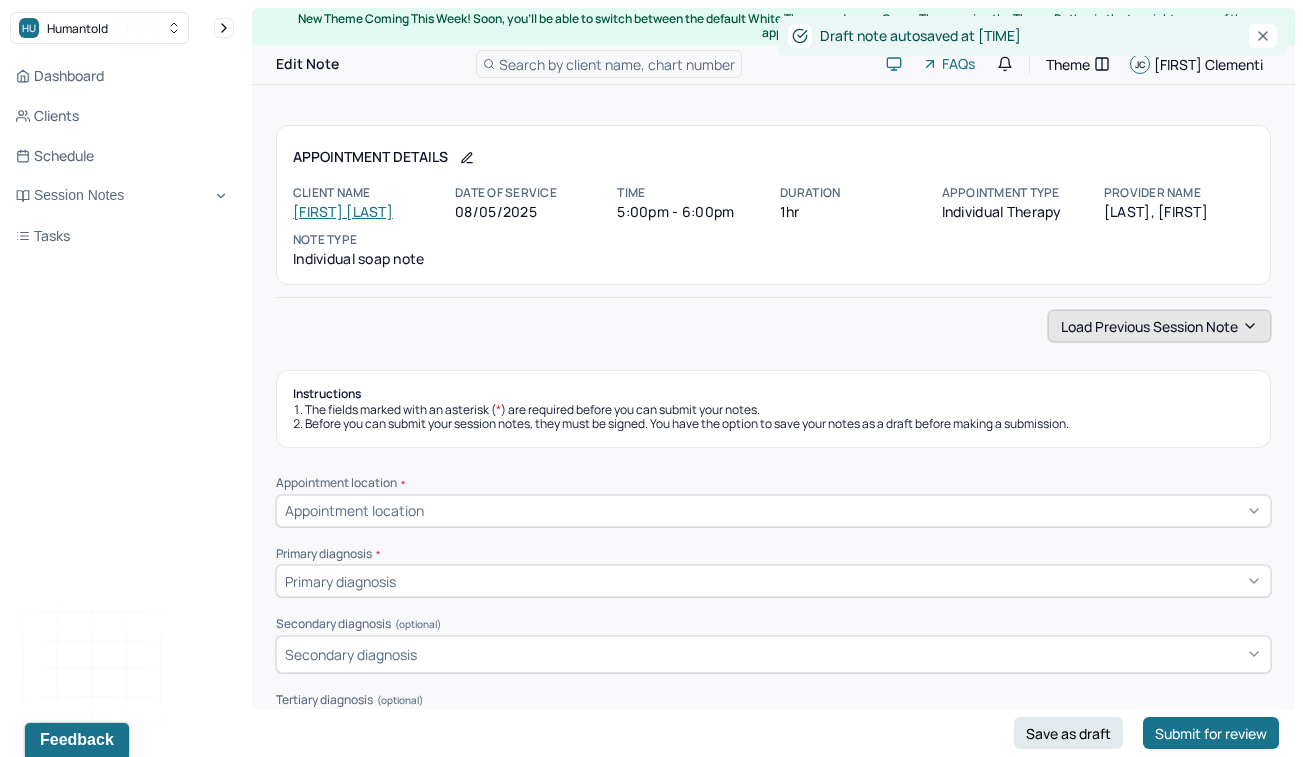 click on "Load previous session note" at bounding box center [1159, 326] 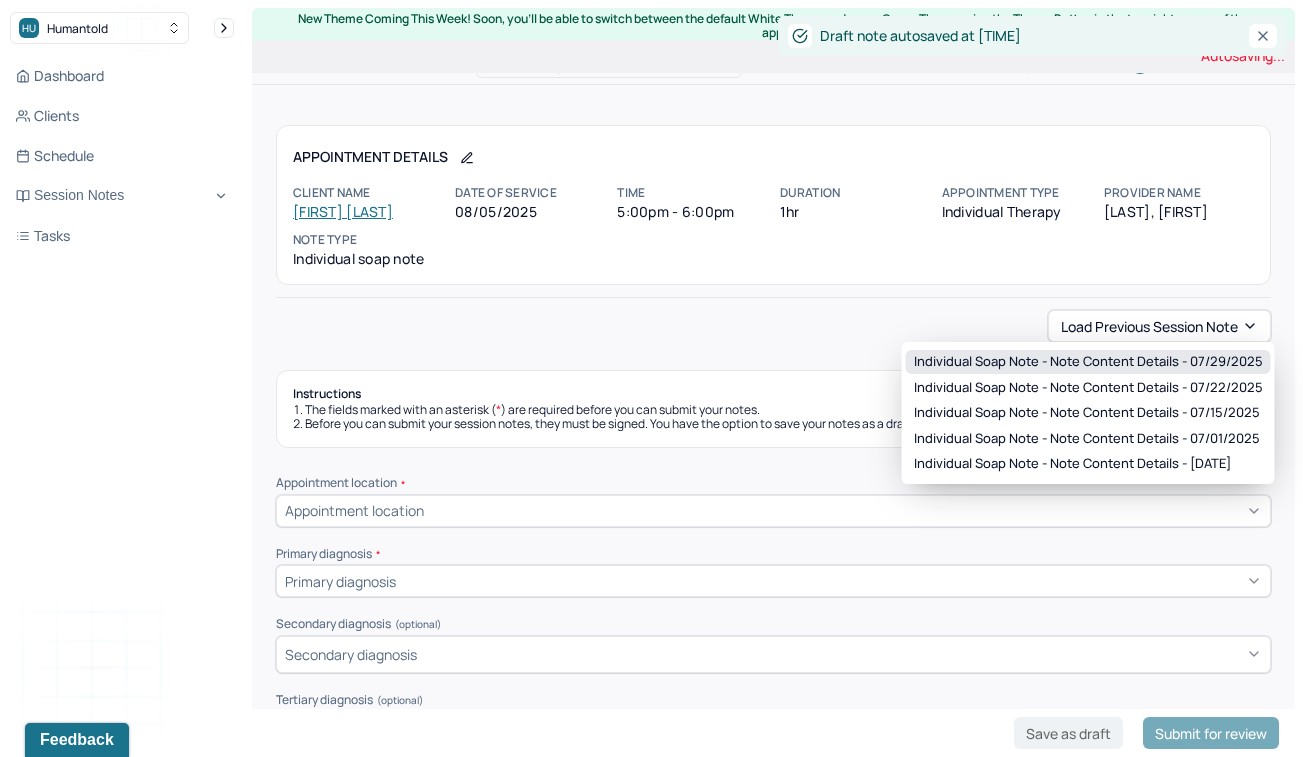 click on "Individual soap note   - Note content Details -   [DATE]" at bounding box center [1088, 362] 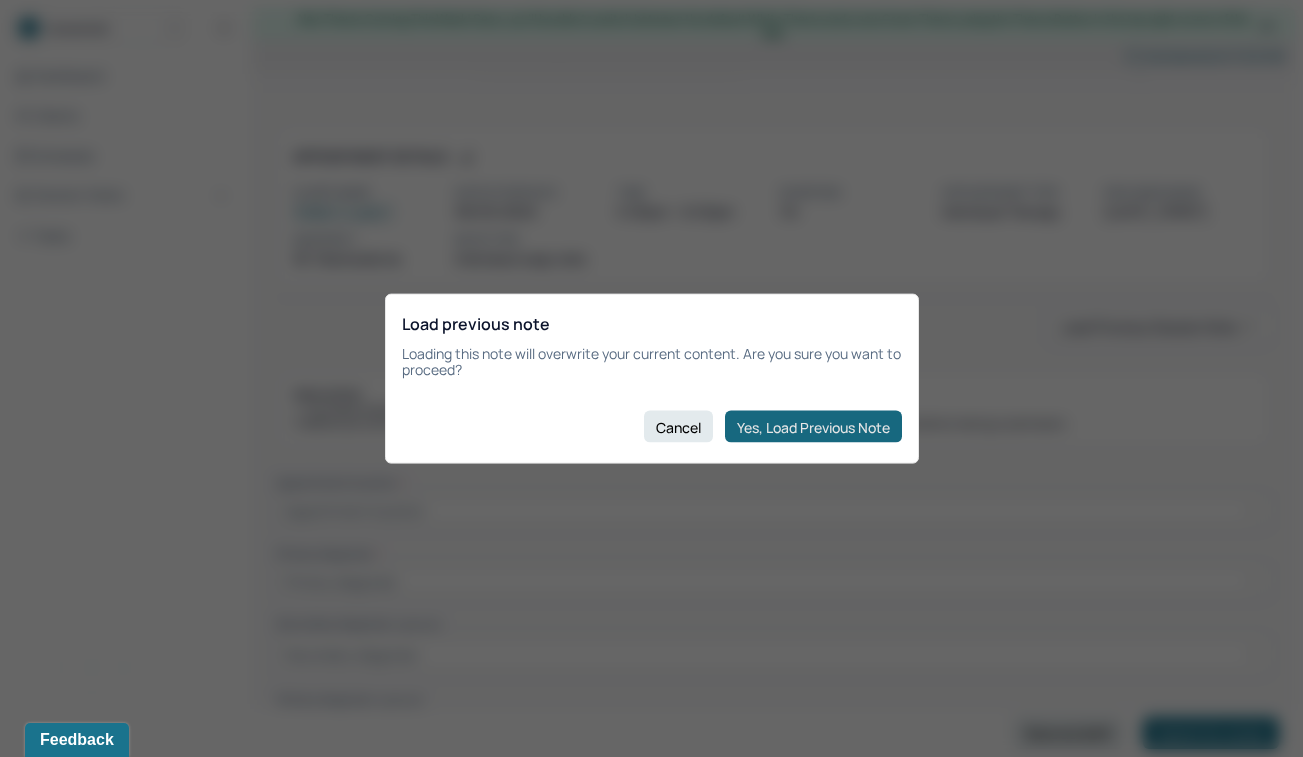 click on "Yes, Load Previous Note" at bounding box center [813, 427] 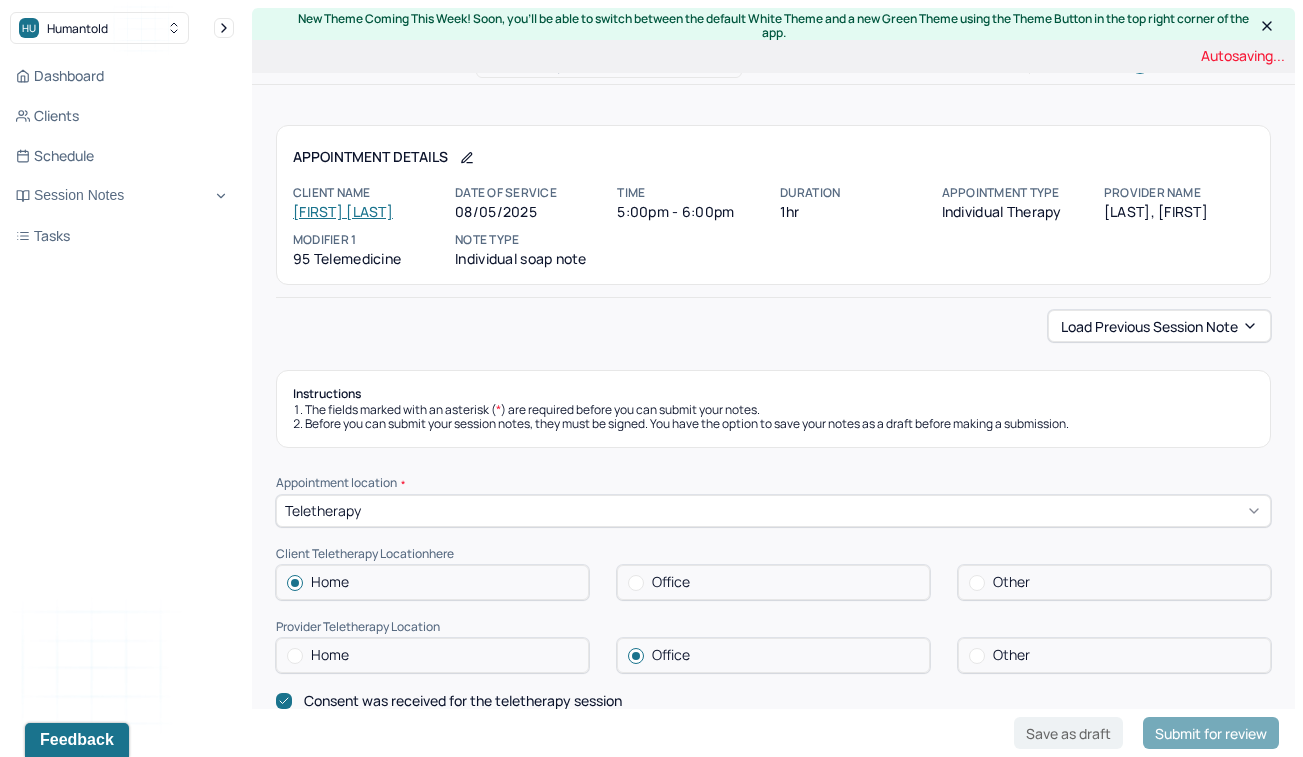 click on "Load previous session note Instructions The fields marked with an asterisk ( * ) are required before you can submit your notes. Before you can submit your session notes, they must be signed. You have the option to save your notes as a draft before making a submission. Appointment location * Teletherapy Client Teletherapy Location here Home Office Other Provider Teletherapy Location Home Office Other Consent was received for the teletherapy session The teletherapy session was conducted via video Primary diagnosis * F43.10 POSTTRAUMATIC STRESS DISORDER Secondary diagnosis (optional) F41.1 GENERALIZED ANXIETY DISORDER Tertiary diagnosis (optional) Tertiary diagnosis Emotional / Behavioural symptoms demonstrated * The client is feeling hopeless, anxious and depressive, especially regarding his future. Causing * Maladaptive Functioning Intention for Session * Facilitate coping mechanisms Session Note Subjective Objective How did they present themselves? Was there nervous talking or lack of eye contact? Assessment" at bounding box center [773, 1933] 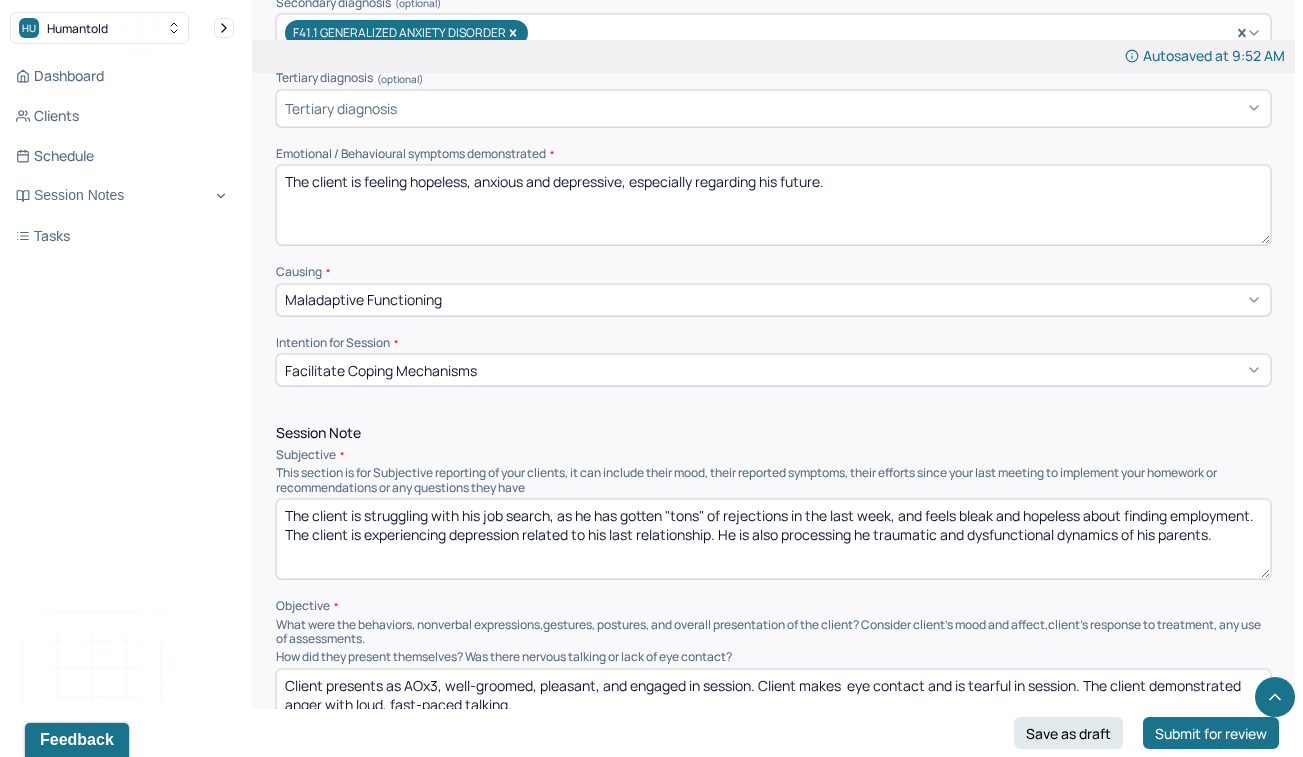 scroll, scrollTop: 842, scrollLeft: 0, axis: vertical 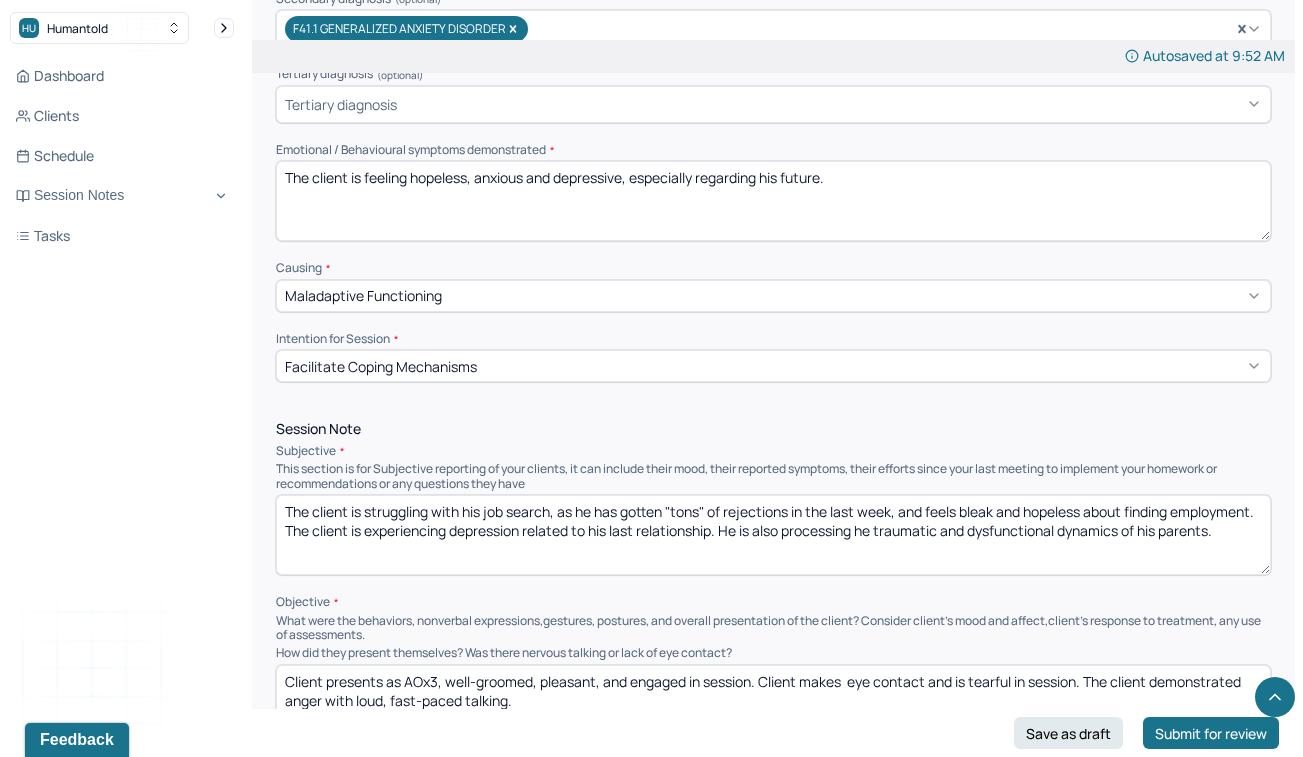 click on "The client is feeling hopeless, anxious and depressive, especially regarding his future." at bounding box center [773, 201] 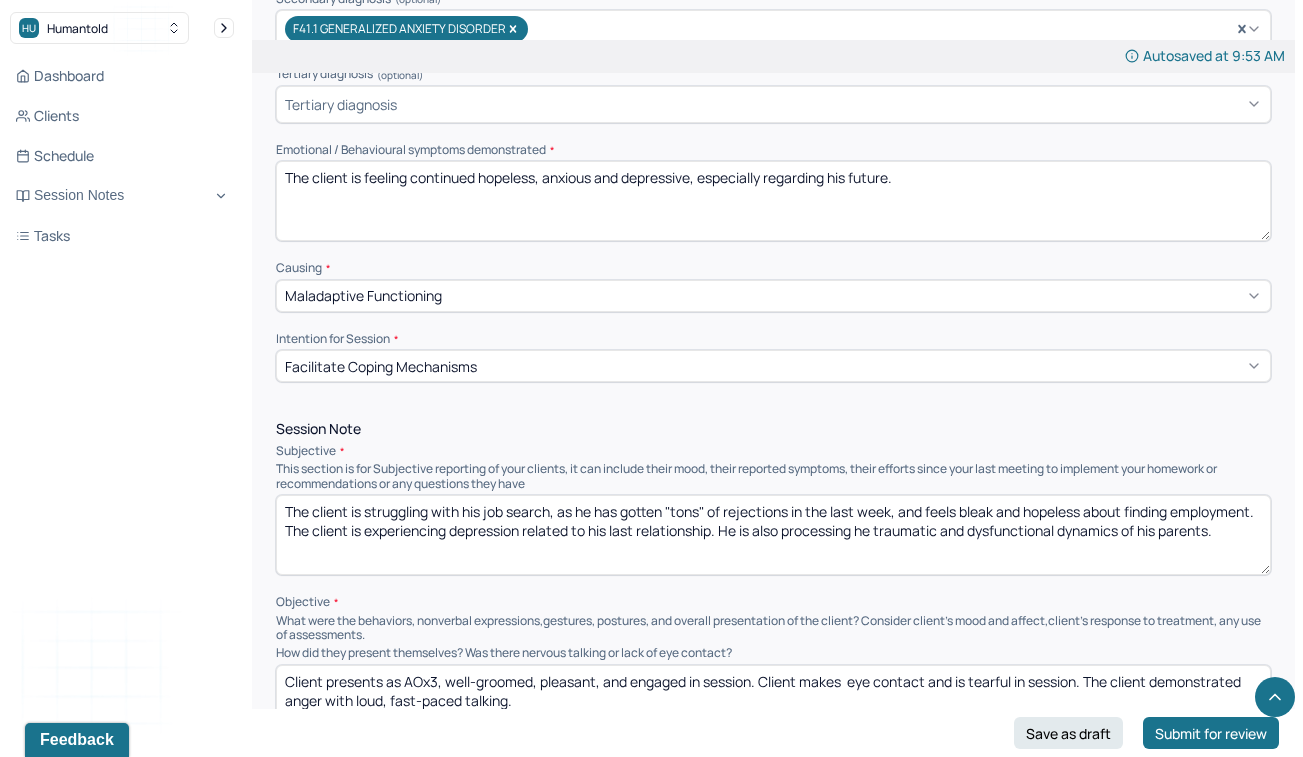 drag, startPoint x: 899, startPoint y: 162, endPoint x: 705, endPoint y: 162, distance: 194 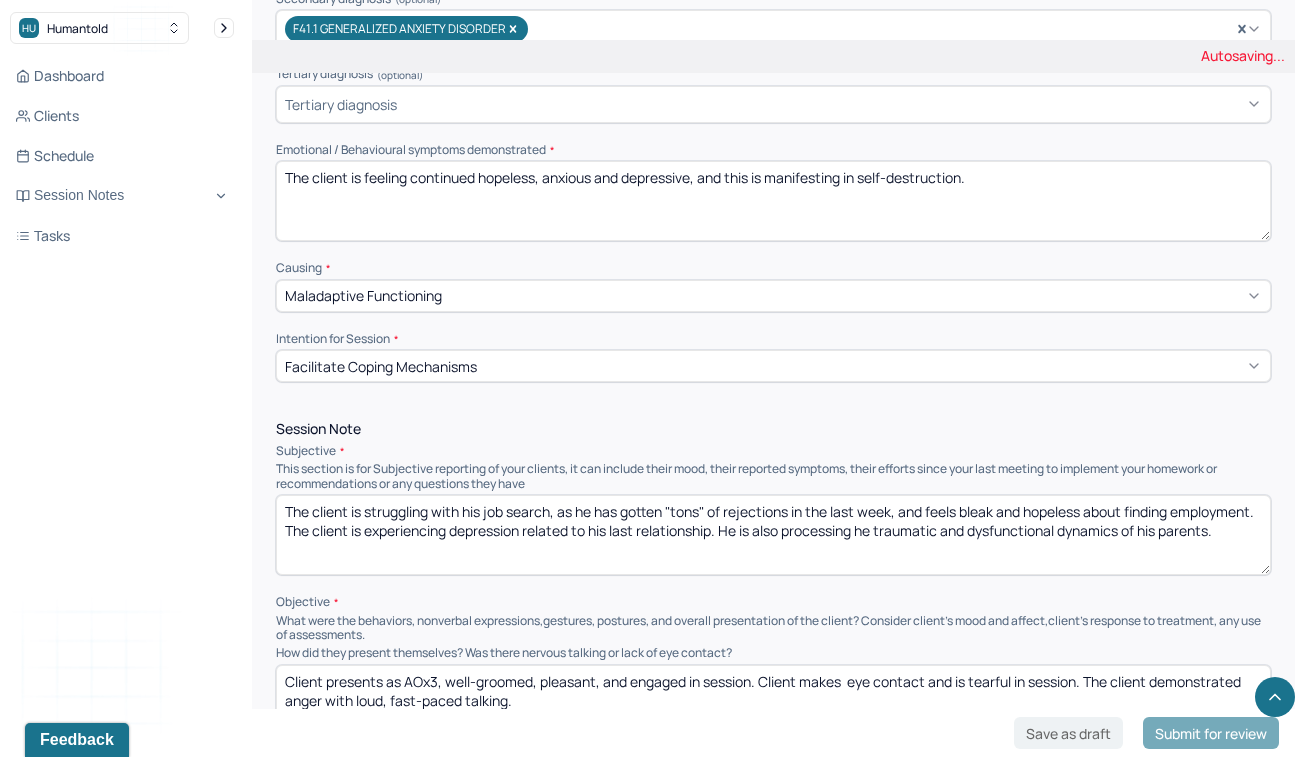 type on "The client is feeling continued hopeless, anxious and depressive, and this is manifesting in self-destruction." 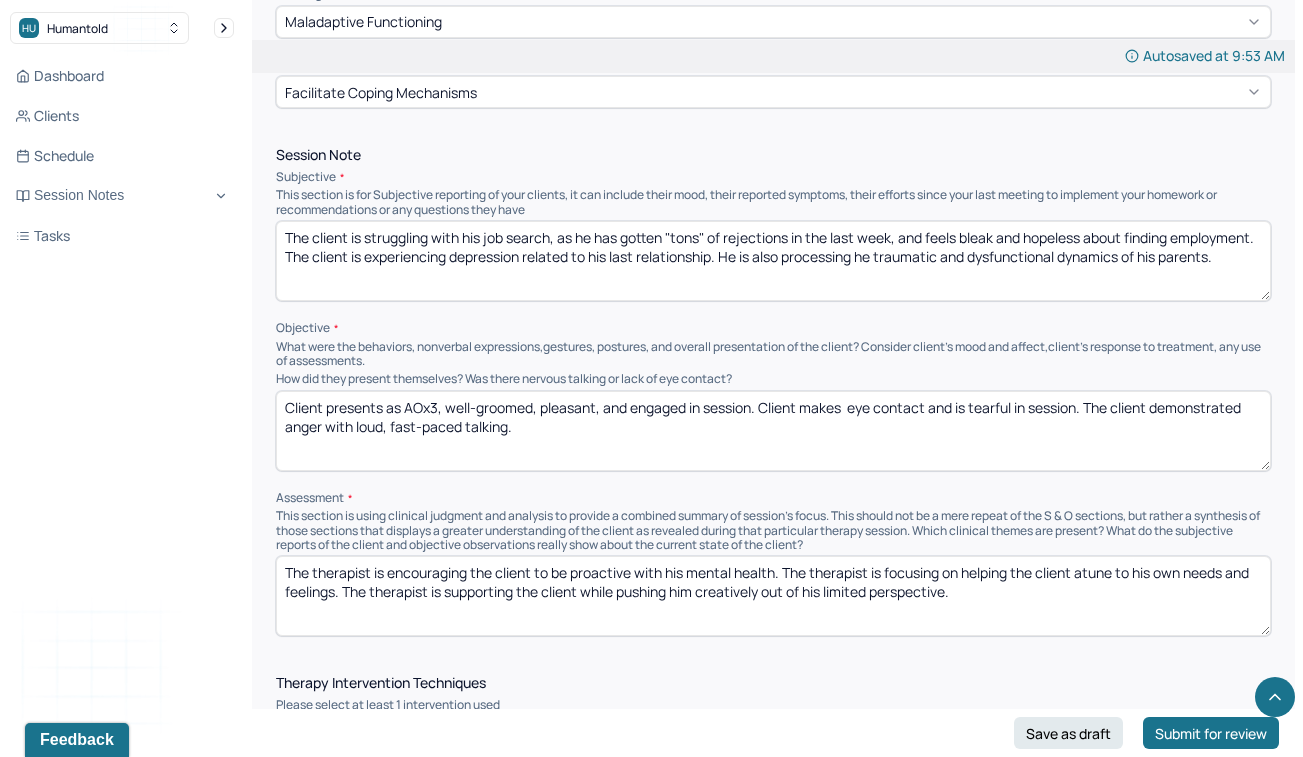 scroll, scrollTop: 1117, scrollLeft: 0, axis: vertical 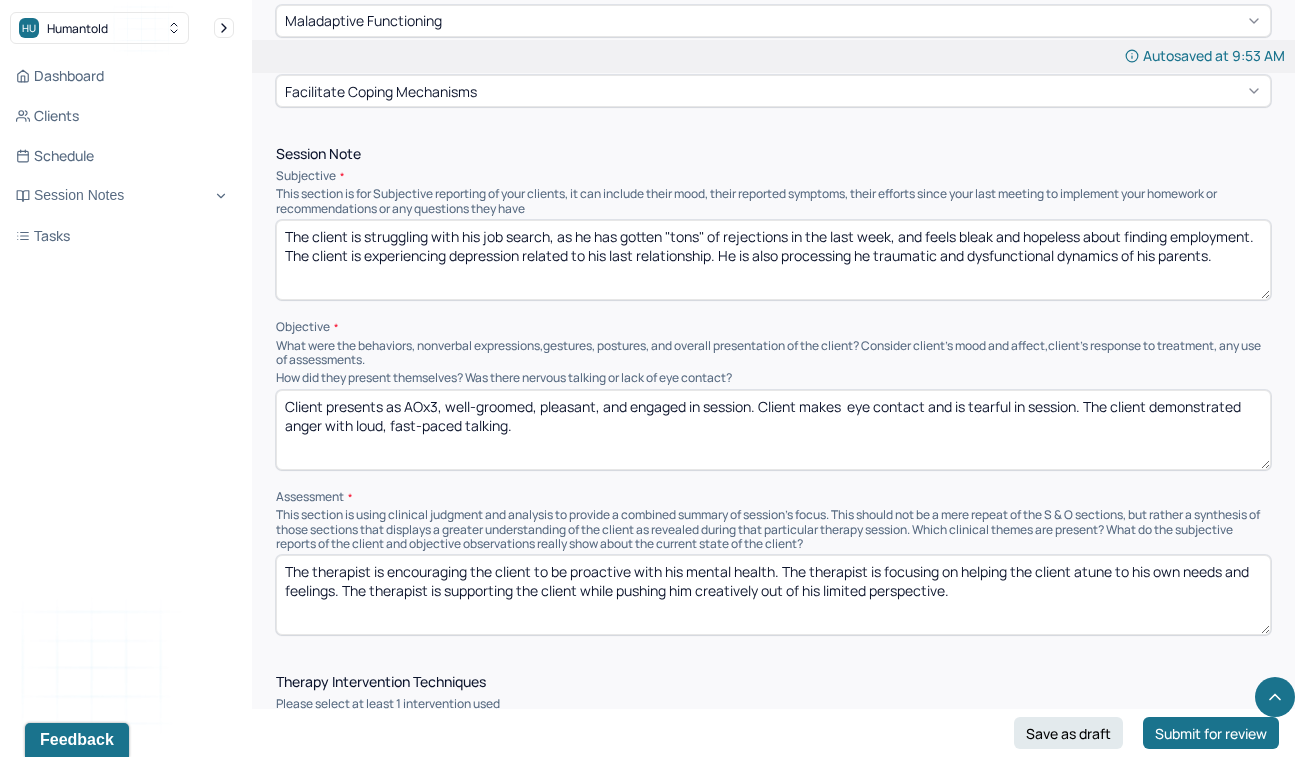 drag, startPoint x: 713, startPoint y: 261, endPoint x: 700, endPoint y: 236, distance: 28.178005 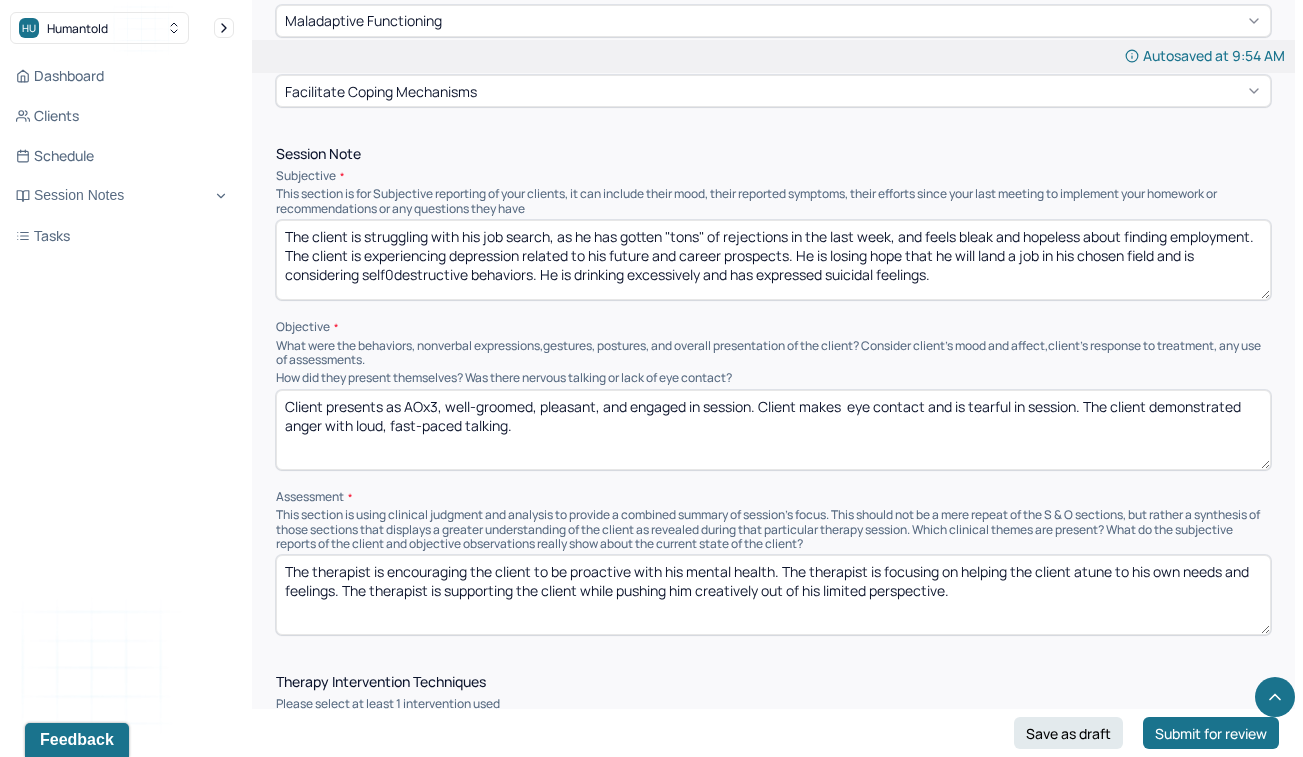 click on "The client is struggling with his job search, as he has gotten "tons" of rejections in the last week, and feels bleak and hopeless about finding employment. The client is experiencing depression related to his future and career prospects. He is losing hope that he will land a job in his chosen field and is considering self0destructive behaviors. He is" at bounding box center [773, 260] 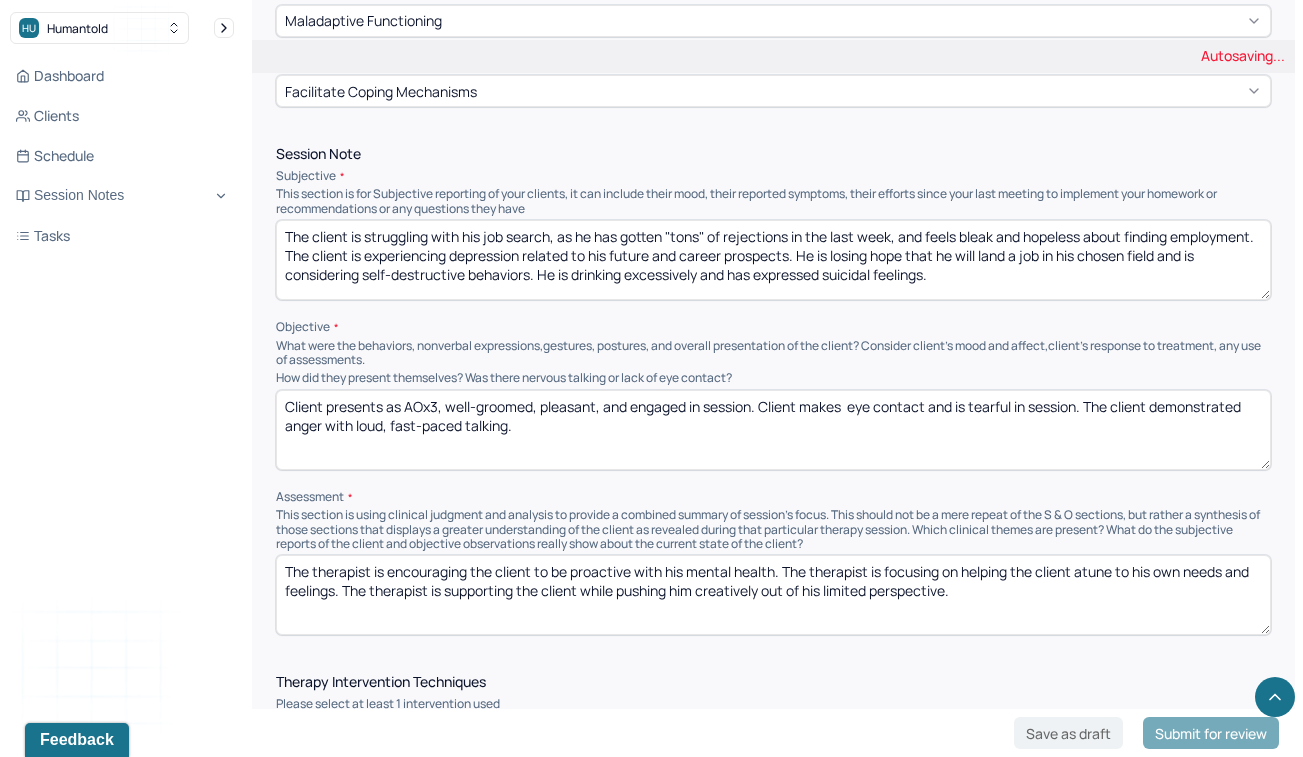 click on "The client is struggling with his job search, as he has gotten "tons" of rejections in the last week, and feels bleak and hopeless about finding employment. The client is experiencing depression related to his future and career prospects. He is losing hope that he will land a job in his chosen field and is considering self0destructive behaviors. He is drinking excessively and has expressed suicidal feelings." at bounding box center [773, 260] 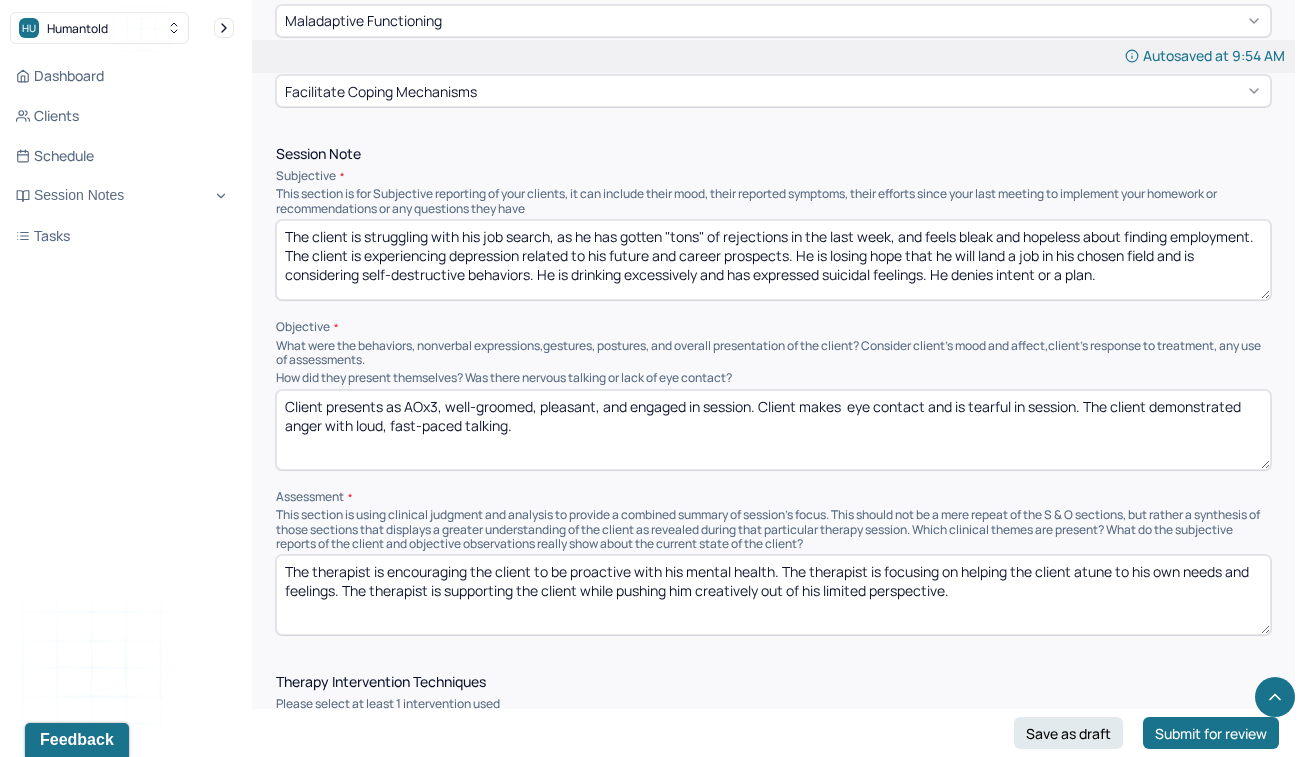 type on "The client is struggling with his job search, as he has gotten "tons" of rejections in the last week, and feels bleak and hopeless about finding employment. The client is experiencing depression related to his future and career prospects. He is losing hope that he will land a job in his chosen field and is considering self-destructive behaviors. He is drinking excessively and has expressed suicidal feelings. He denies intent or a plan." 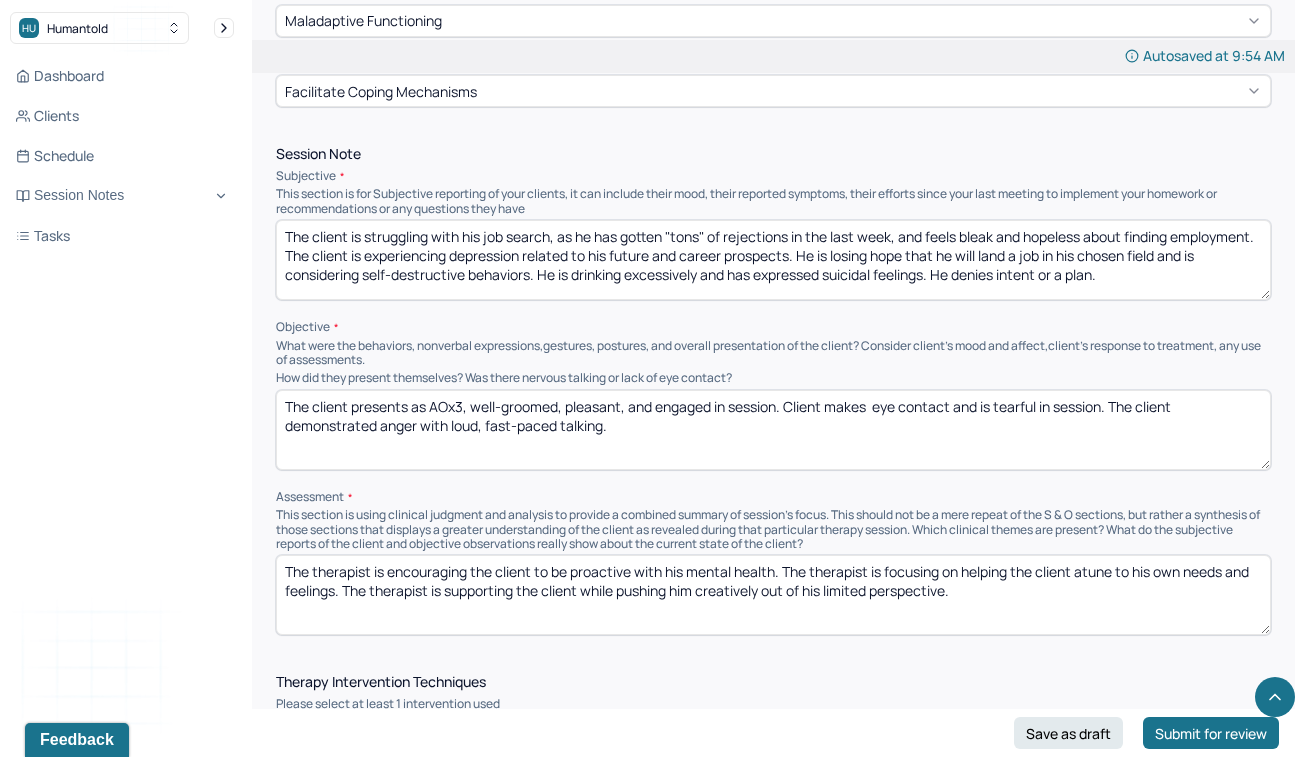 type on "The client presents as AOx3, well-groomed, pleasant, and engaged in session. Client makes  eye contact and is tearful in session. The client demonstrated anger with loud, fast-paced talking." 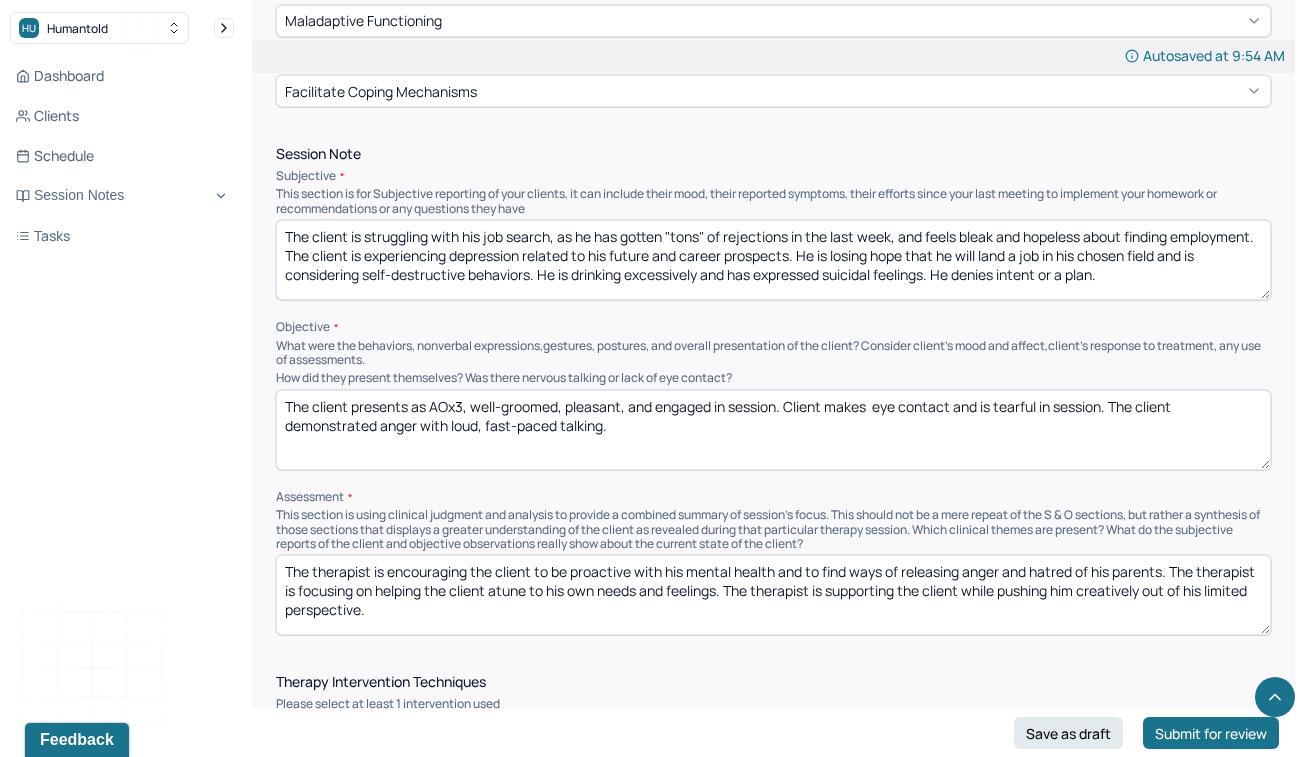 type on "The therapist is encouraging the client to be proactive with his mental health and to find ways of releasing anger and hatred of his parents. The therapist is focusing on helping the client atune to his own needs and feelings. The therapist is supporting the client while pushing him creatively out of his limited perspective." 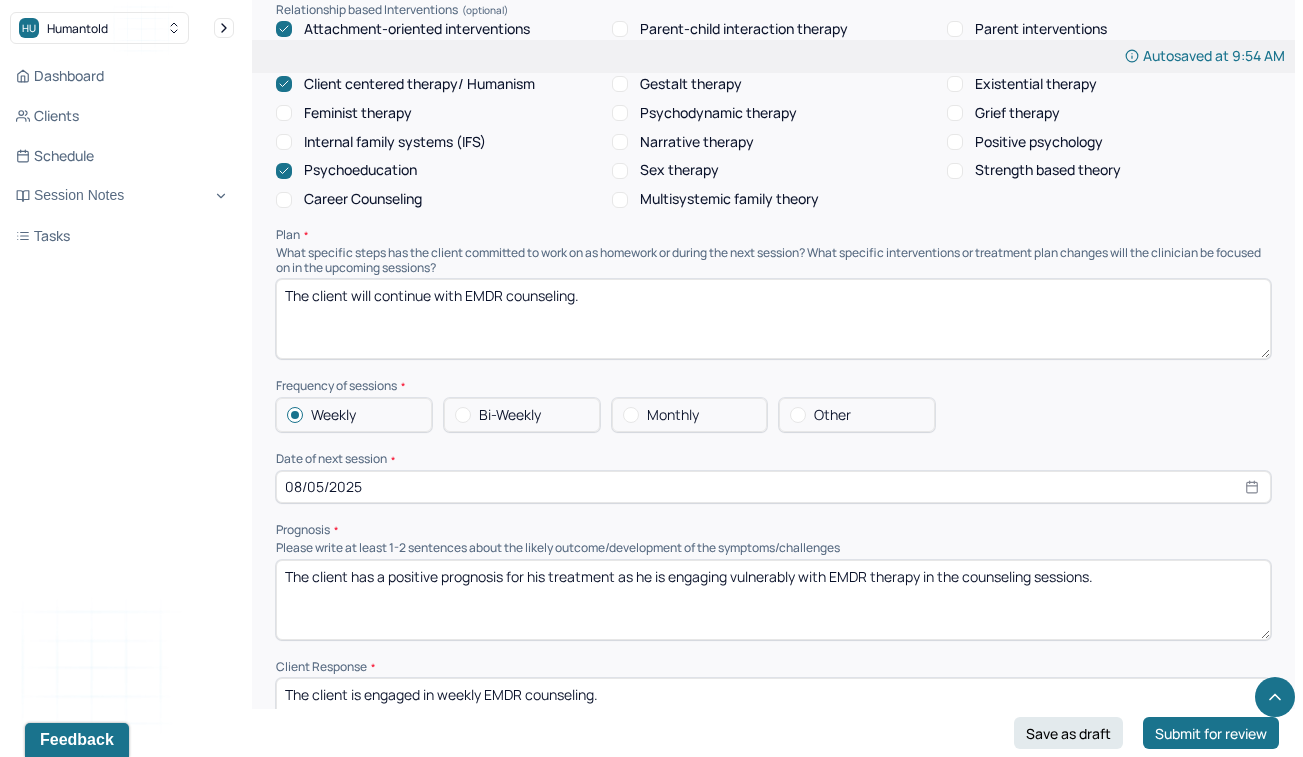 scroll, scrollTop: 1944, scrollLeft: 0, axis: vertical 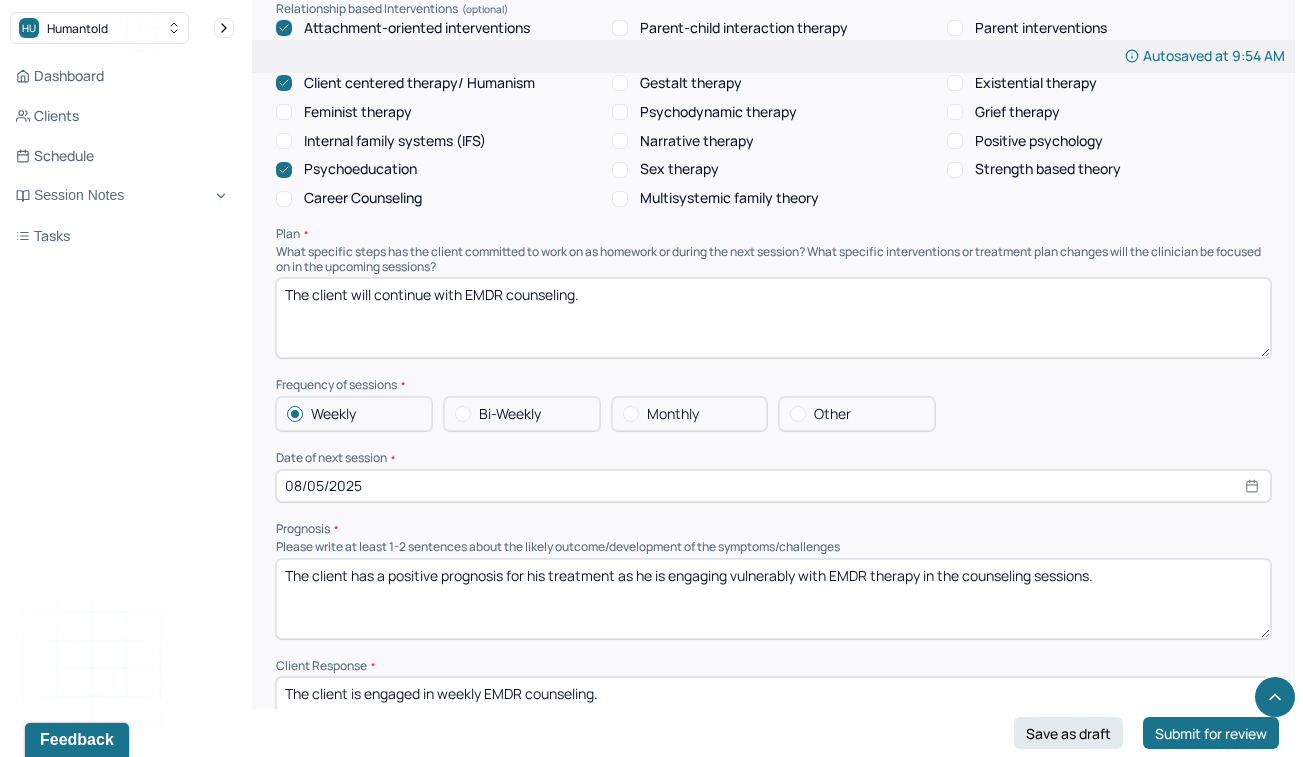 click on "The client will continue with EMDR counseling." at bounding box center (773, 318) 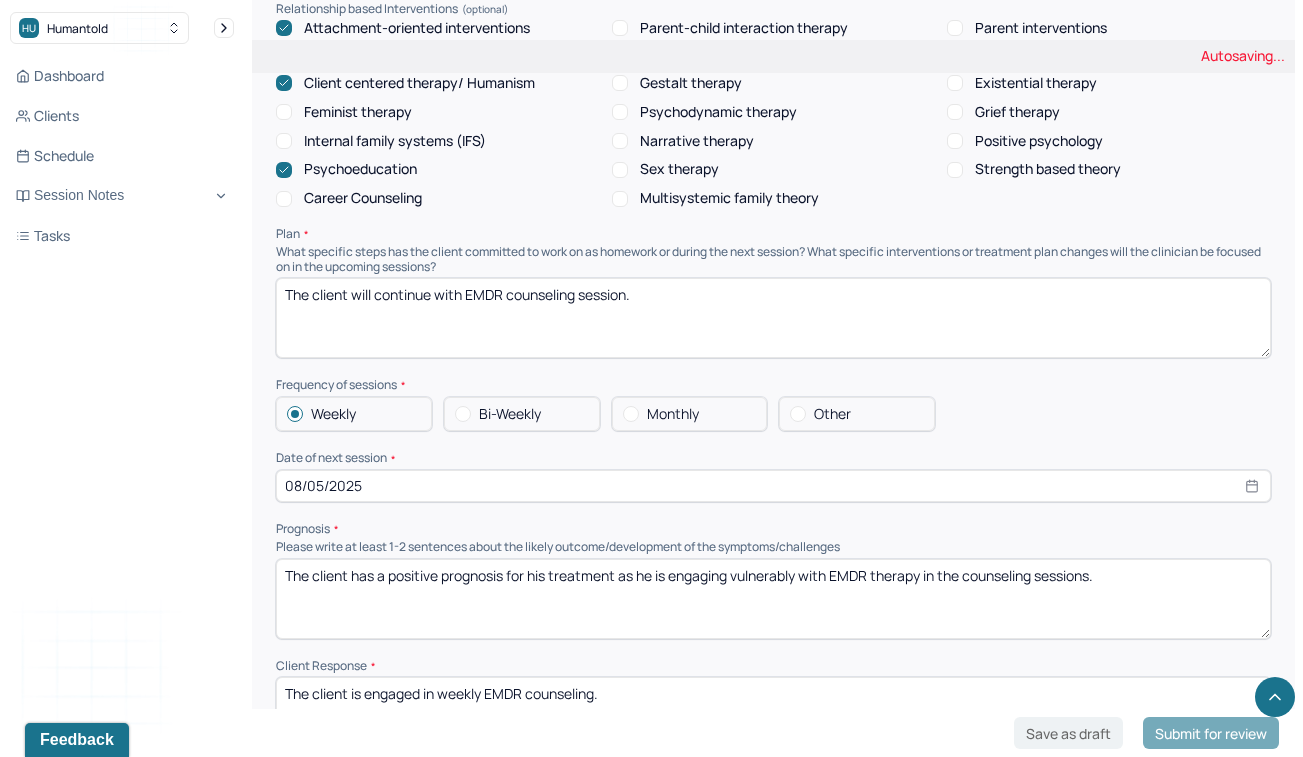 type on "The client will continue with EMDR counseling session." 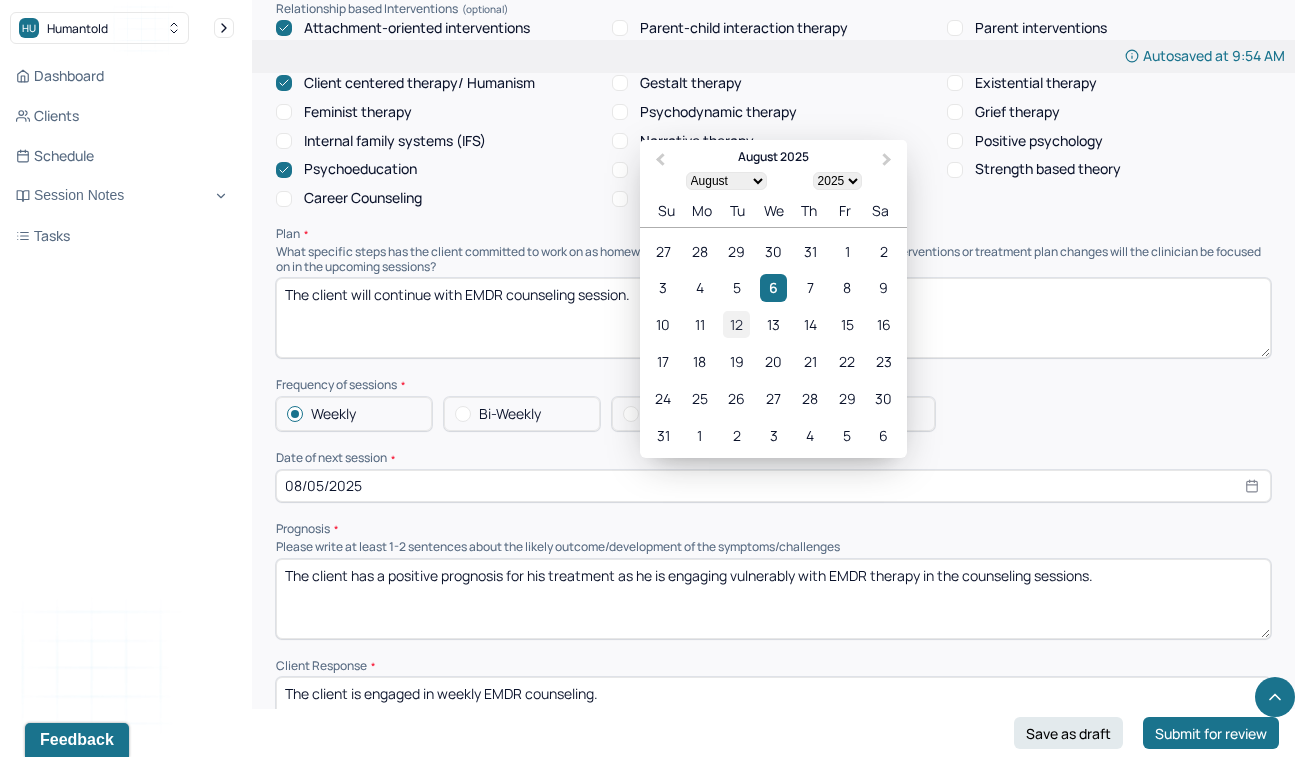 click on "12" at bounding box center [736, 324] 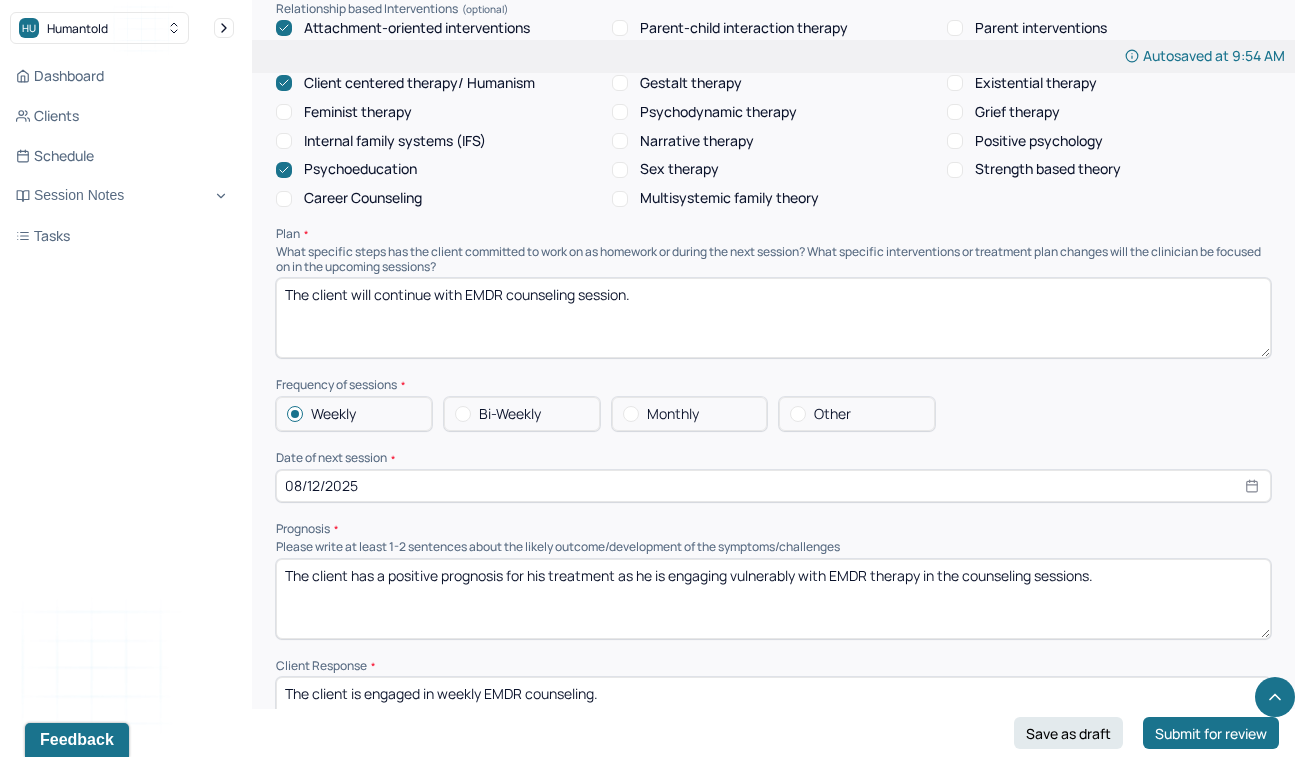 click on "Prognosis" at bounding box center (773, 529) 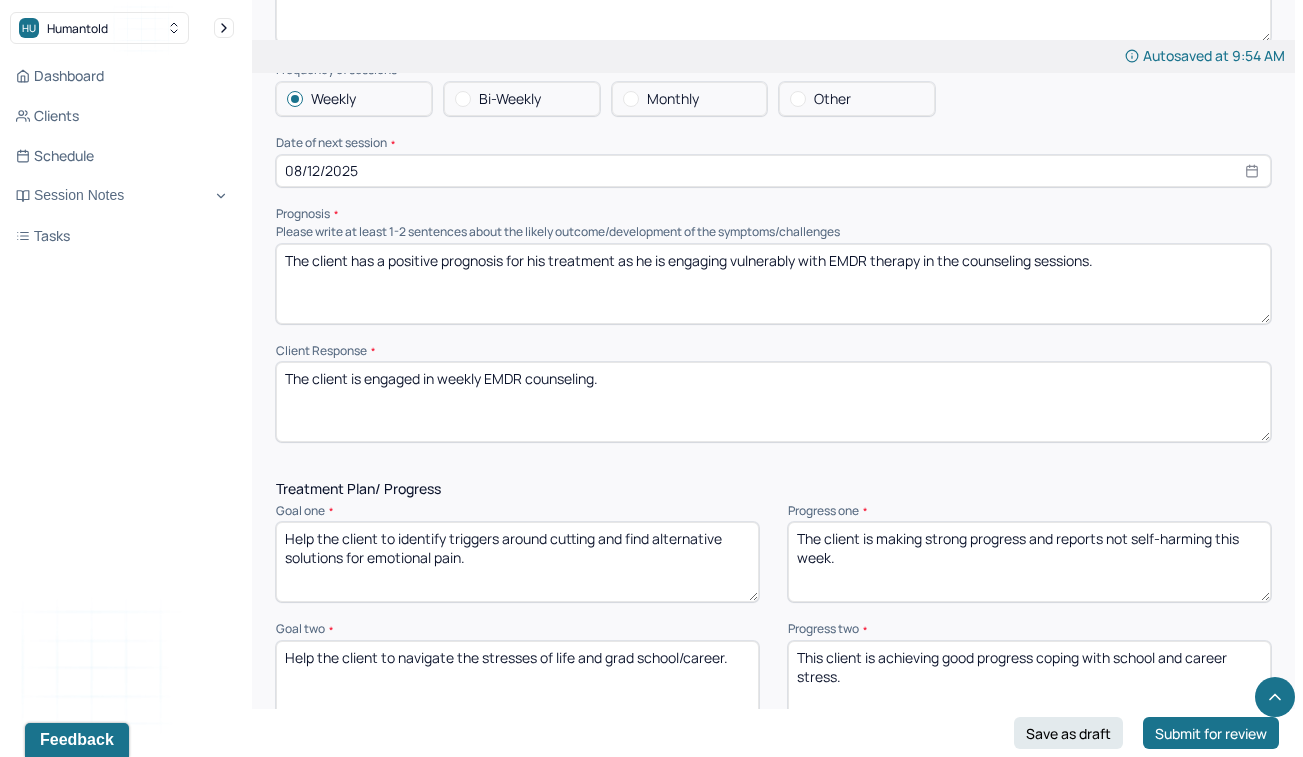 scroll, scrollTop: 2267, scrollLeft: 0, axis: vertical 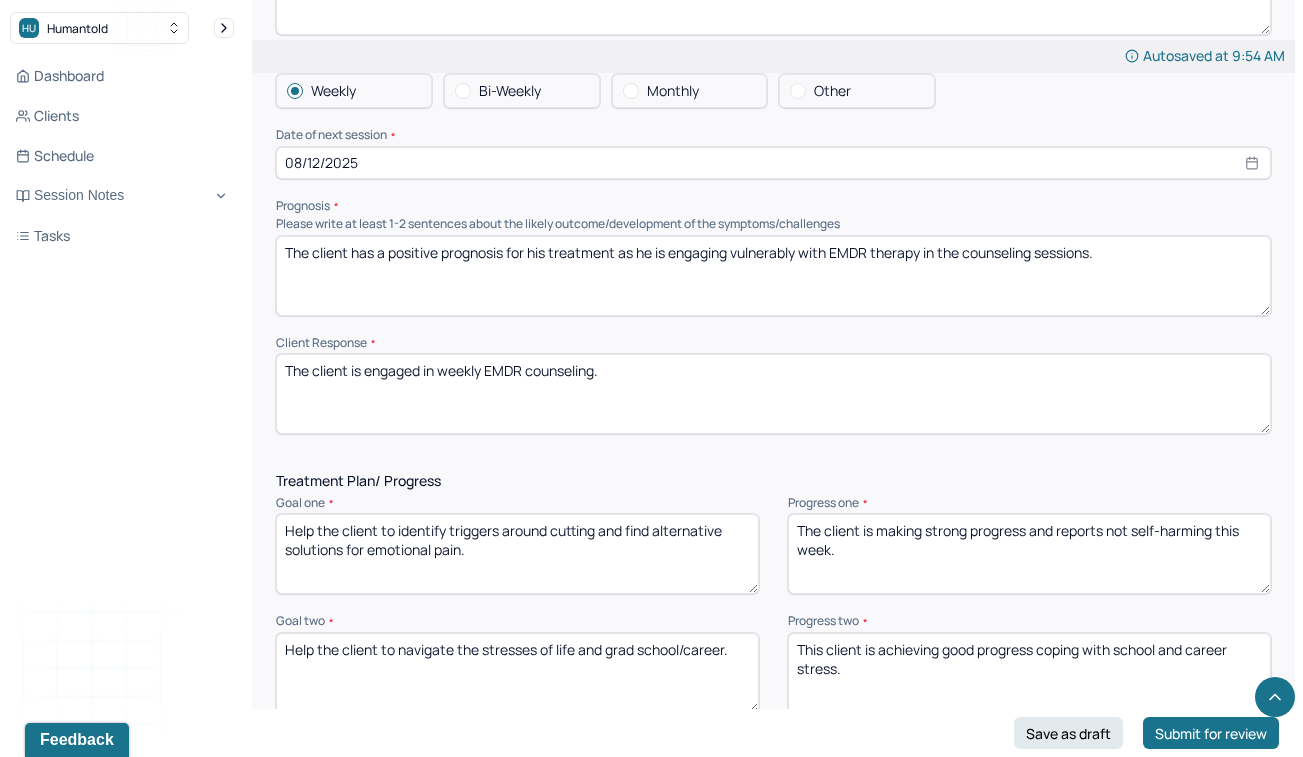 click on "The client has a positive prognosis for his treatment as he is engaging vulnerably with EMDR therapy in the counseling sessions." at bounding box center (773, 276) 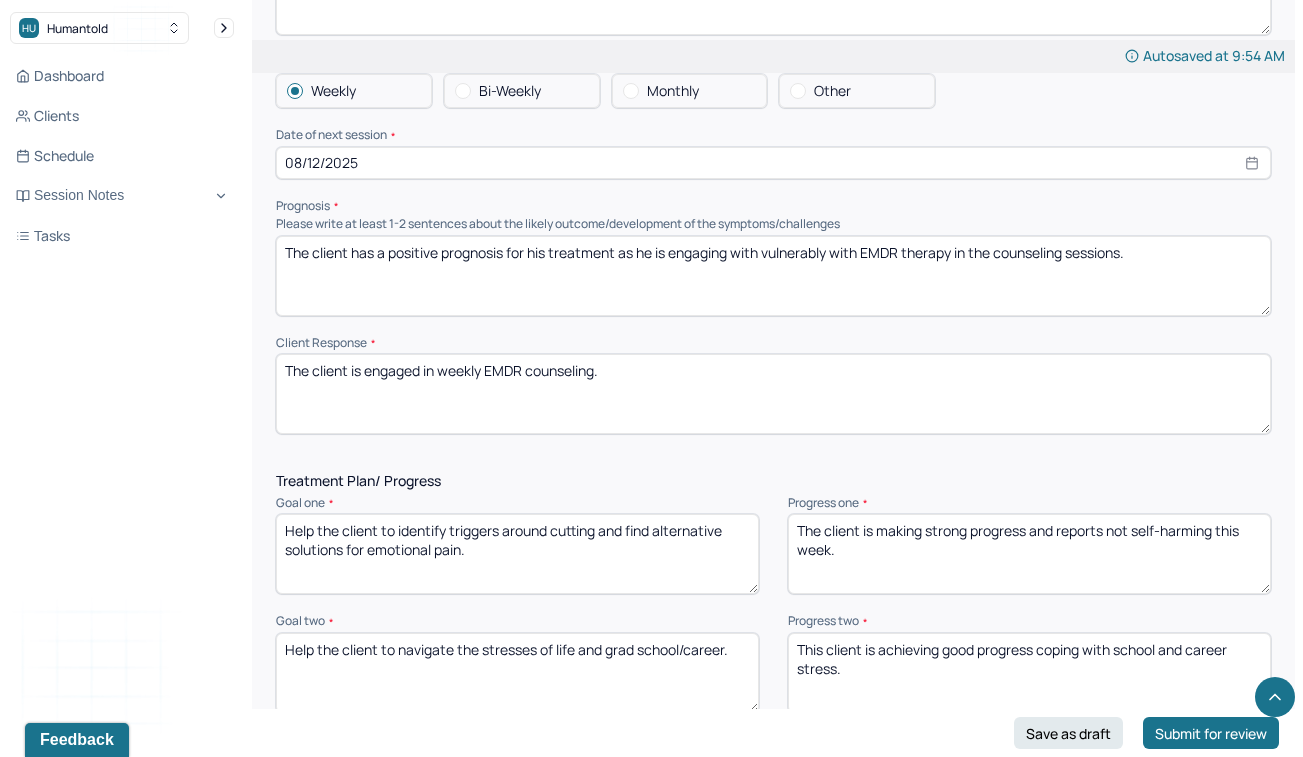 click on "The client has a positive prognosis for his treatment as he is engaging with vulnerably with EMDR therapy in the counseling sessions." at bounding box center (773, 276) 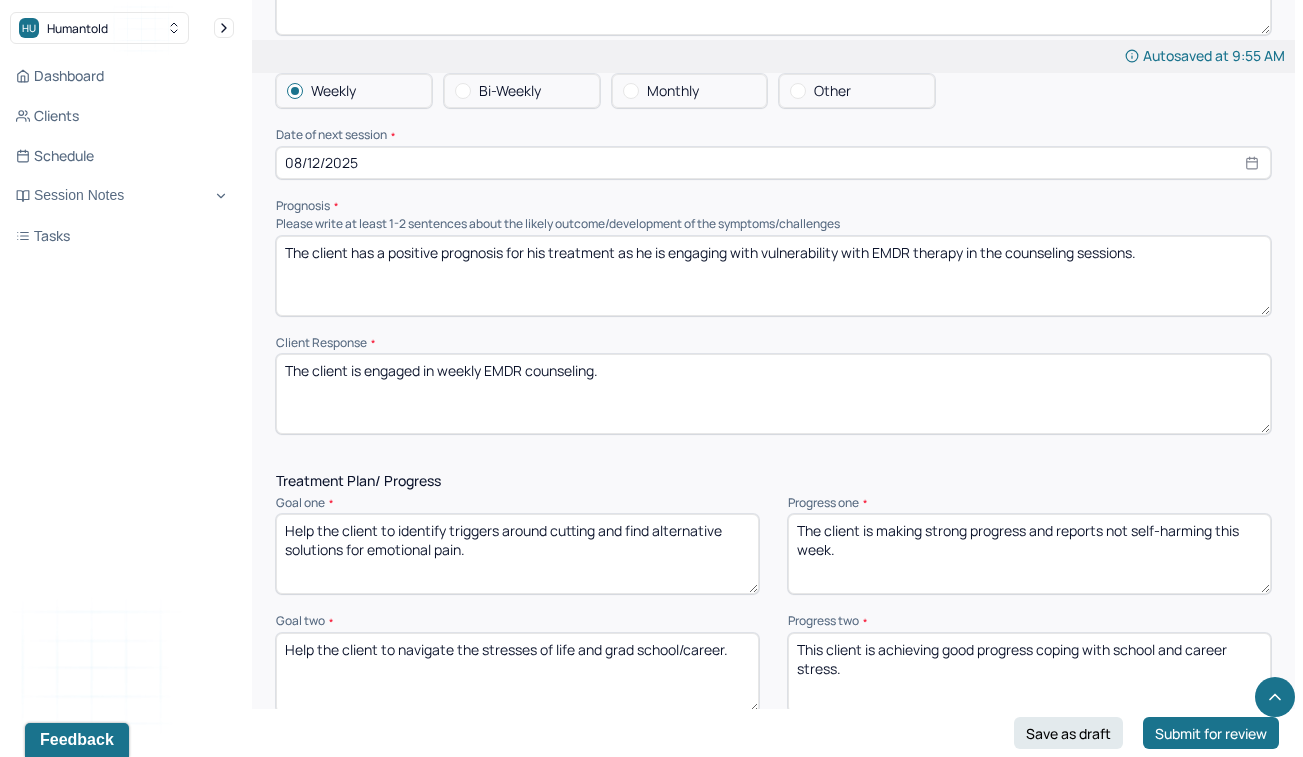 type on "The client has a positive prognosis for his treatment as he is engaging with vulnerability with EMDR therapy in the counseling sessions." 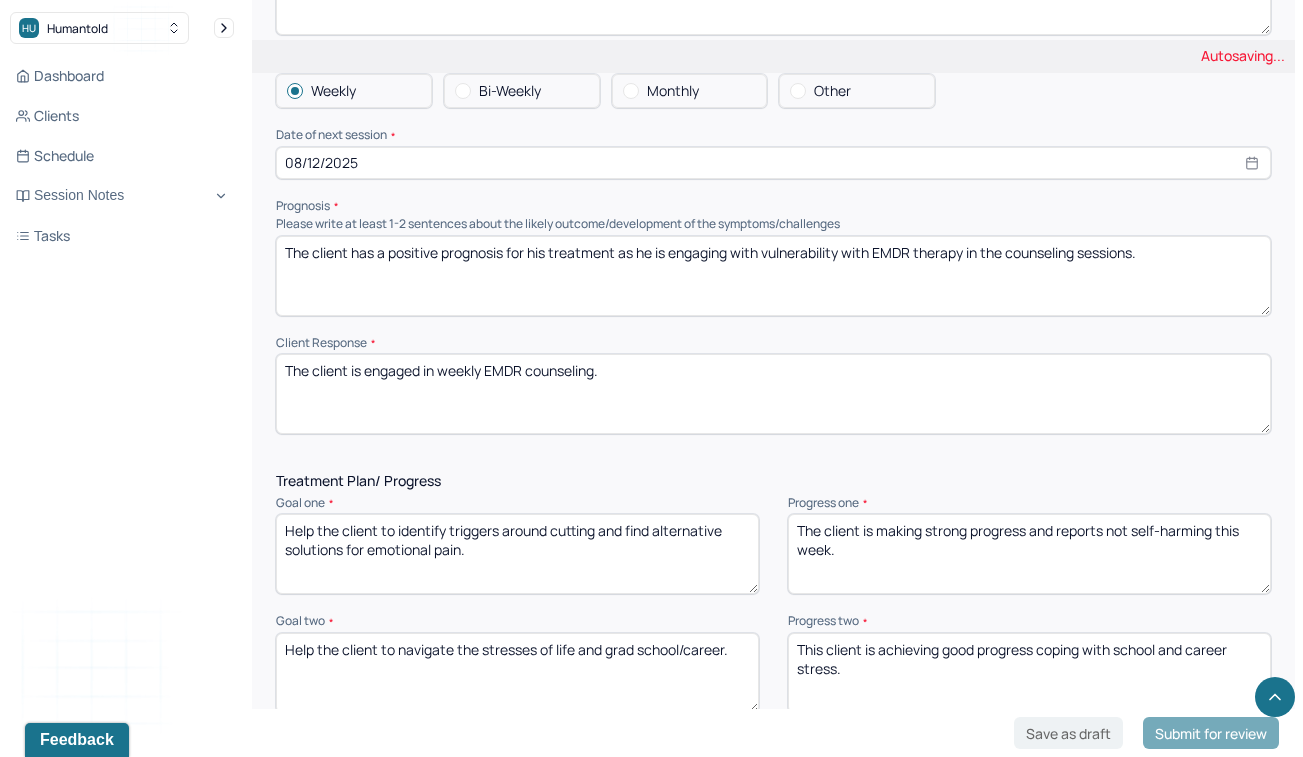 click on "Client Response" at bounding box center (773, 343) 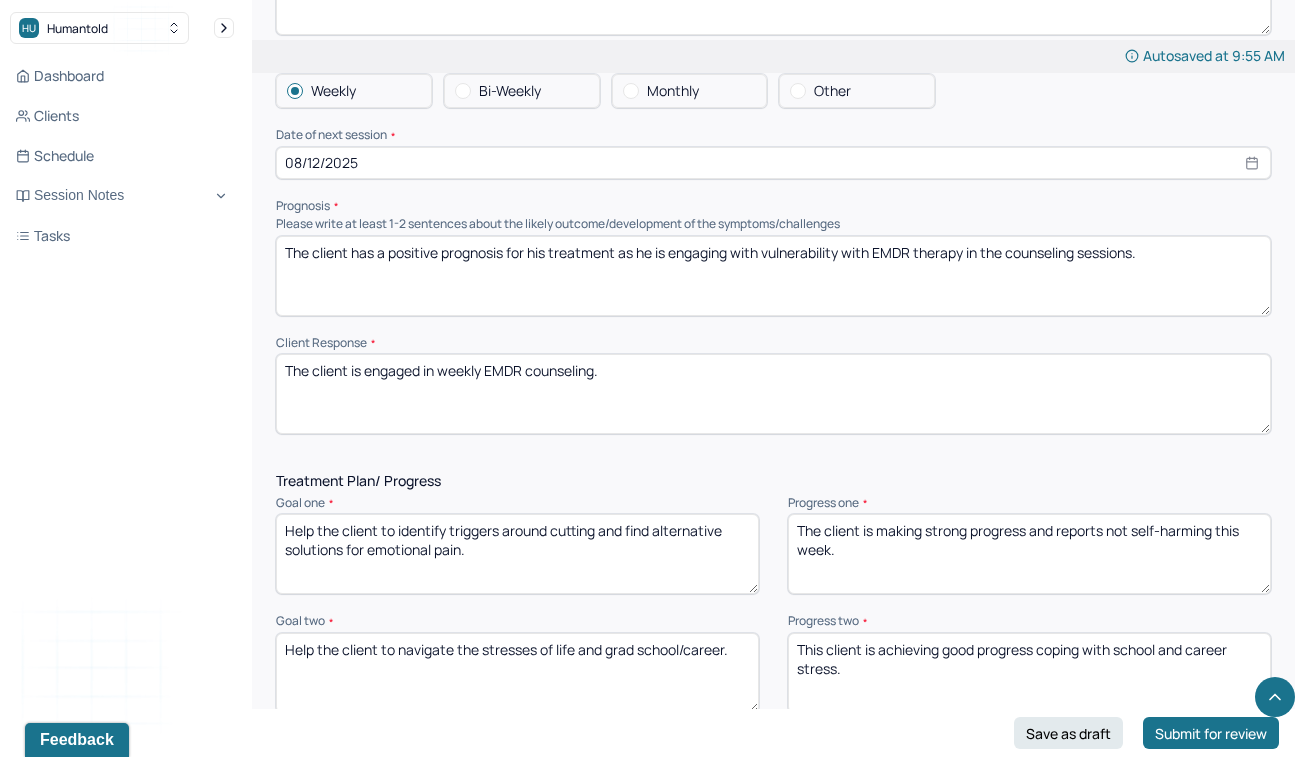 click on "The client is engaged in weekly EMDR counseling." at bounding box center [773, 394] 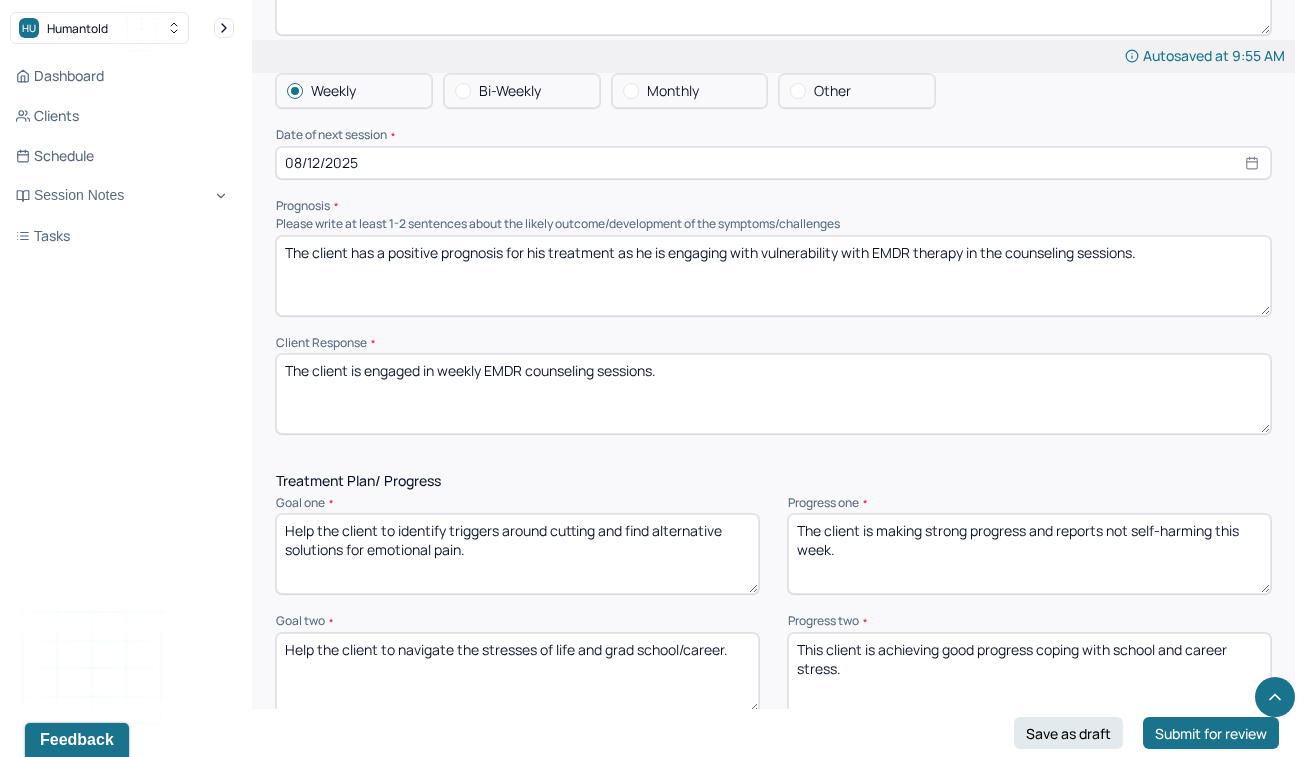 type on "The client is engaged in weekly EMDR counseling sessions." 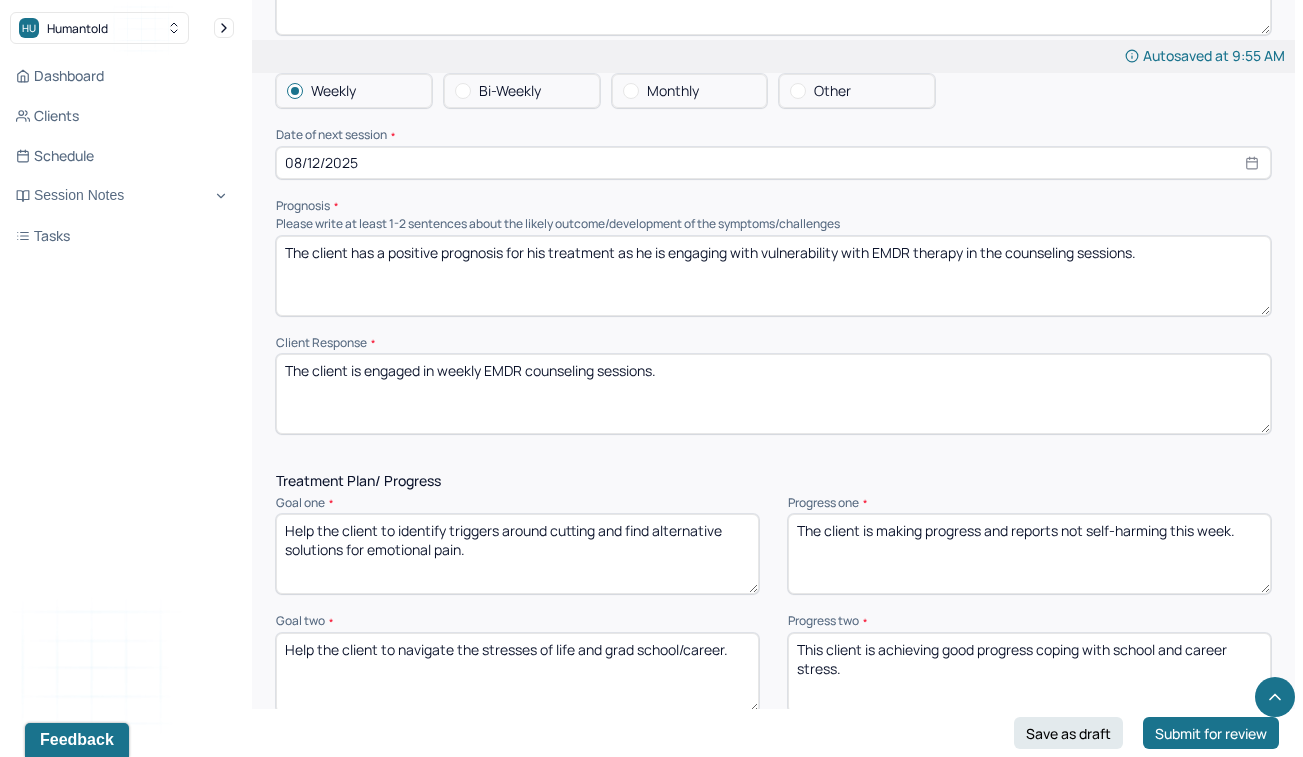 type on "The client is making progress and reports not self-harming this week." 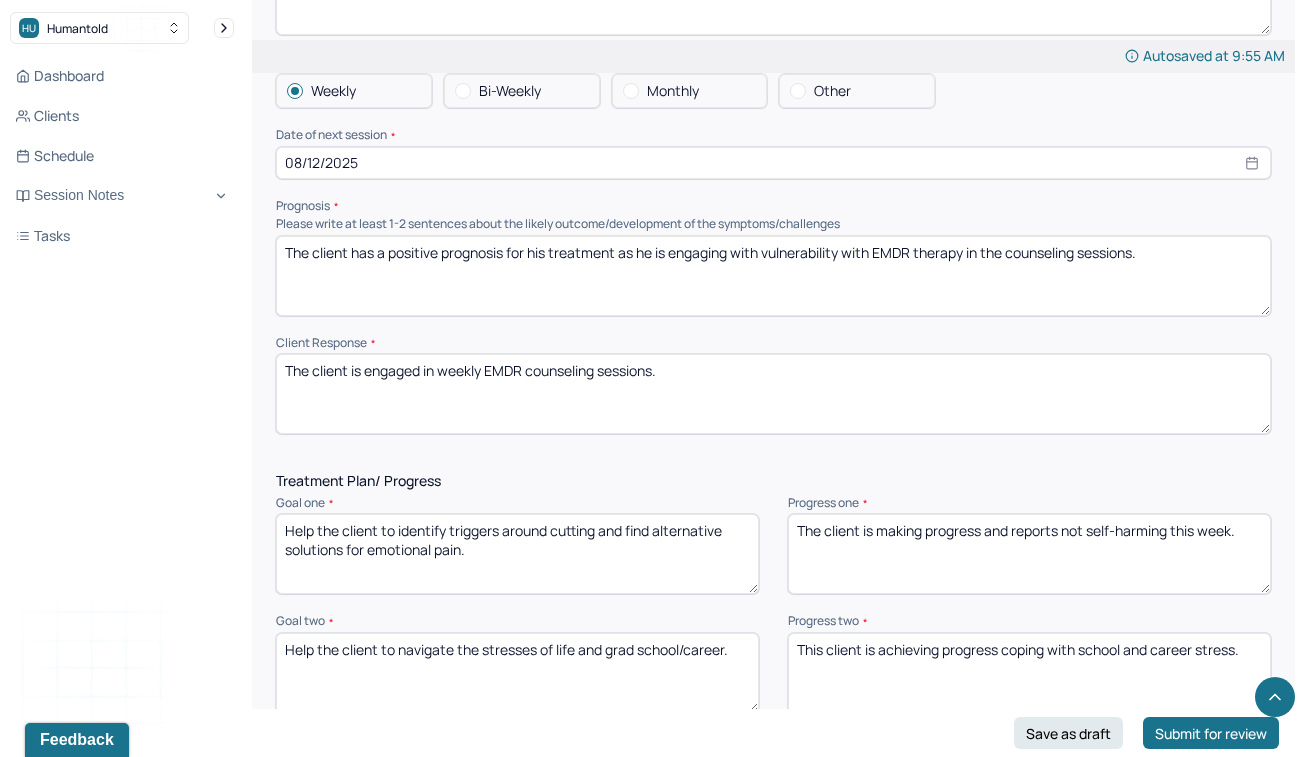 type on "This client is achieving progress coping with school and career stress." 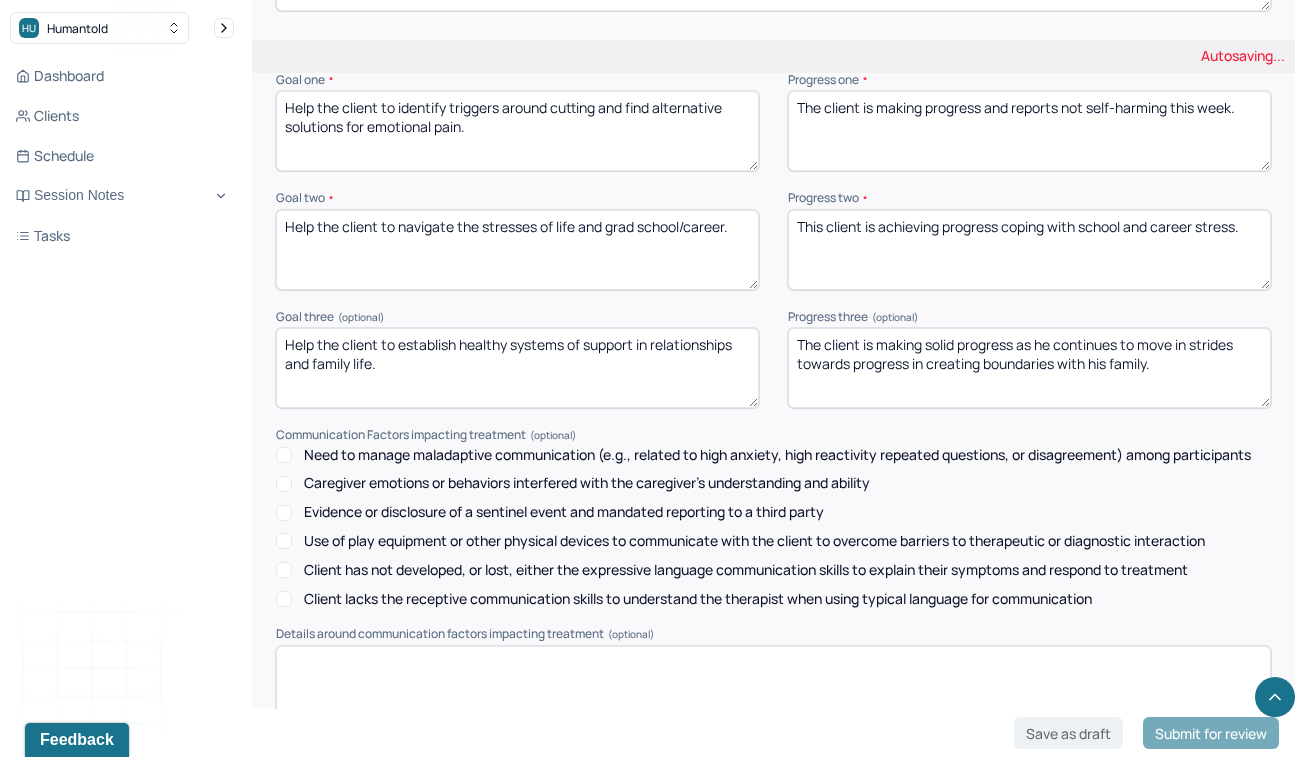 scroll, scrollTop: 2701, scrollLeft: 0, axis: vertical 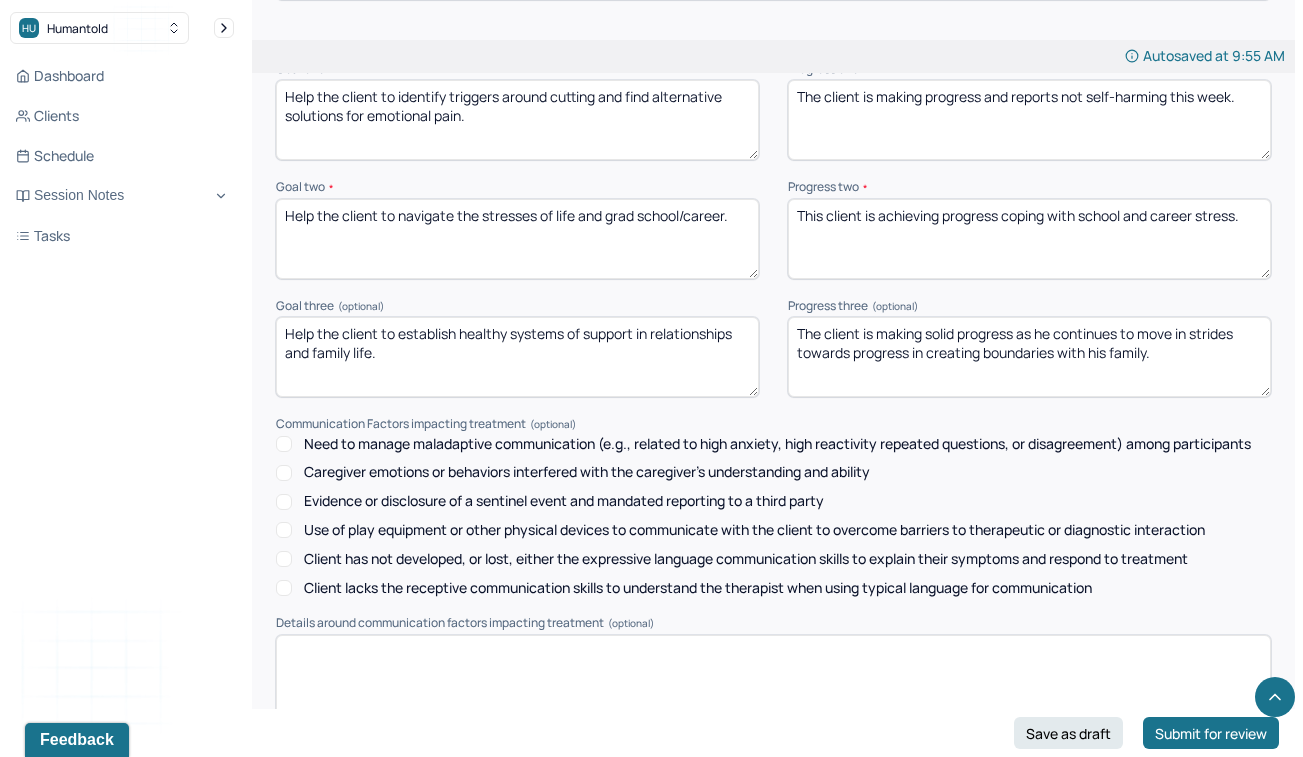 drag, startPoint x: 958, startPoint y: 299, endPoint x: 926, endPoint y: 296, distance: 32.140316 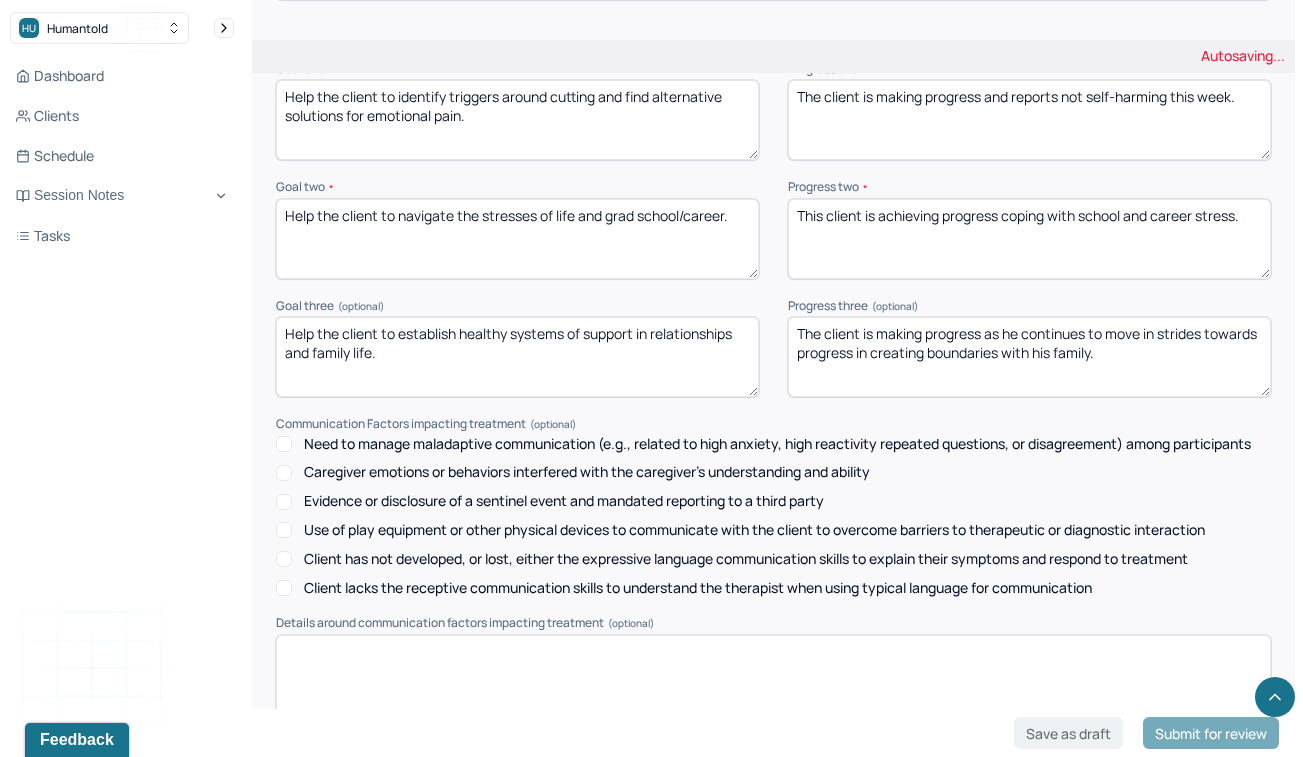 type on "The client is making progress as he continues to move in strides towards progress in creating boundaries with his family." 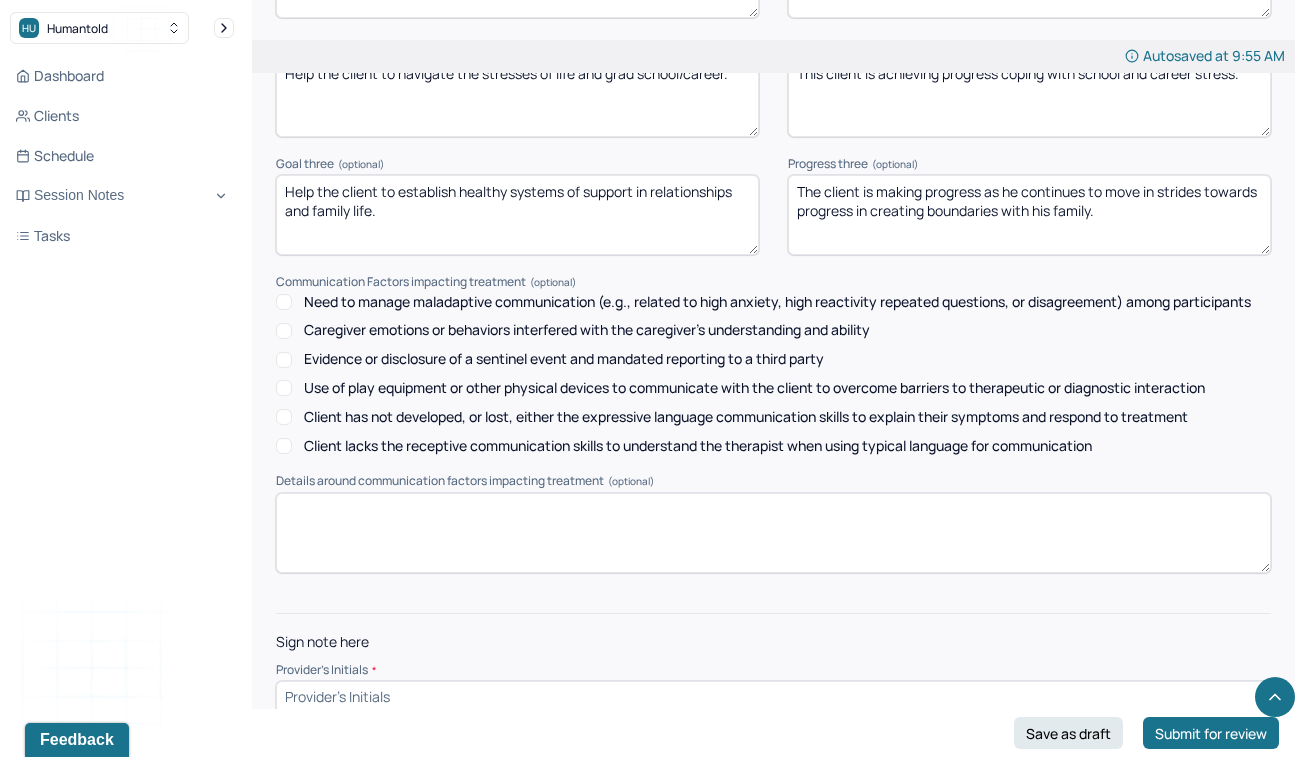 scroll, scrollTop: 2831, scrollLeft: 0, axis: vertical 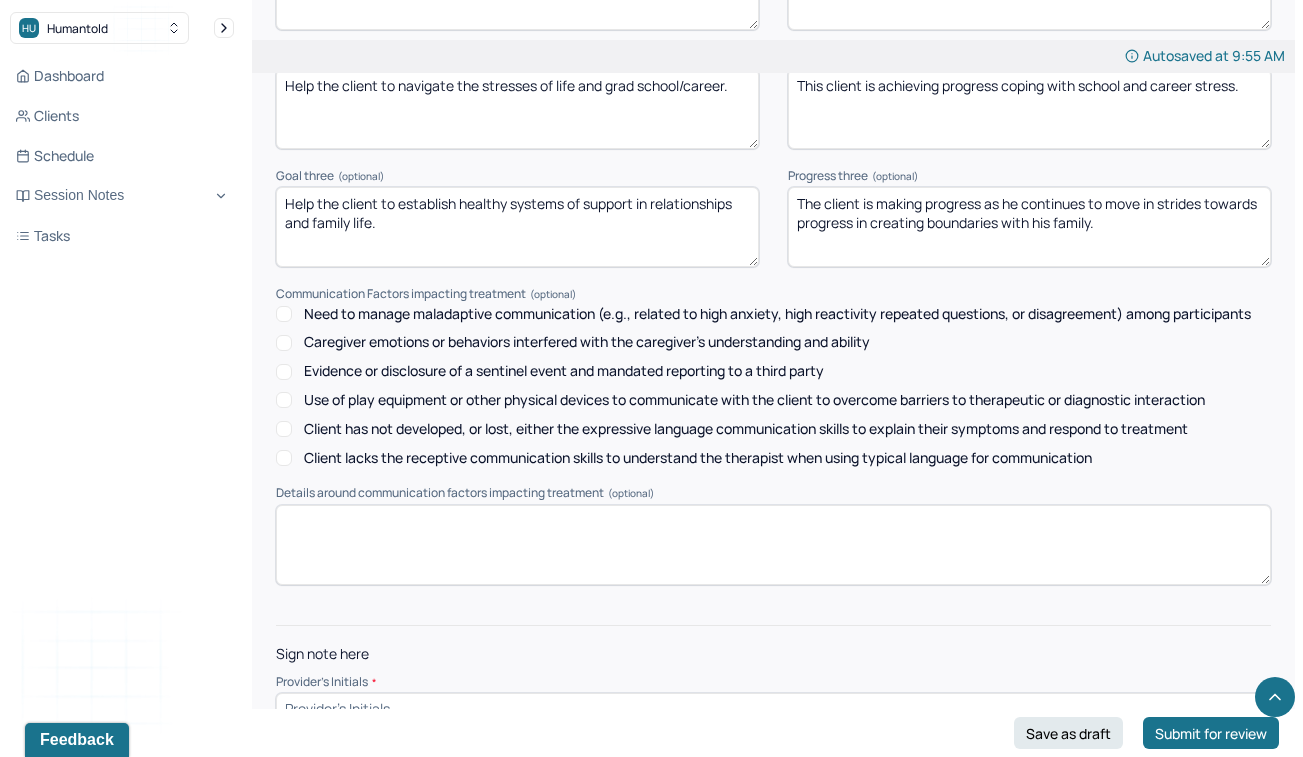 click at bounding box center [773, 709] 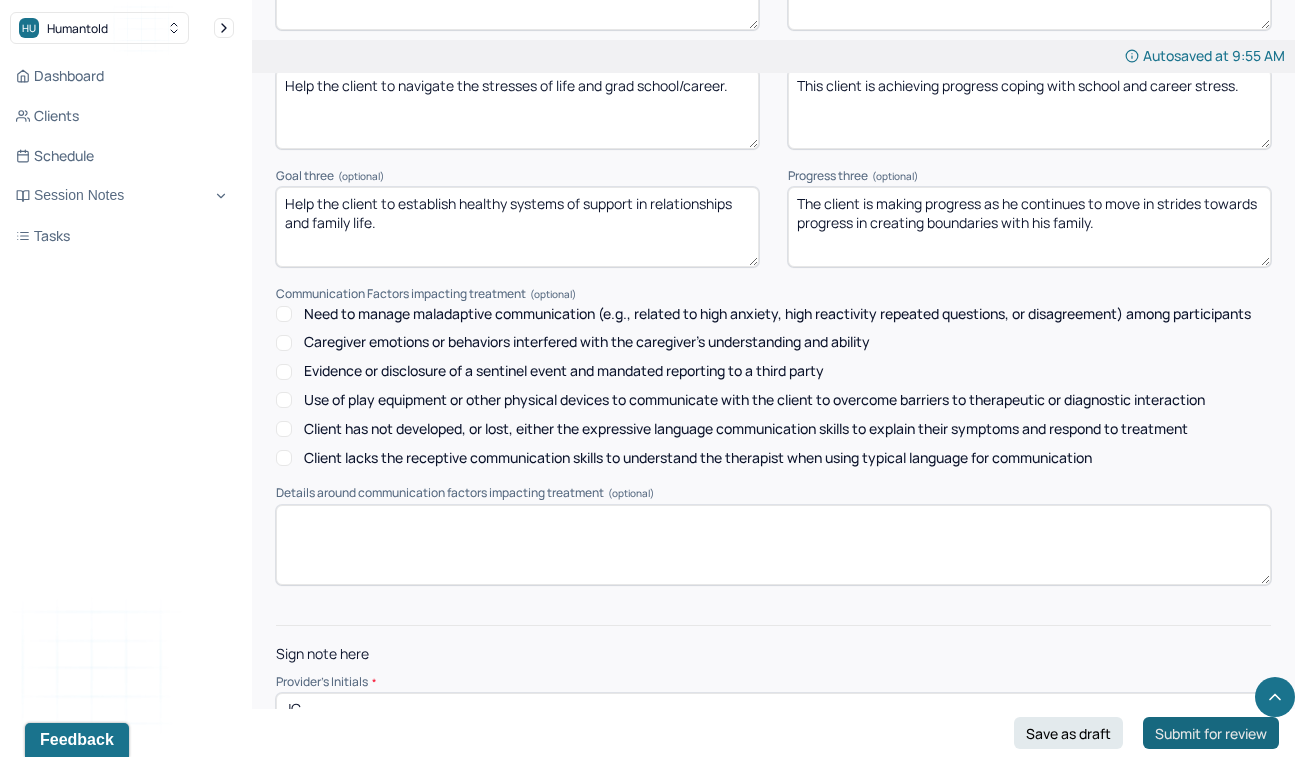 type on "JC" 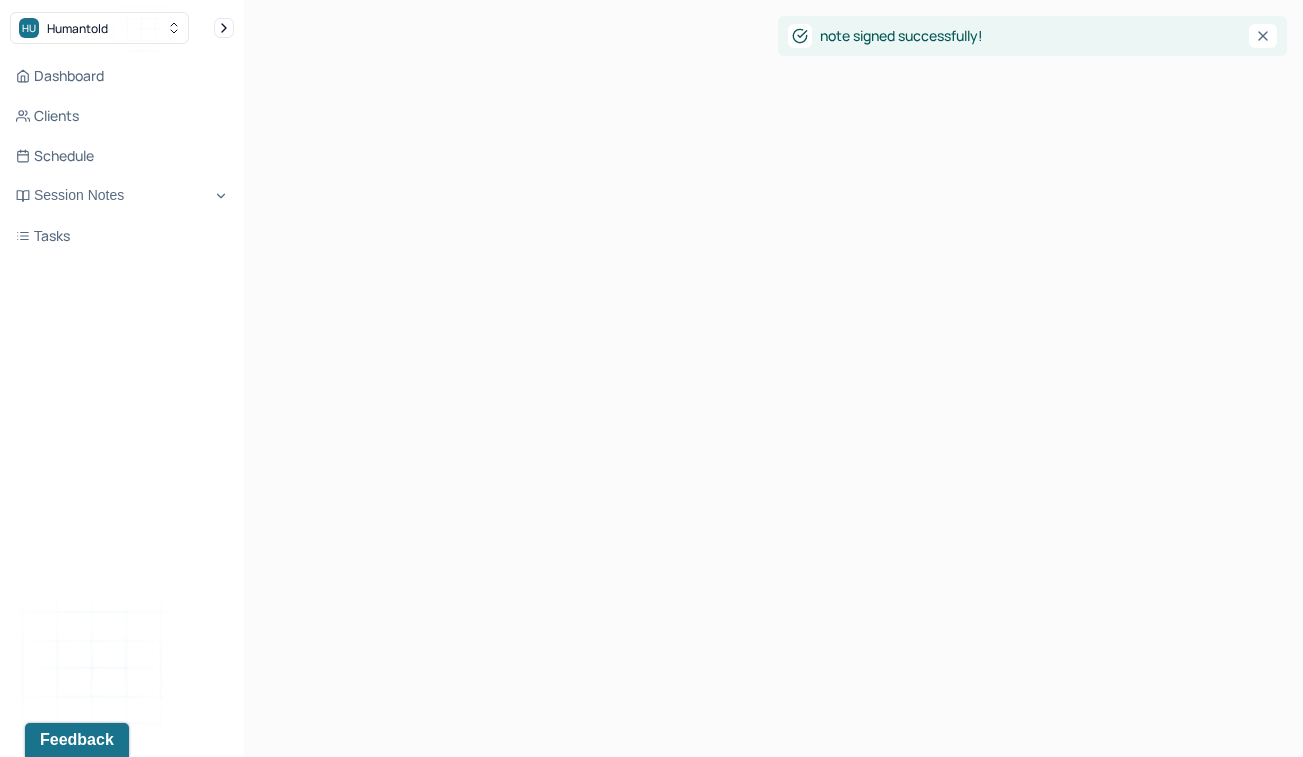 scroll, scrollTop: 0, scrollLeft: 0, axis: both 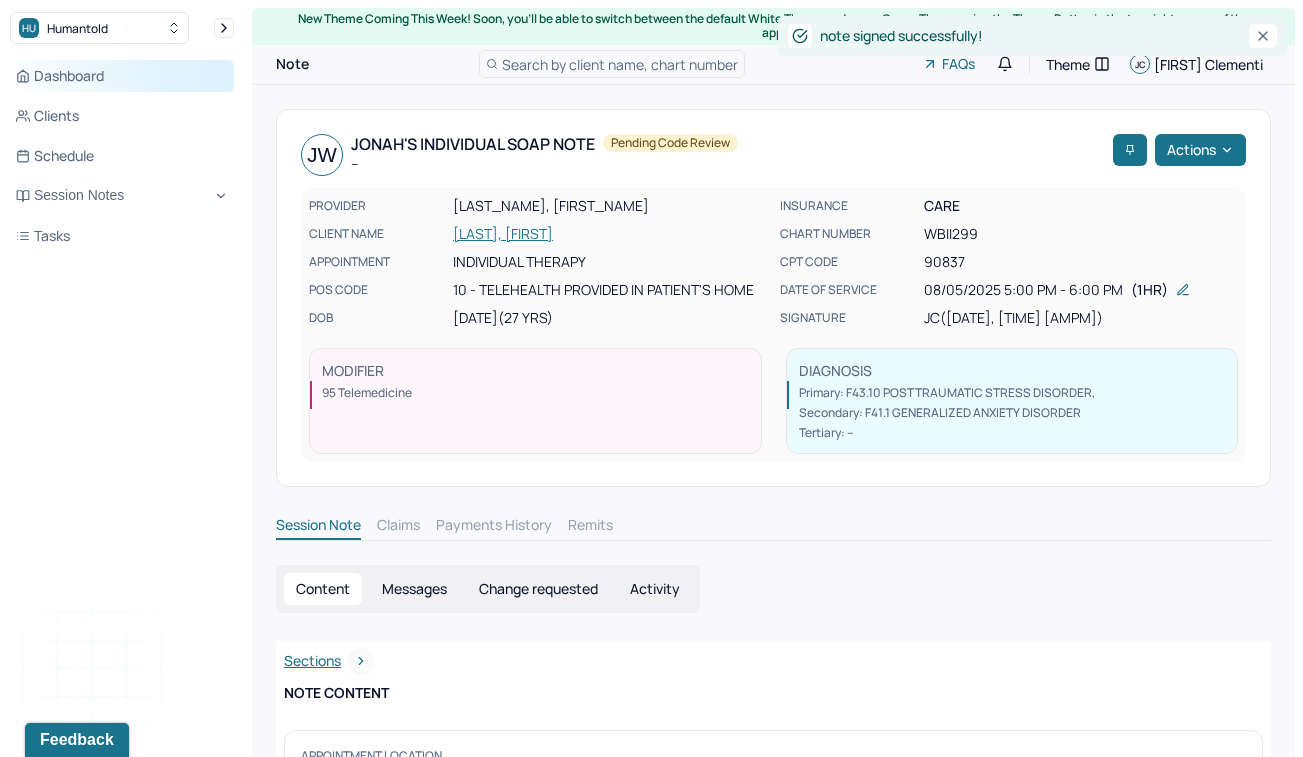 click on "Dashboard" at bounding box center (122, 76) 